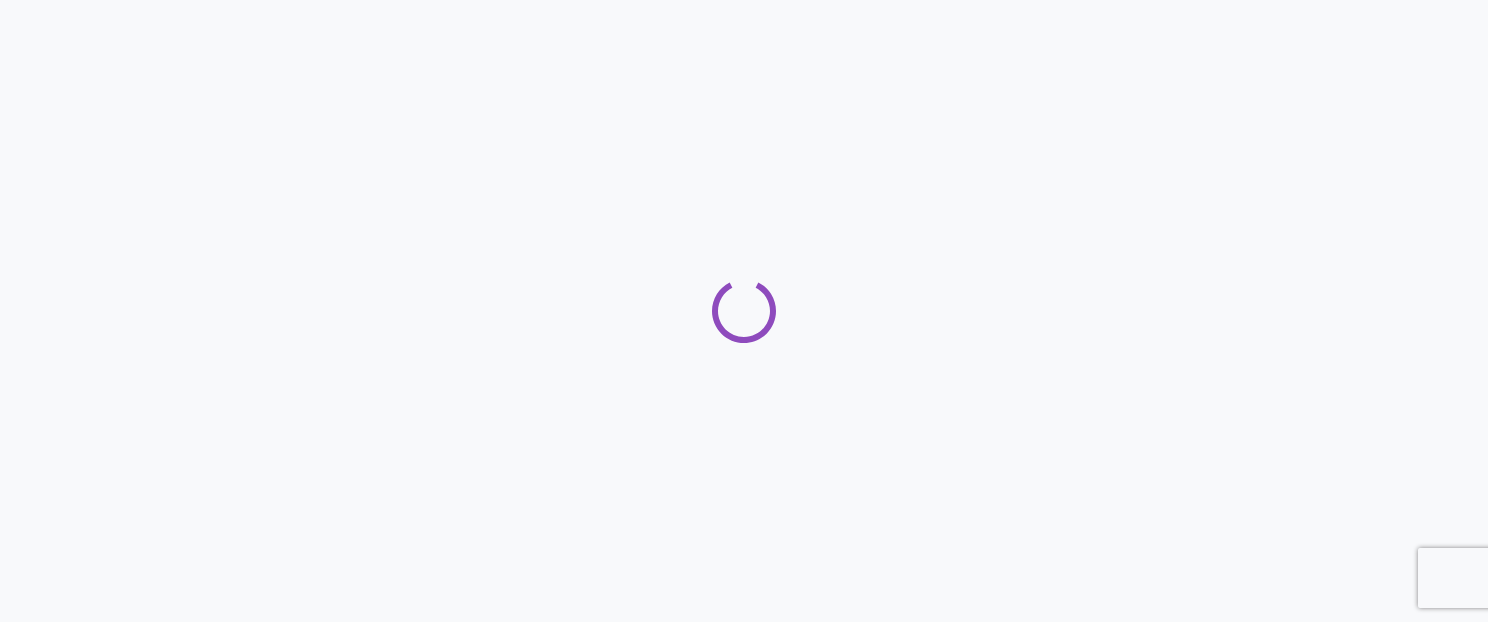 scroll, scrollTop: 0, scrollLeft: 0, axis: both 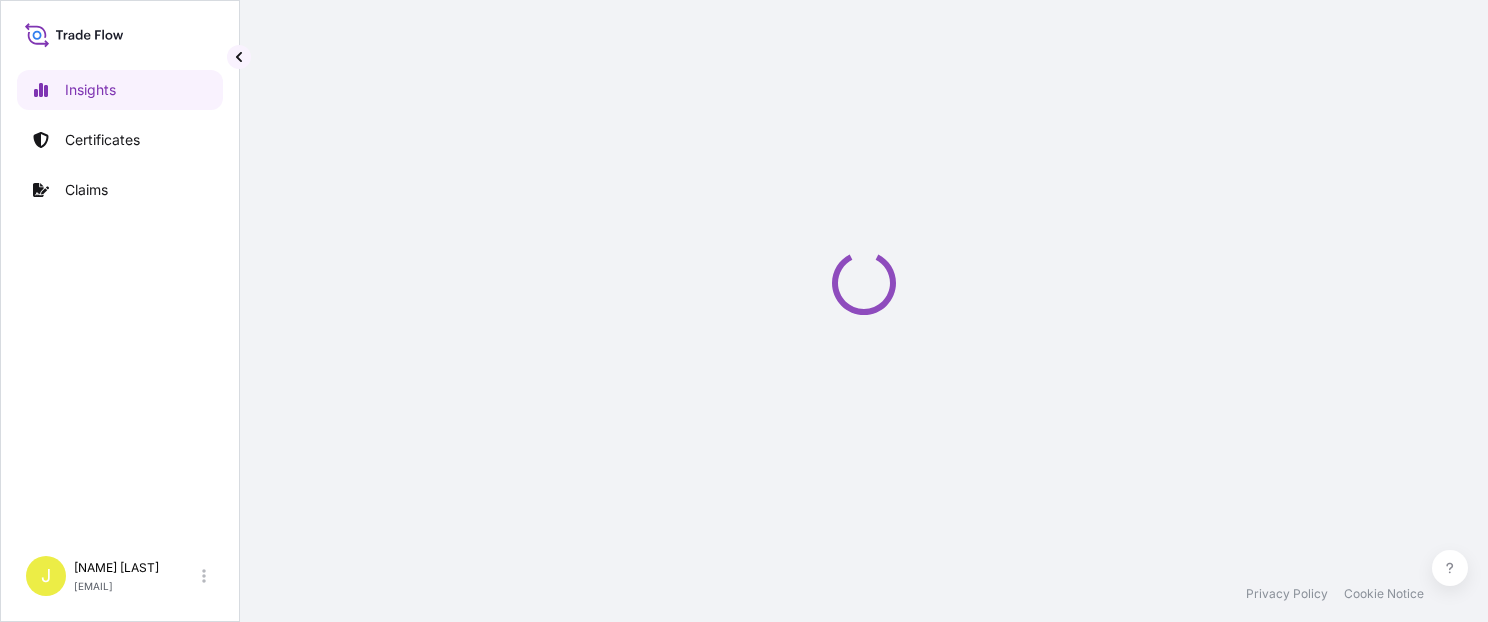 select on "2025" 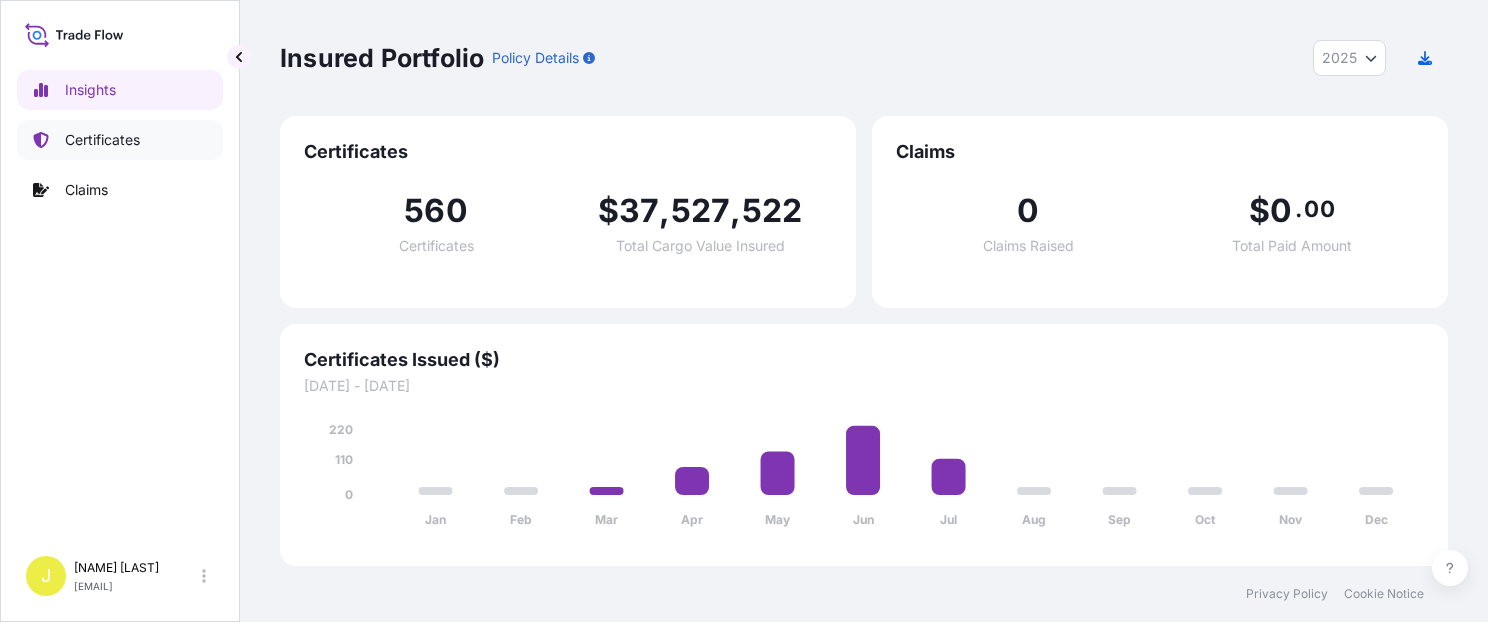 click on "Certificates" at bounding box center [102, 140] 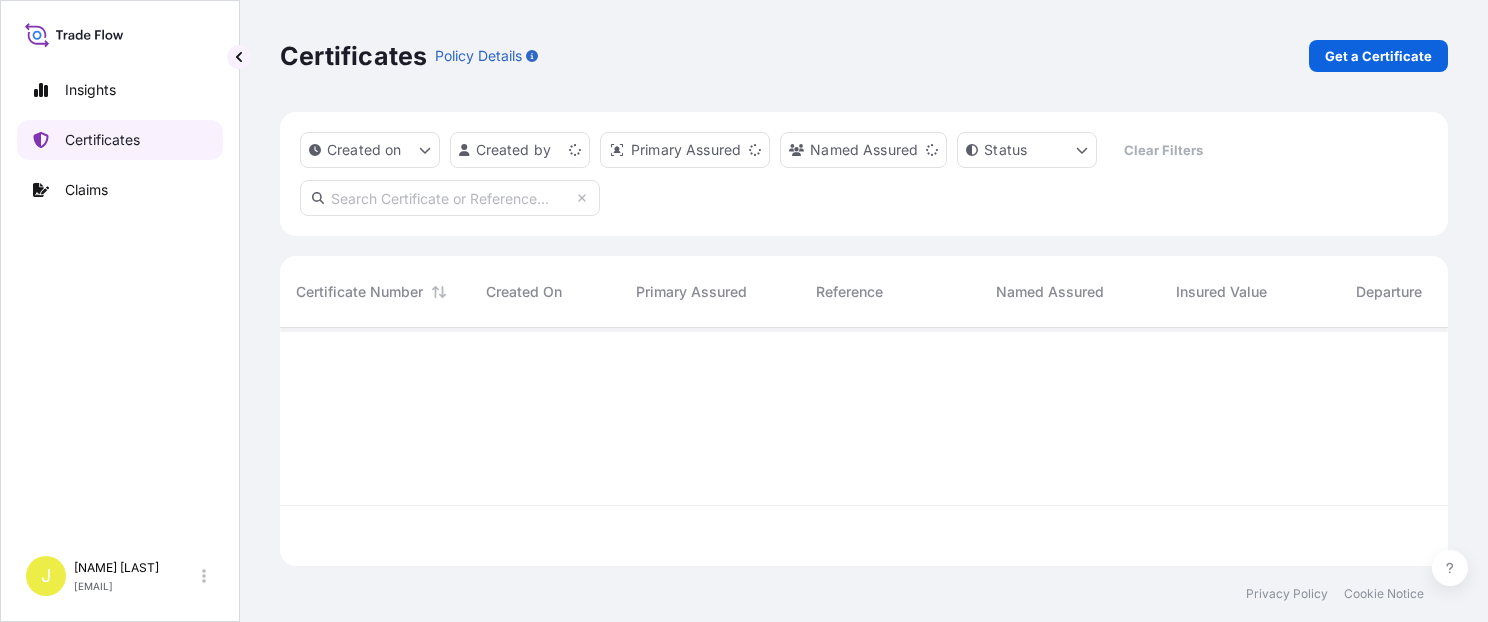 scroll, scrollTop: 16, scrollLeft: 16, axis: both 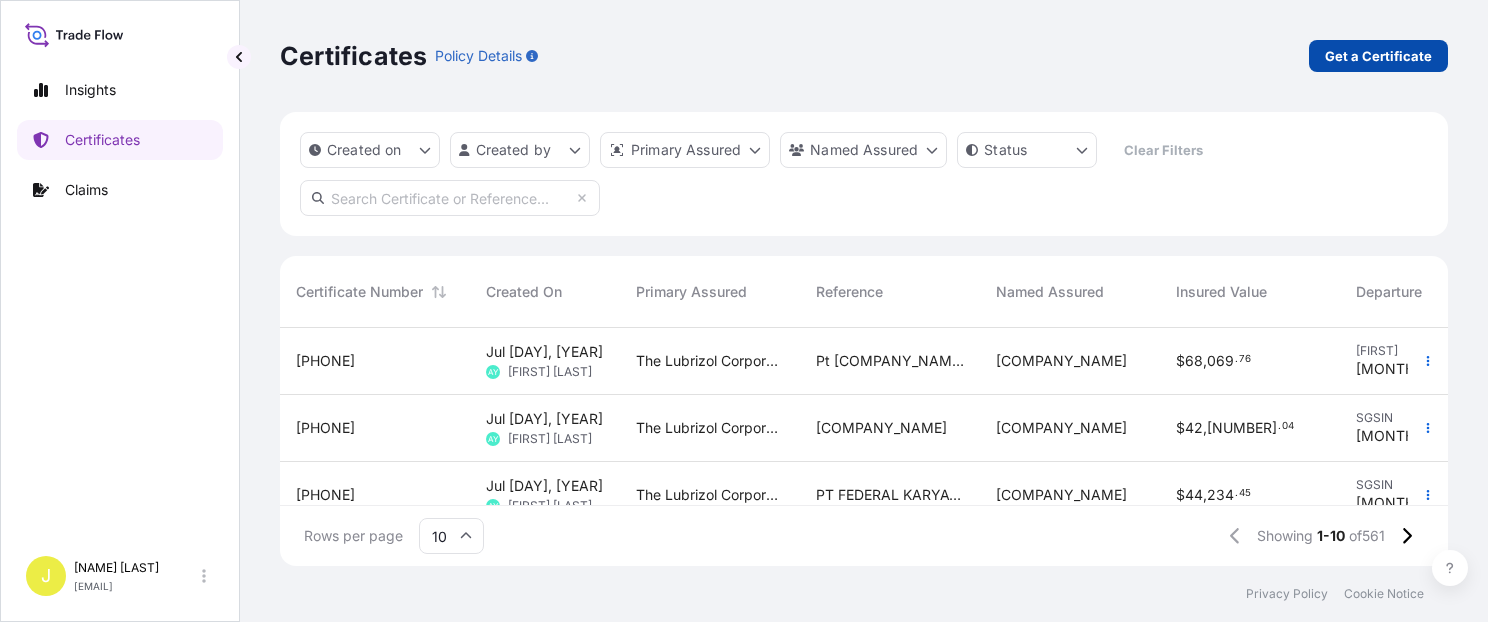 click on "Get a Certificate" at bounding box center (1378, 56) 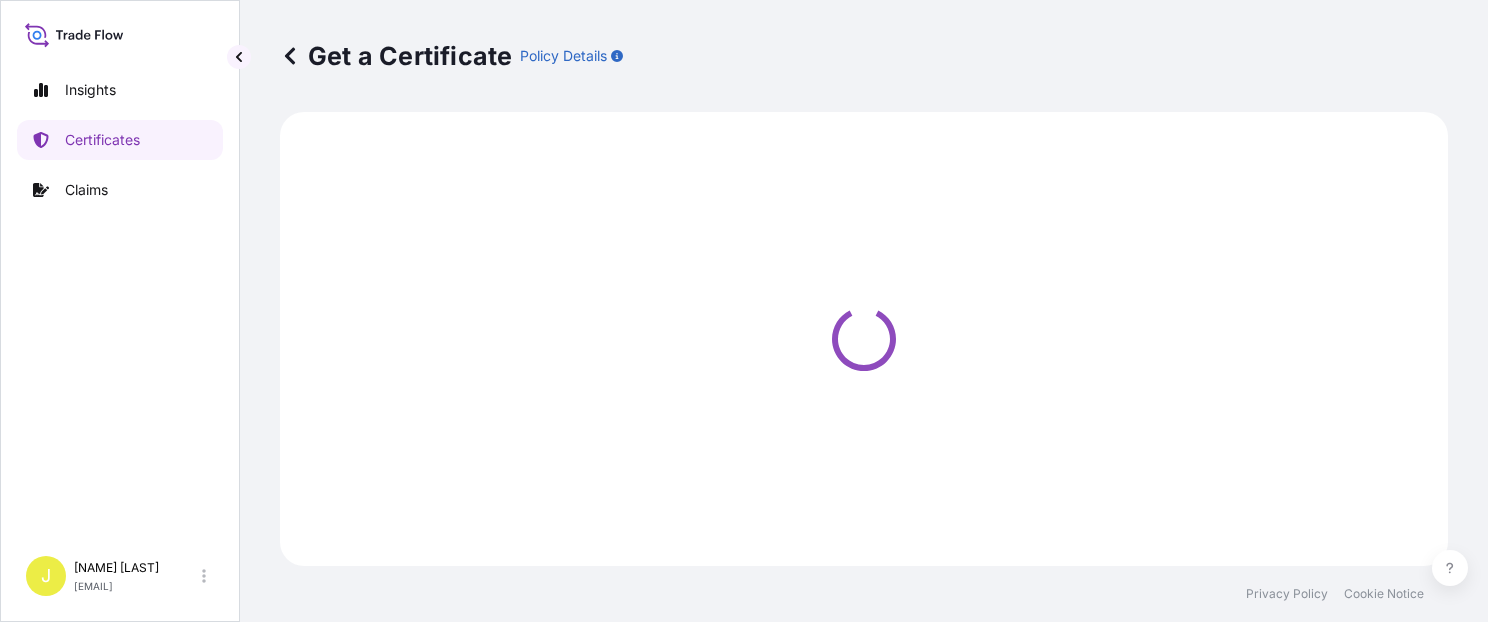 select on "Barge" 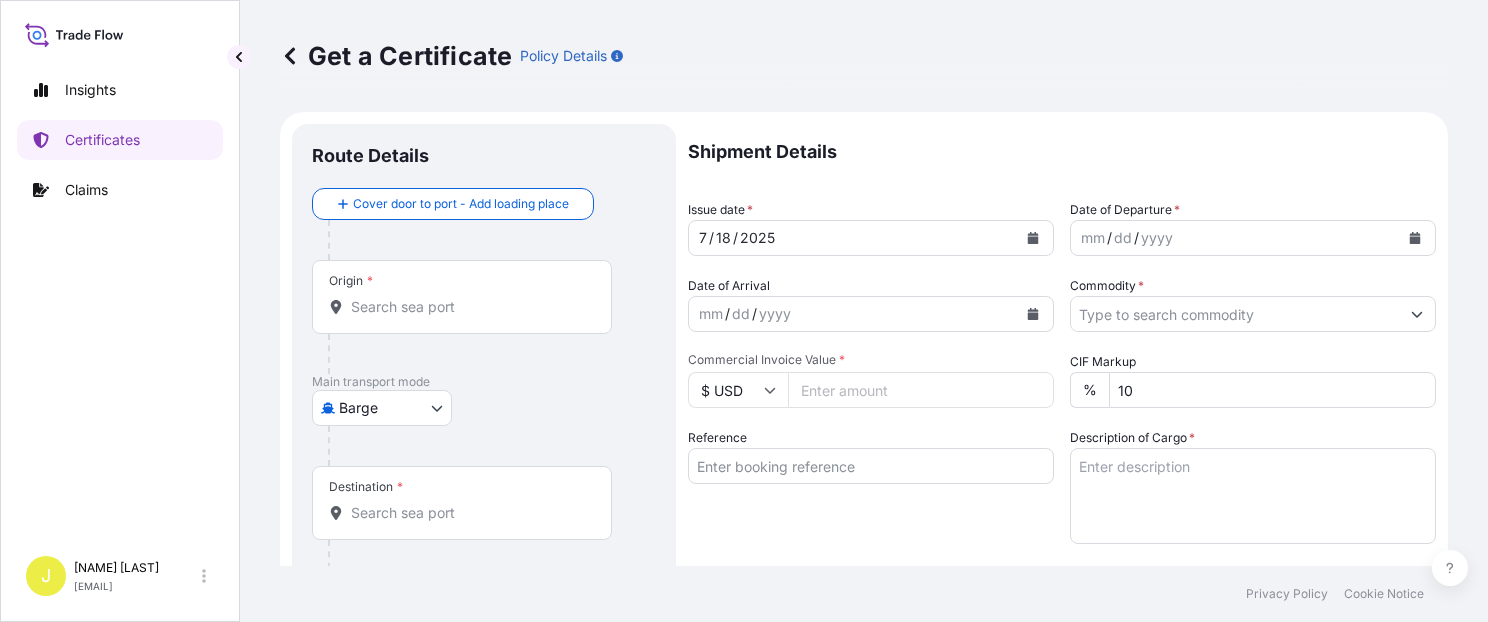 click on "Insights Certificates Claims J [LAST]   Piao [EMAIL] Get a Certificate Policy Details Route Details   Cover door to port - Add loading place Place of loading Road / Inland Road / Inland Origin * [CITY], [STATE] - [CITY], [STATE] Main transport mode Barge Air Barge Road Ocean Vessel Rail Barge in Tow Destination * [CITY], [STATE] - [CITY], [STATE] Cover port to door - Add place of discharge Road / Inland Road / Inland Place of Discharge Shipment Details Issue date * [DATE] Date of Departure * mm / dd / yyyy Date of Arrival mm / dd / yyyy Commodity * Packing Category Commercial Invoice Value    * $ USD CIF Markup % 10 Reference Description of Cargo * Vessel Name Marks & Numbers Duty Cost   $ USD Letter of Credit This shipment has a letter of credit Letter of credit * Letter of credit may not exceed 12000 characters Assured Details Primary Assured * The Lubrizol Corporation Named Assured Named Assured Address Create Certificate Privacy Policy Cookie Notice
0 Selected Date: [DATE]" at bounding box center [744, 311] 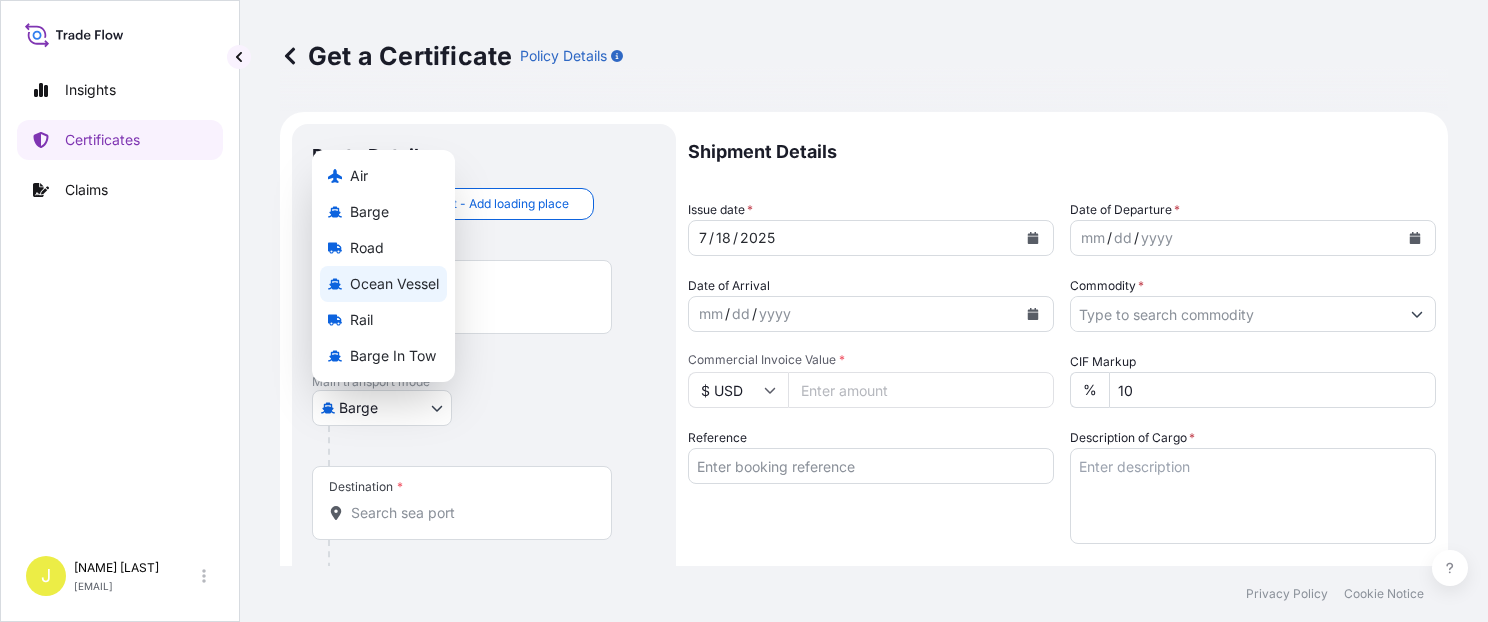click on "Ocean Vessel" at bounding box center (394, 284) 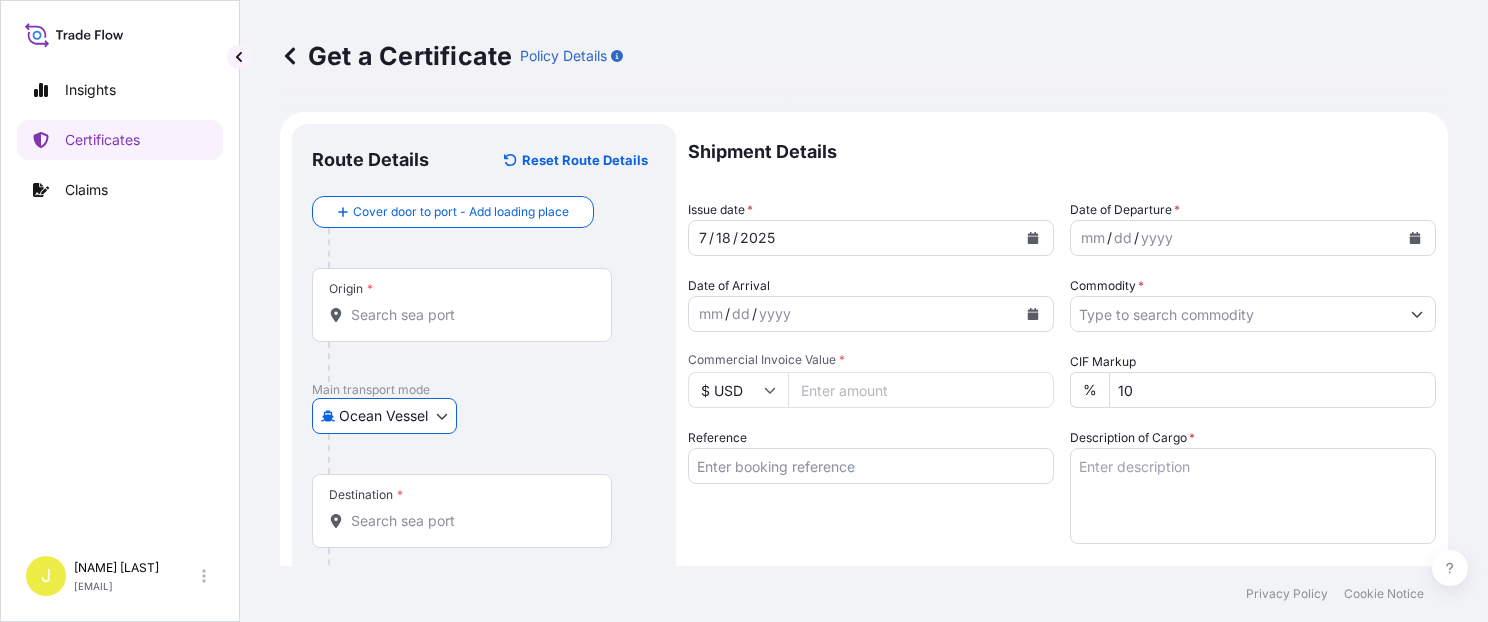 click on "Reference" at bounding box center [871, 466] 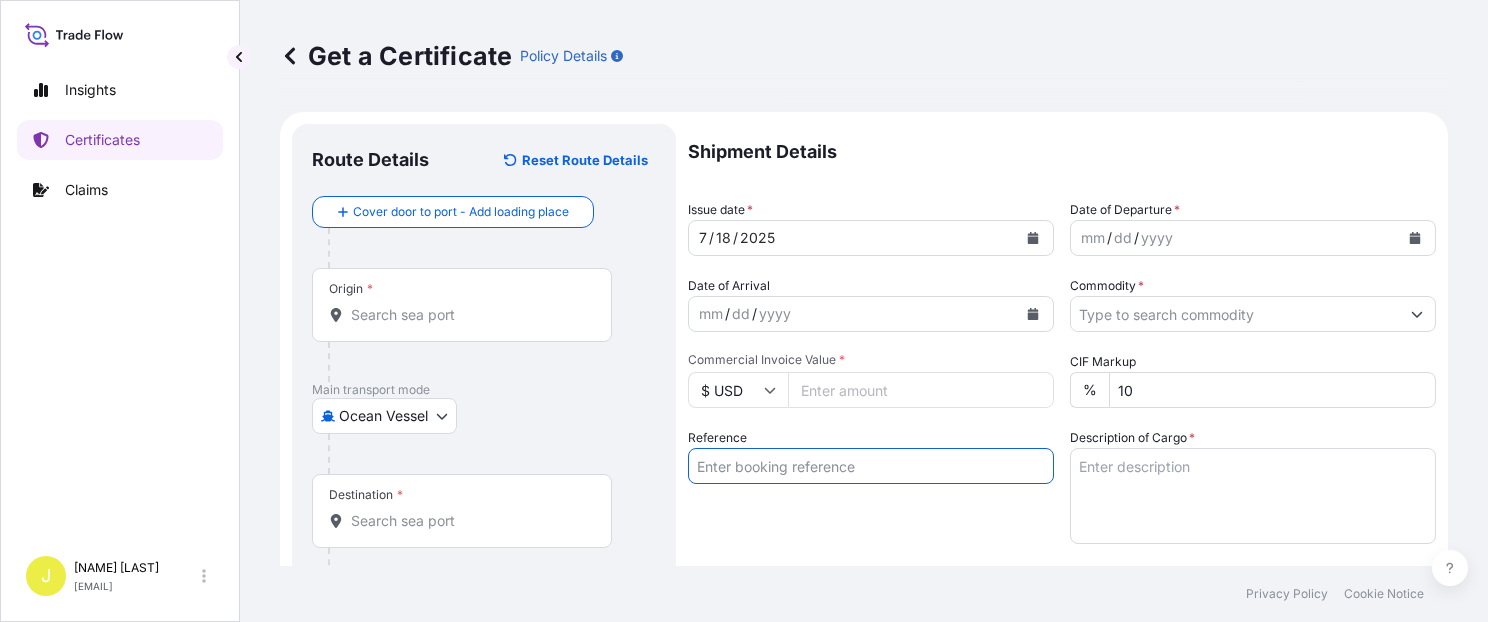 paste on "SNLFSHJL02EJ509" 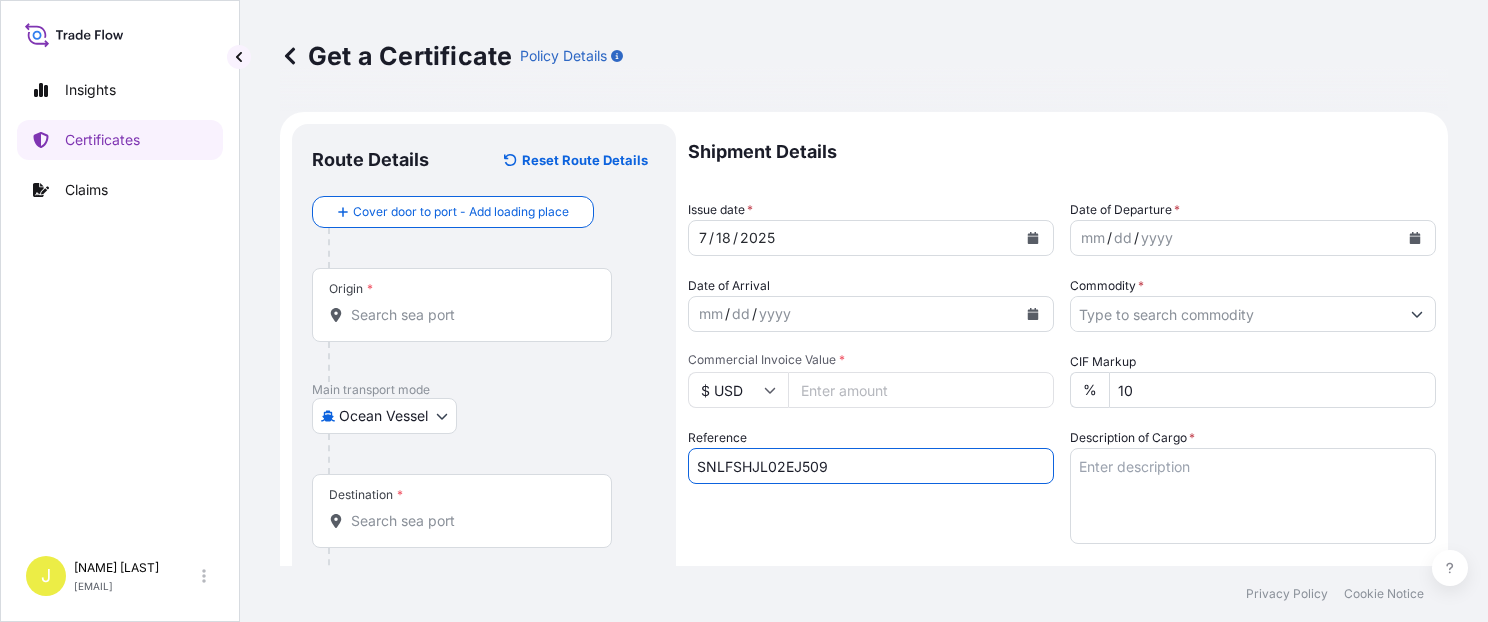 type on "SNLFSHJL02EJ509" 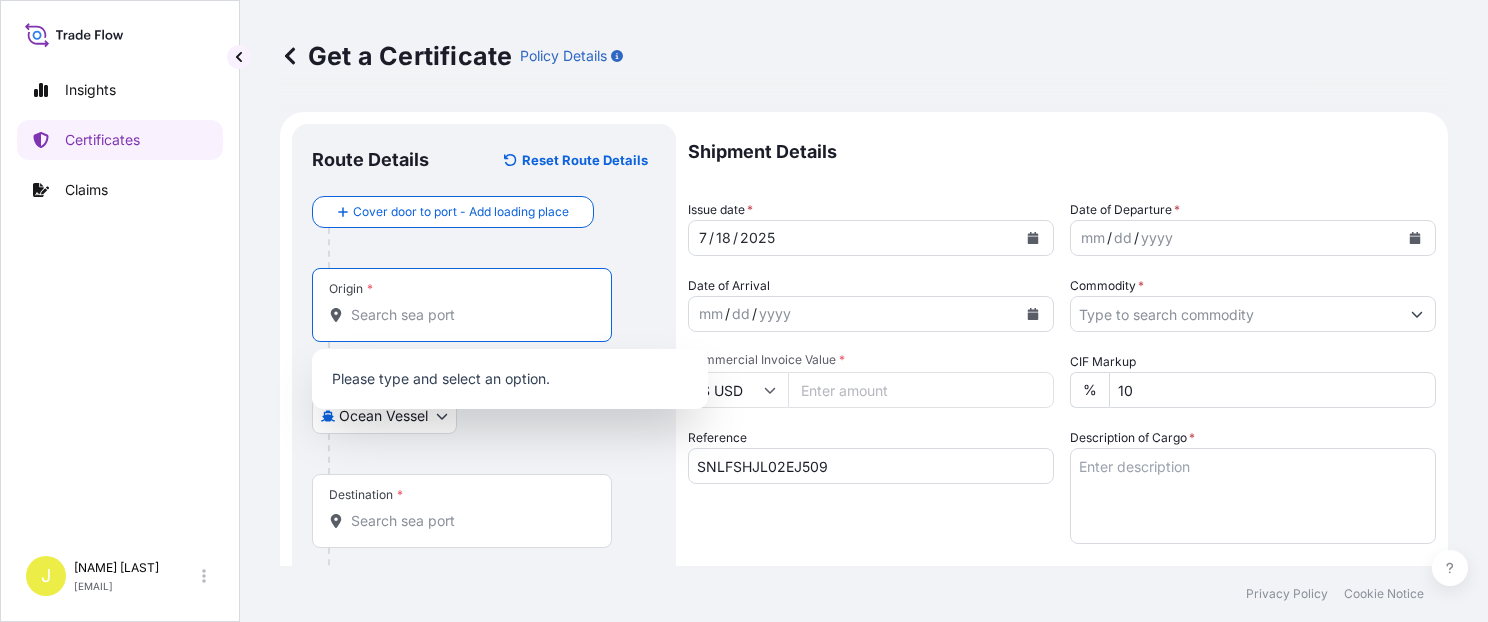 paste on "SHANGHAI," 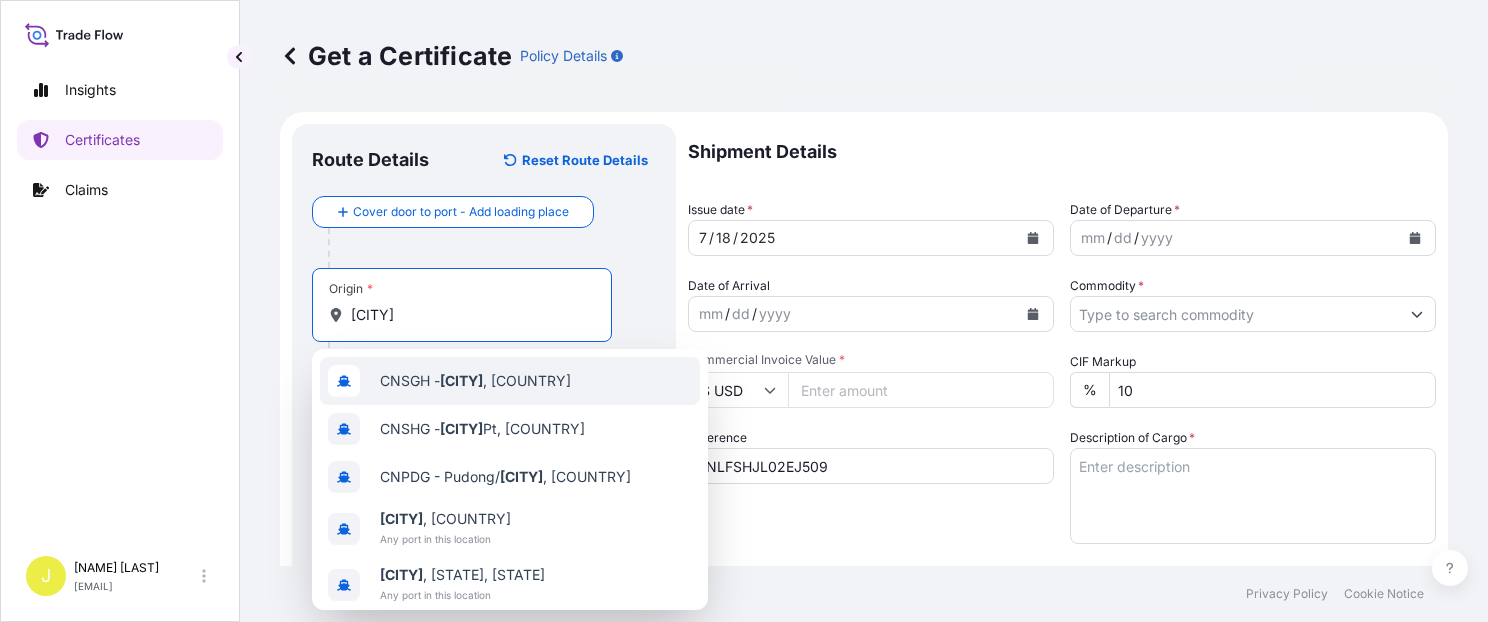 click on "CNSGH -  [CITY], [COUNTRY]" at bounding box center [510, 381] 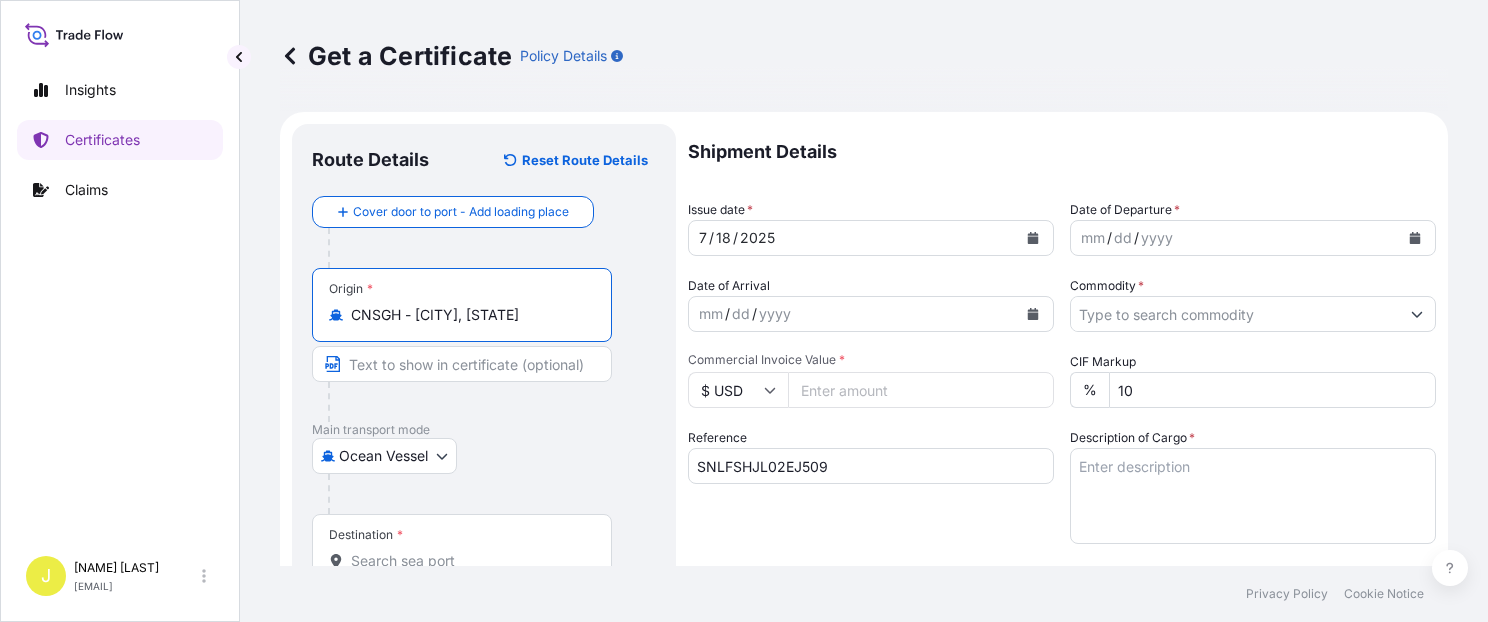 type on "CNSGH - [CITY], [STATE]" 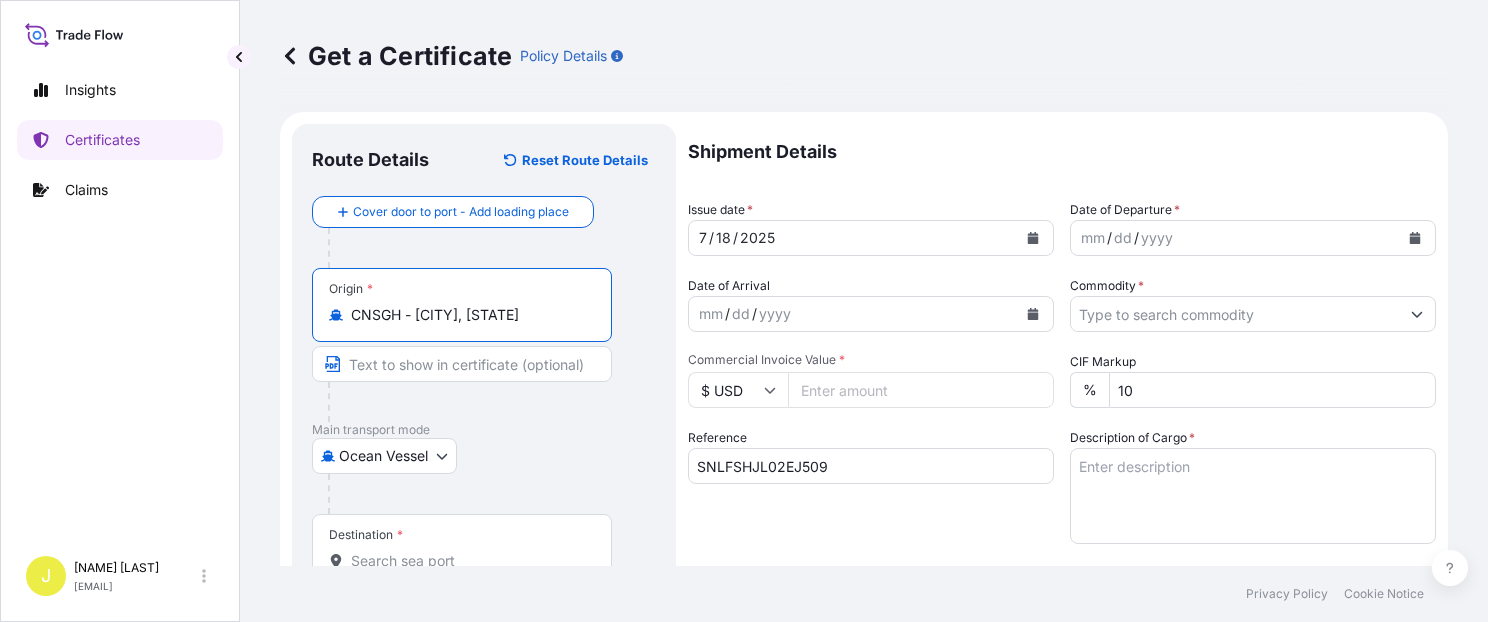 click at bounding box center [462, 364] 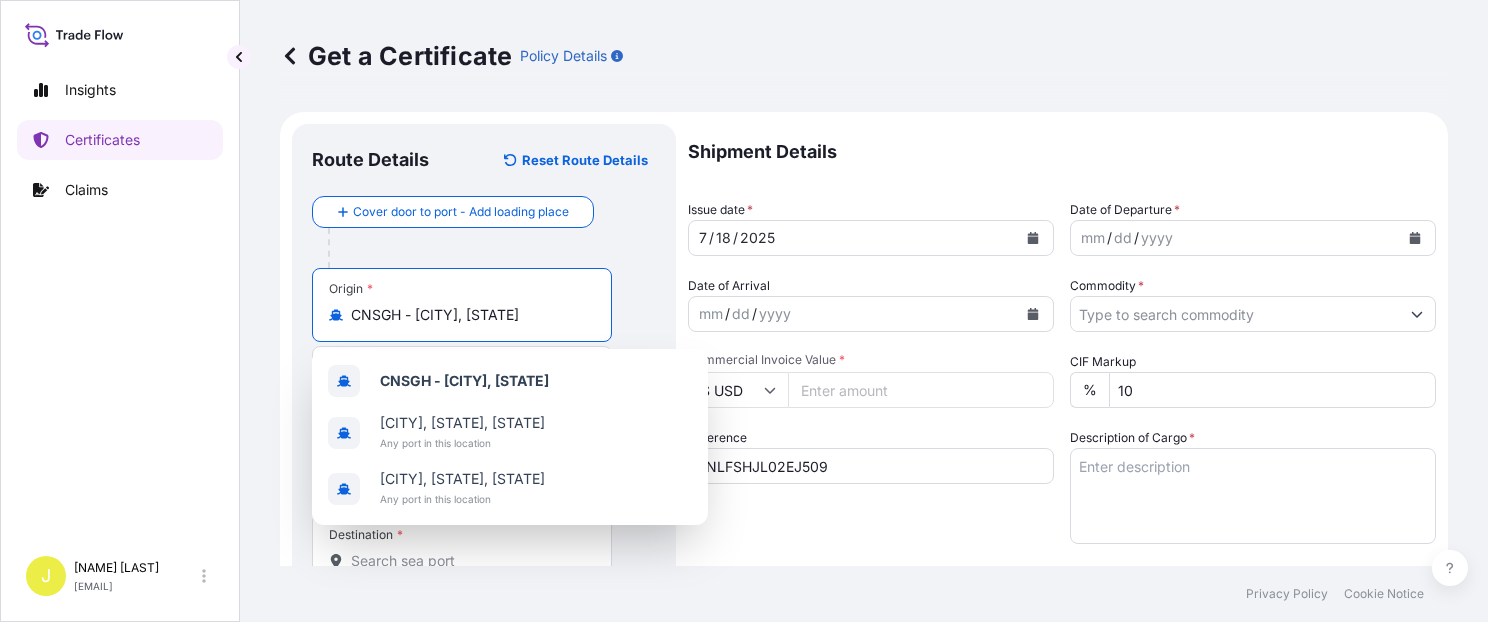 drag, startPoint x: 444, startPoint y: 319, endPoint x: 593, endPoint y: 348, distance: 151.79591 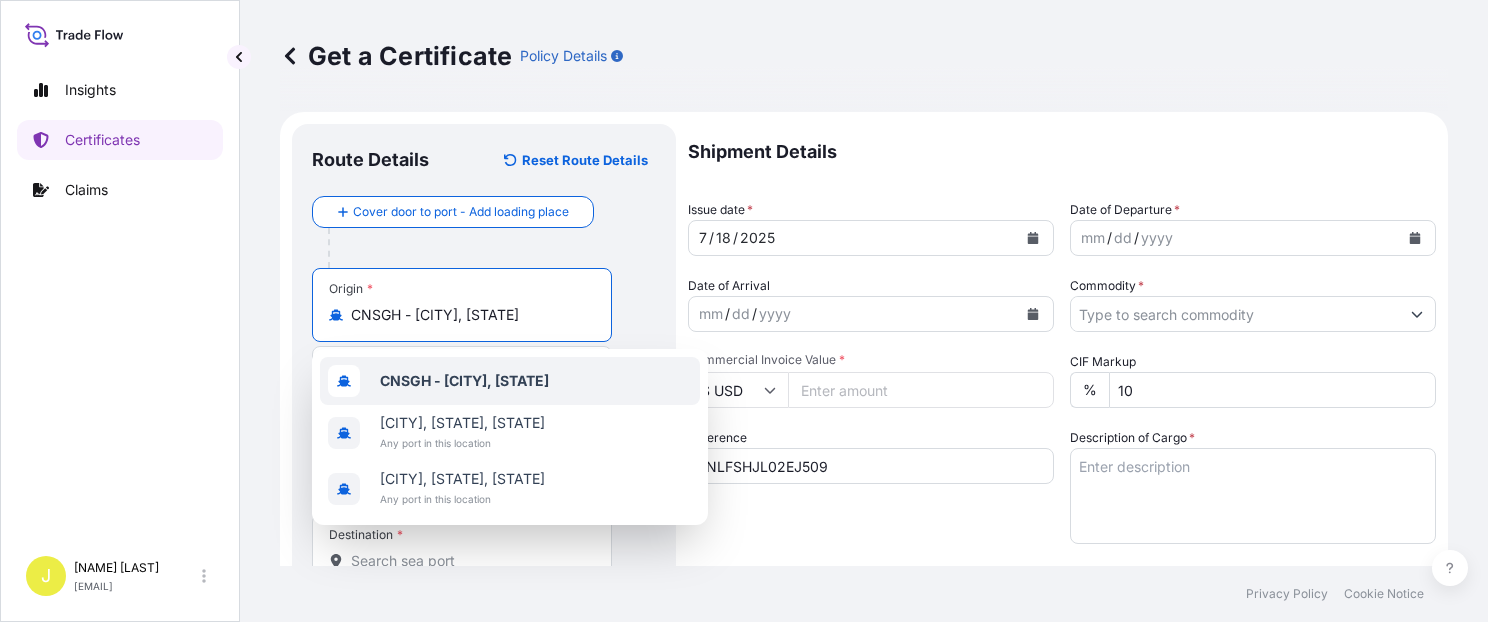 click on "Origin * CNSGH - [CITY], [STATE]" at bounding box center [484, 345] 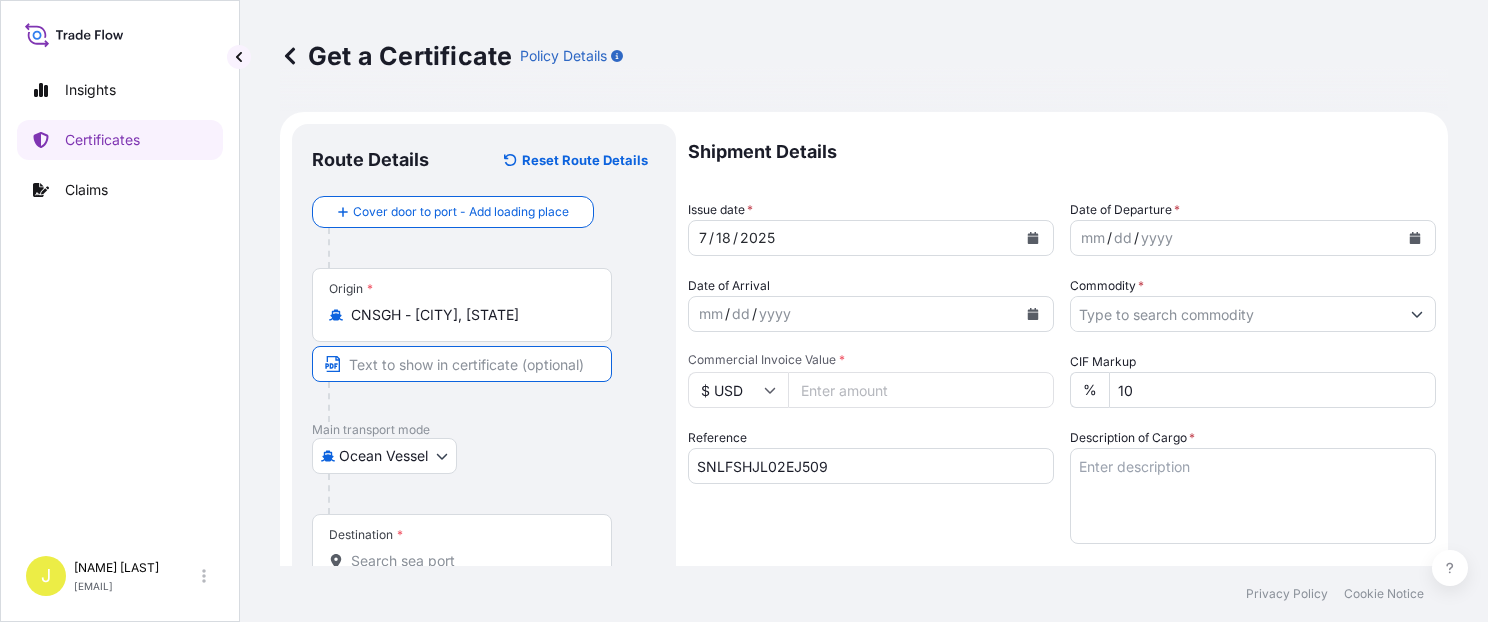 click at bounding box center [462, 364] 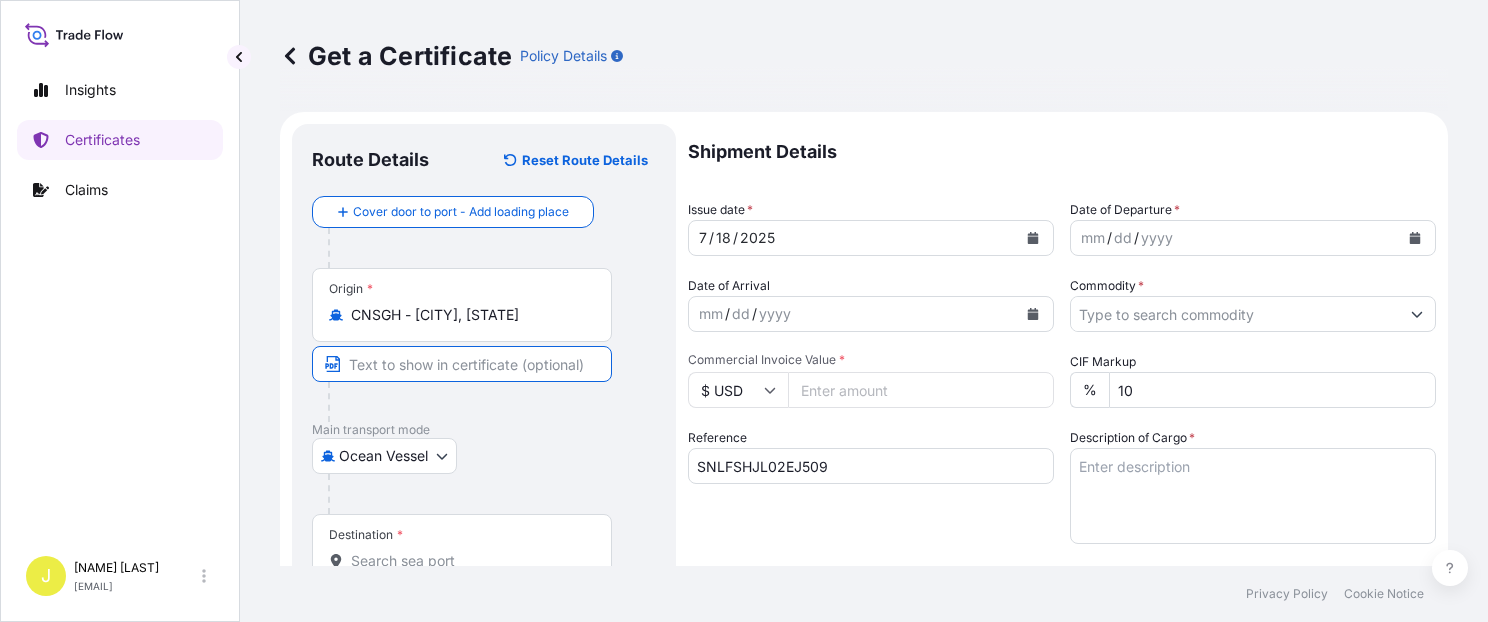 paste on "[CITY], [COUNTRY]" 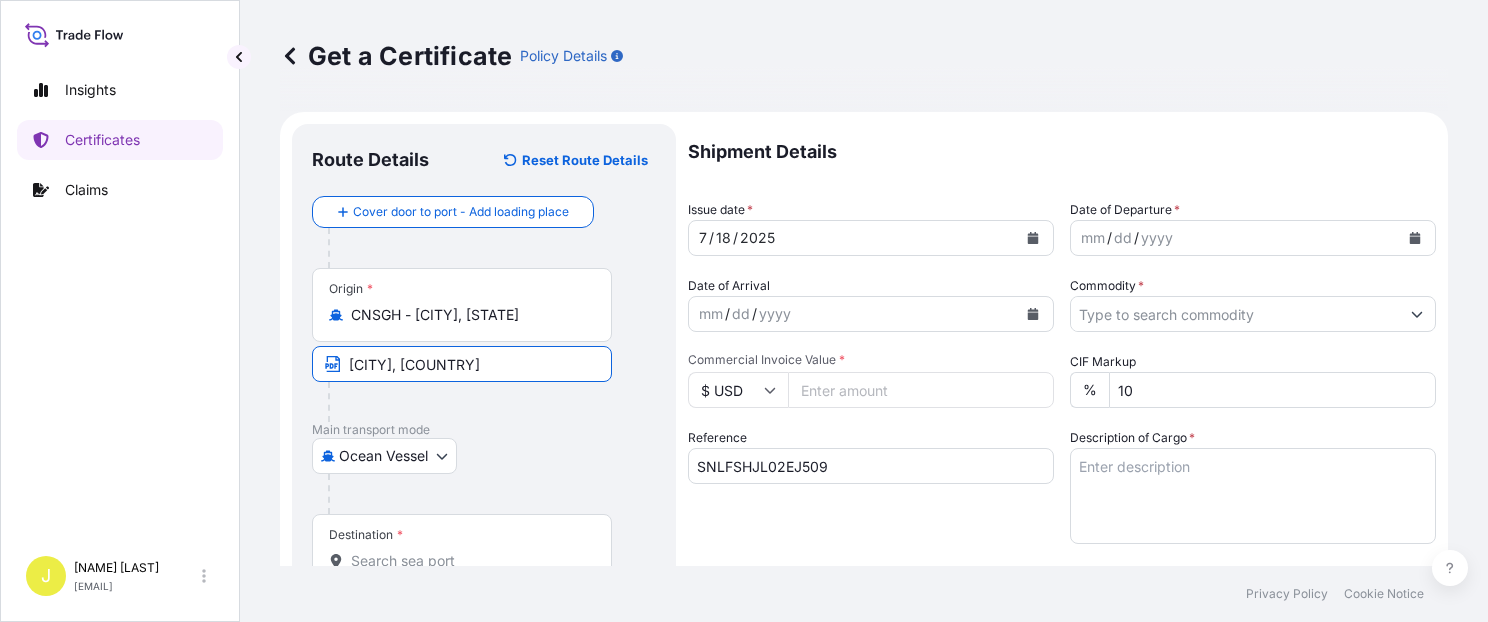 type on "[CITY], [COUNTRY]" 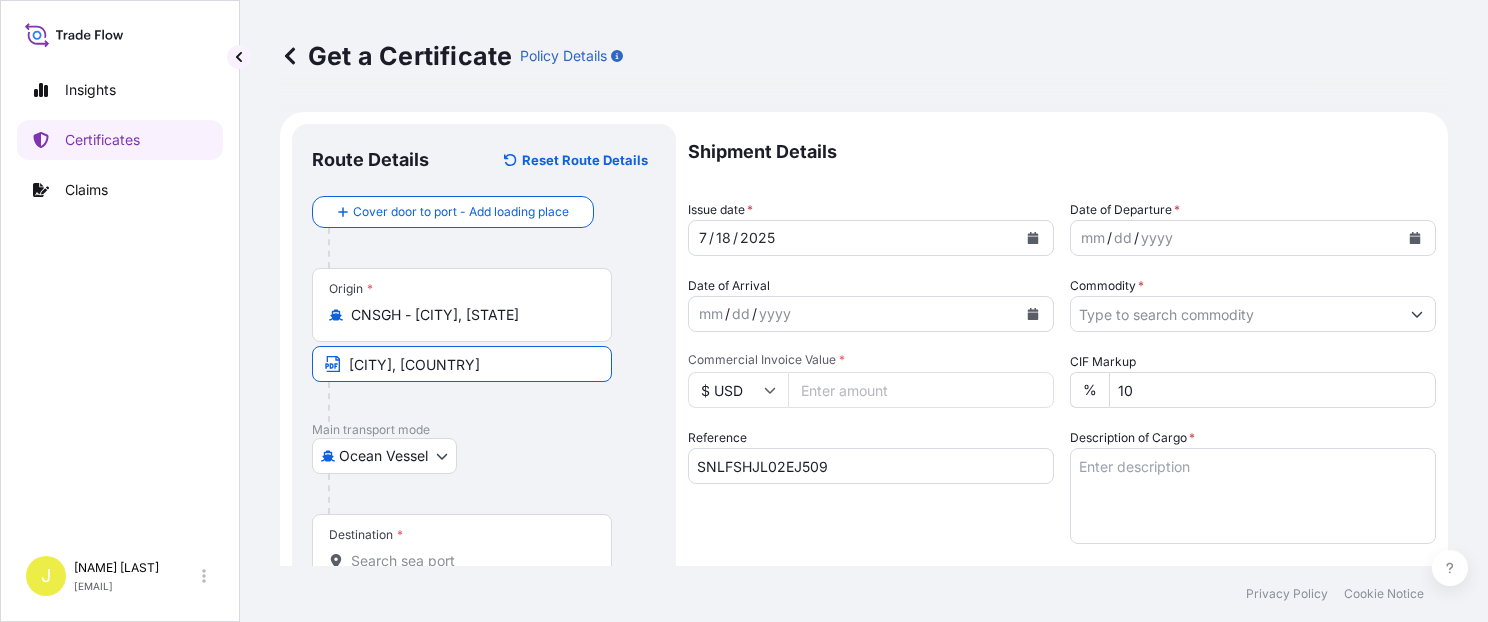 click on "Ocean Vessel Air Barge Road Ocean Vessel Rail Barge in Tow" at bounding box center [484, 456] 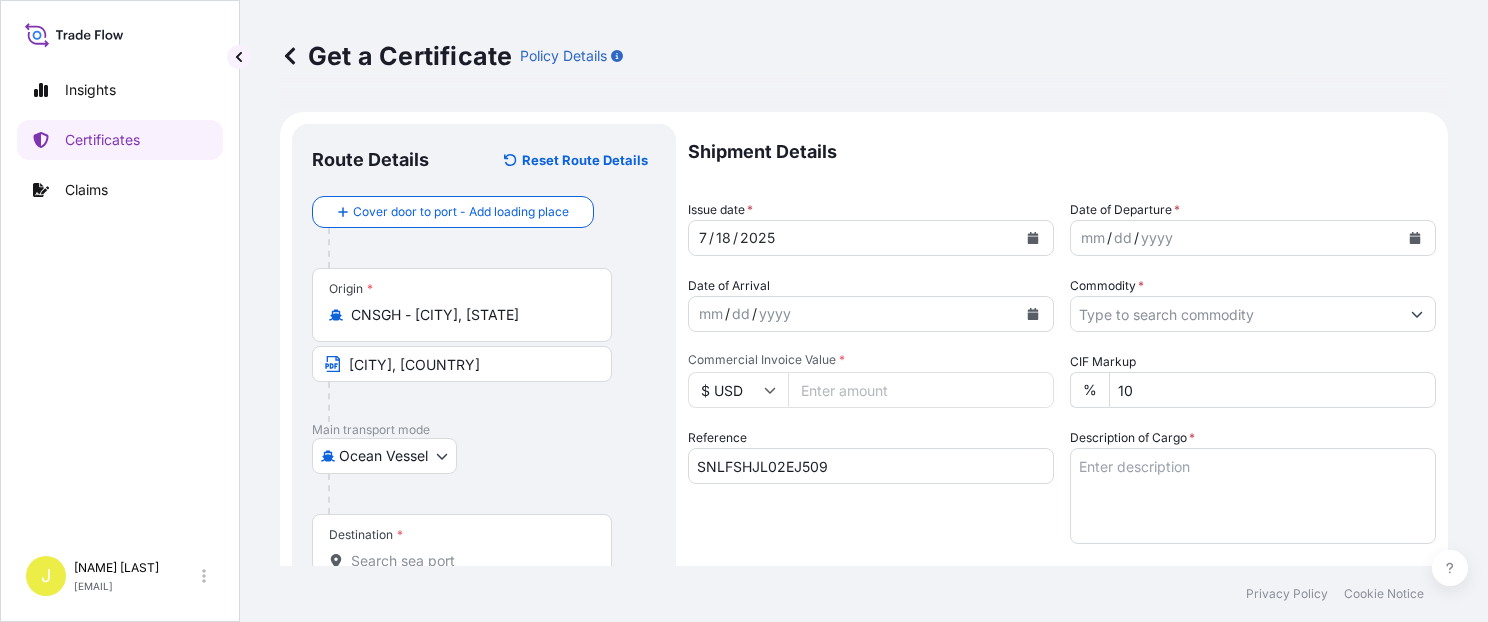 scroll, scrollTop: 84, scrollLeft: 0, axis: vertical 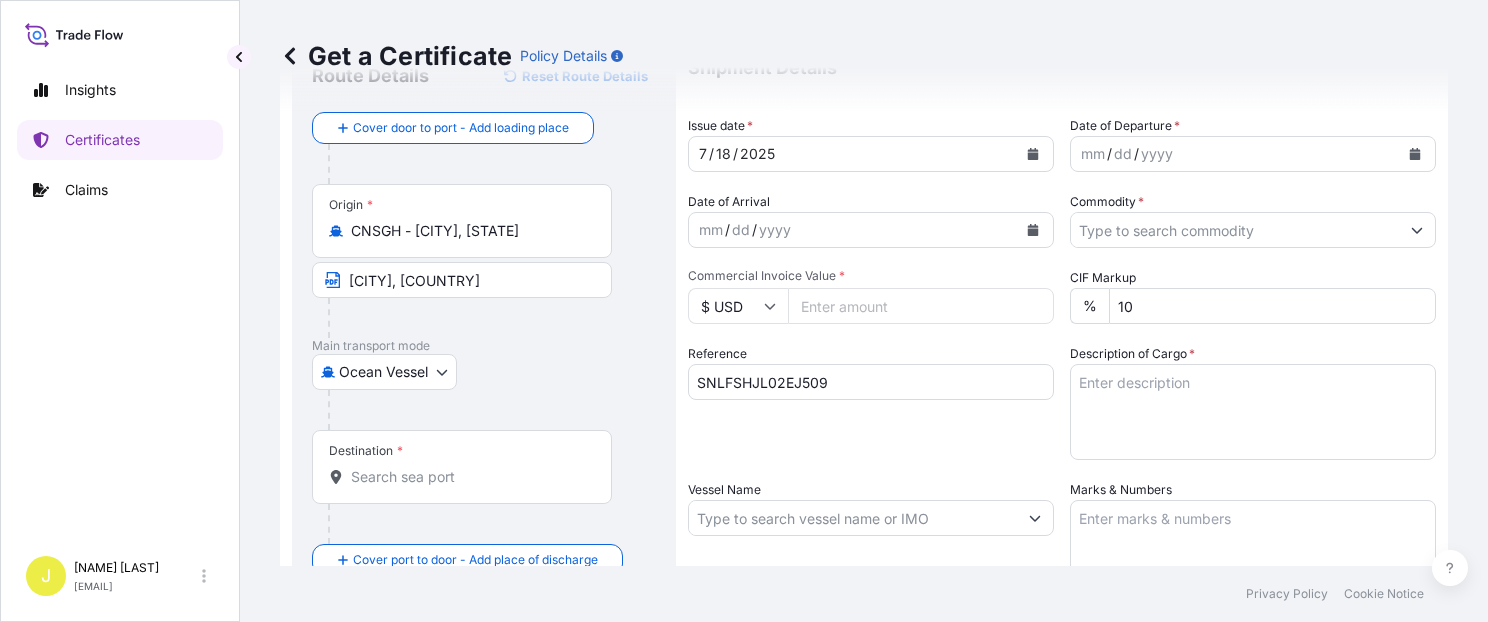 click on "Destination *" at bounding box center (469, 477) 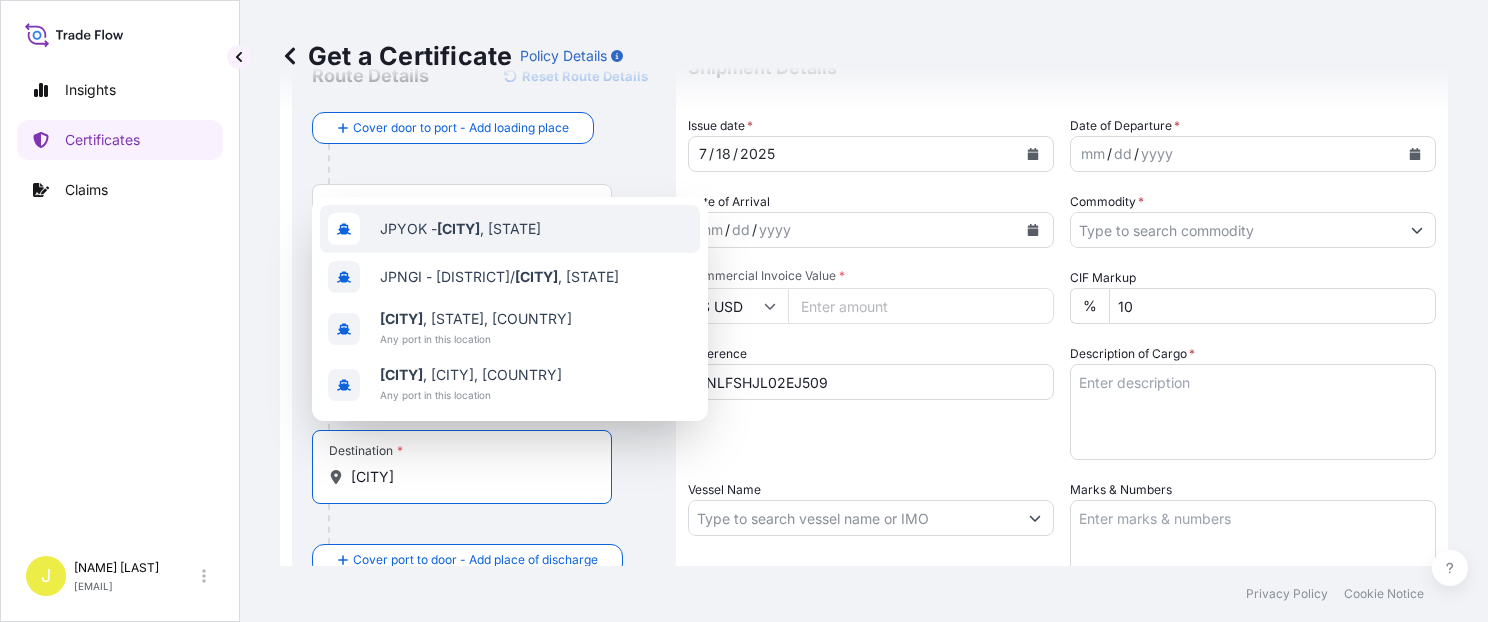 click on "JPYOK -  [CITY], [COUNTRY]" at bounding box center (460, 229) 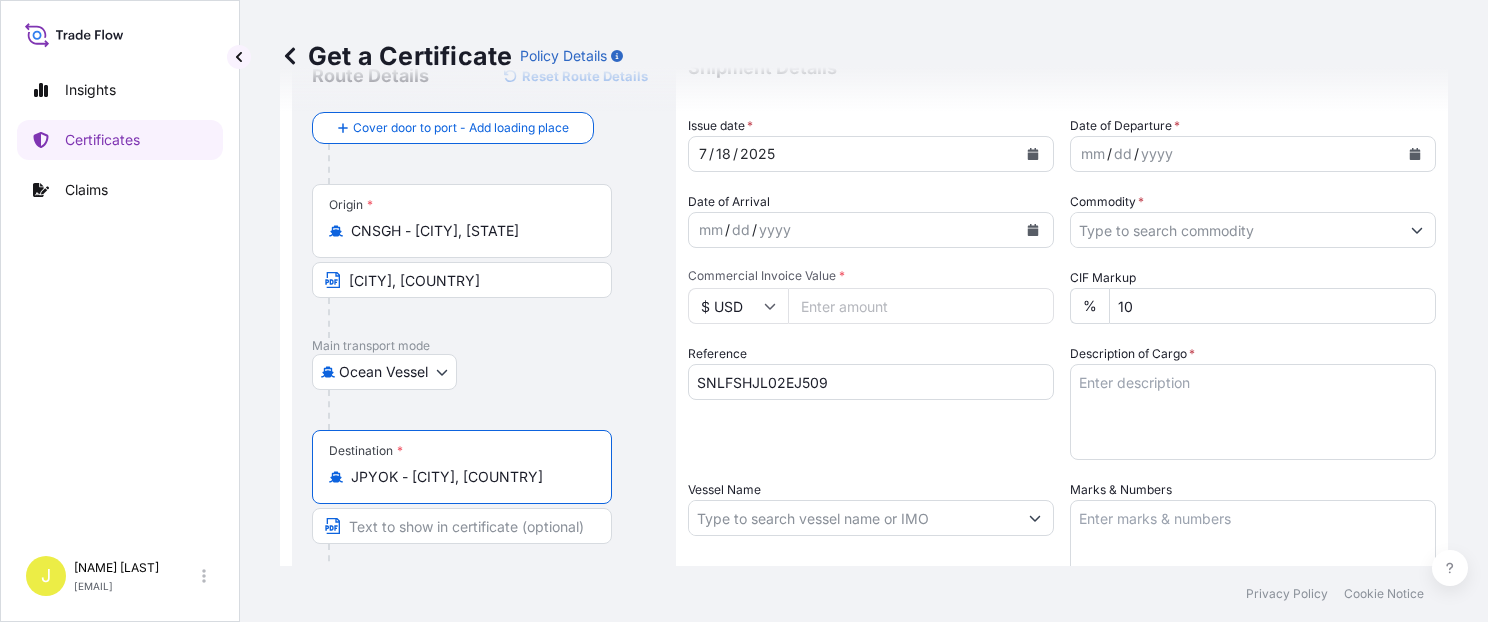 drag, startPoint x: 411, startPoint y: 472, endPoint x: 580, endPoint y: 490, distance: 169.95587 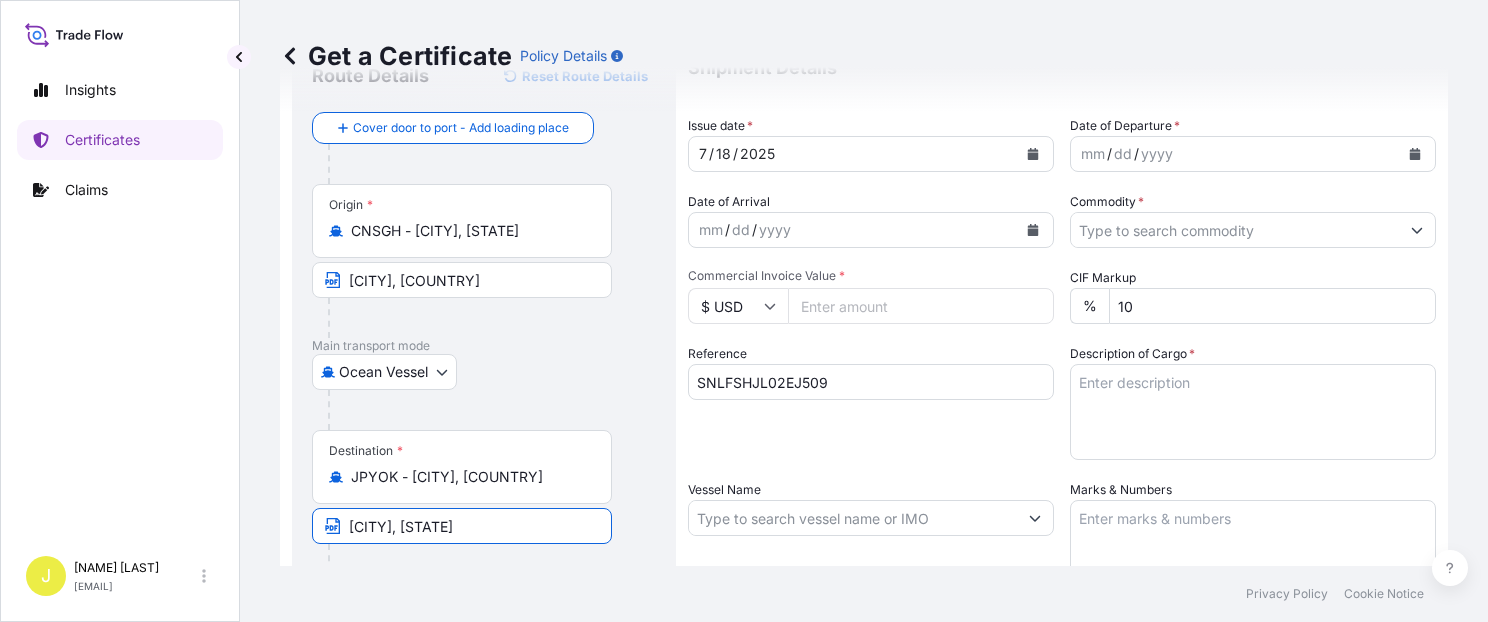 type on "[CITY], [STATE]" 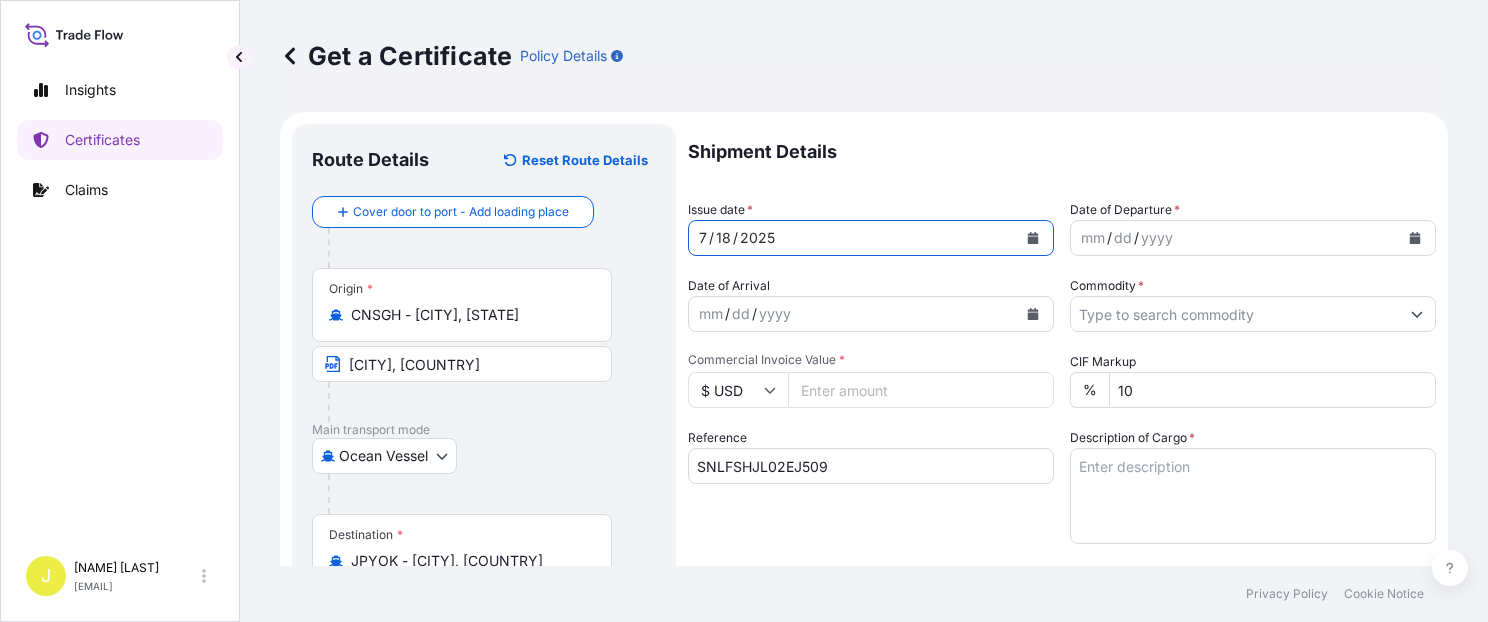 click on "18" at bounding box center (723, 238) 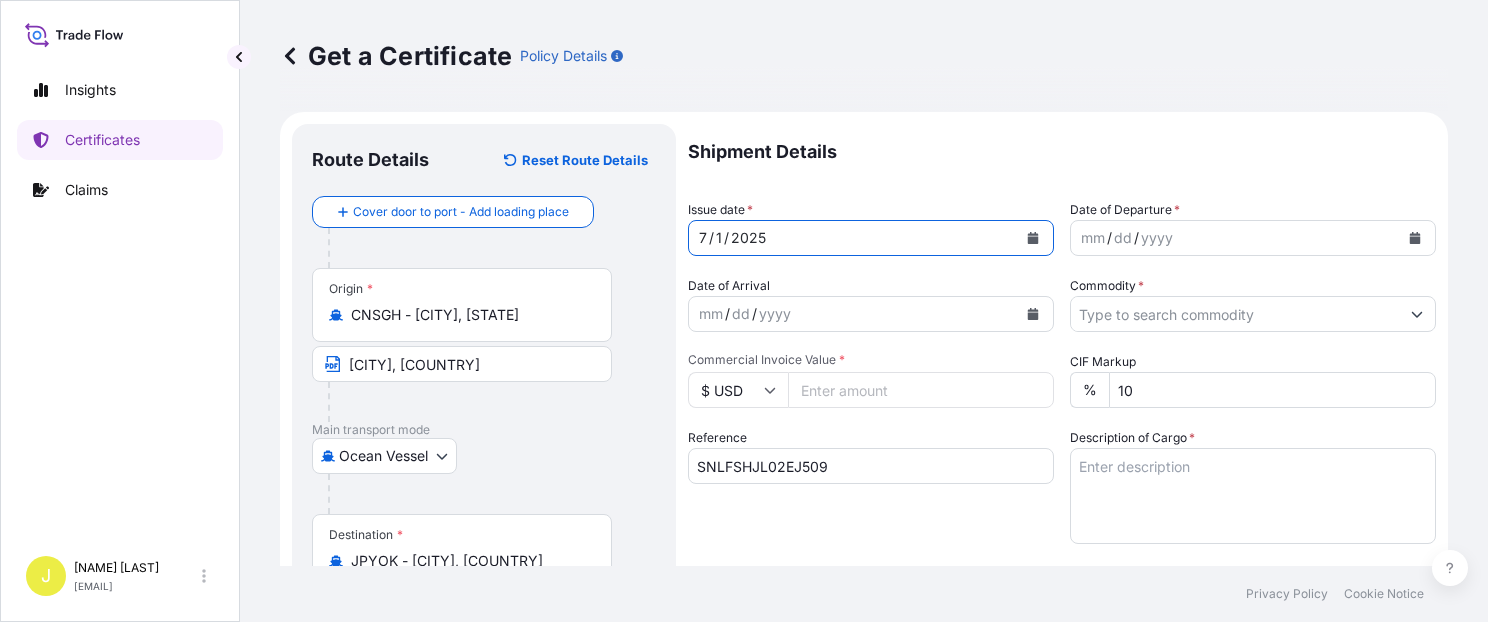 click on "1" at bounding box center [719, 238] 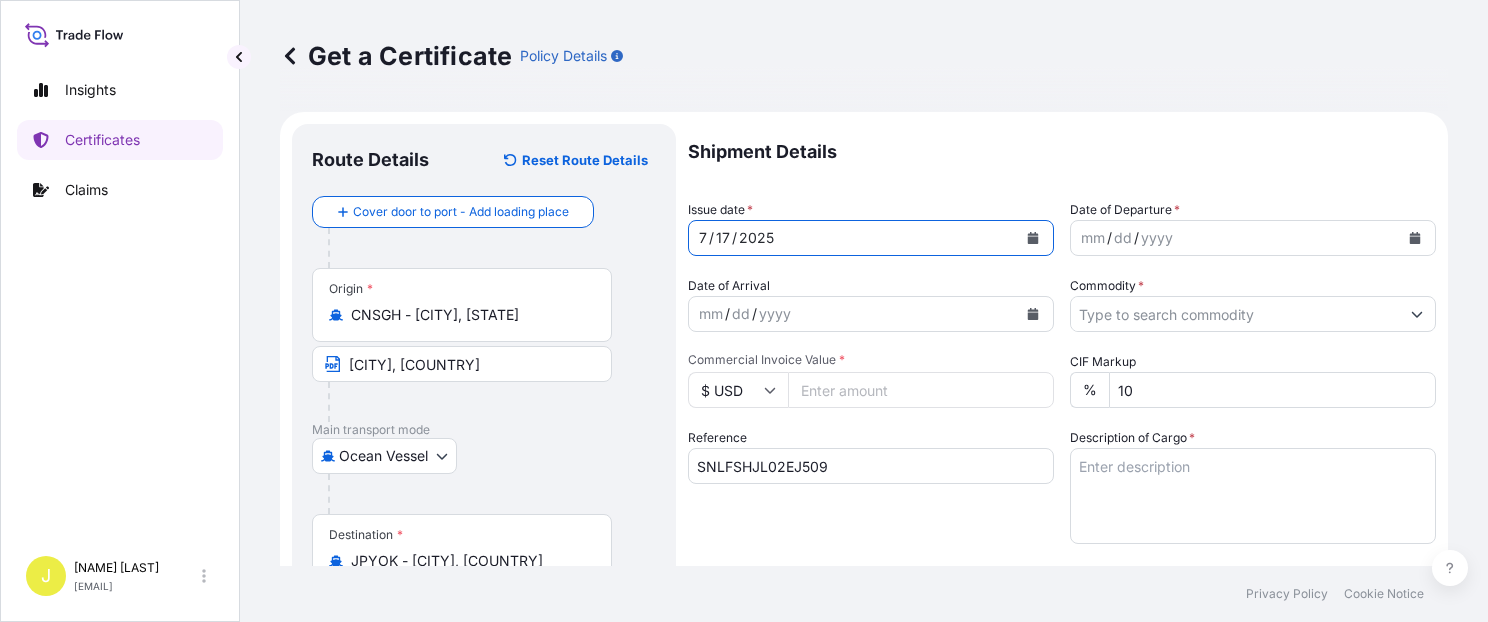click on "mm" at bounding box center [1093, 238] 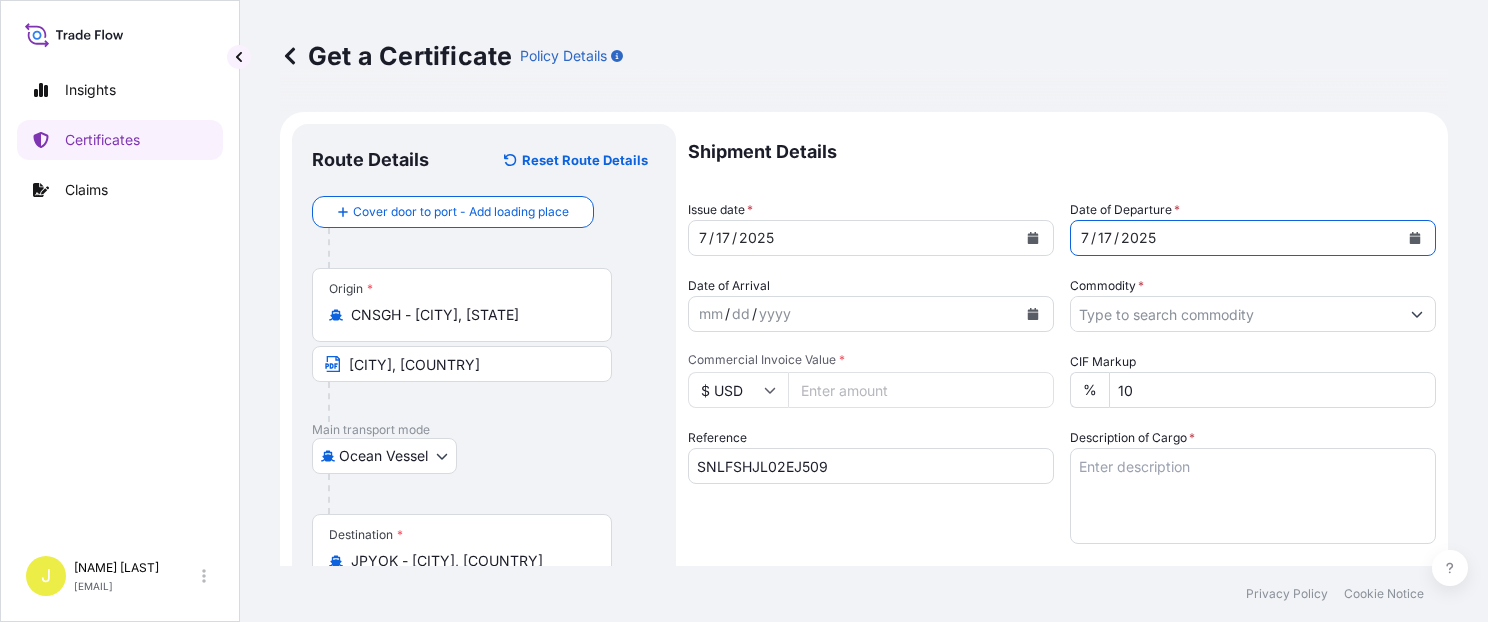 click on "Commodity *" at bounding box center [1235, 314] 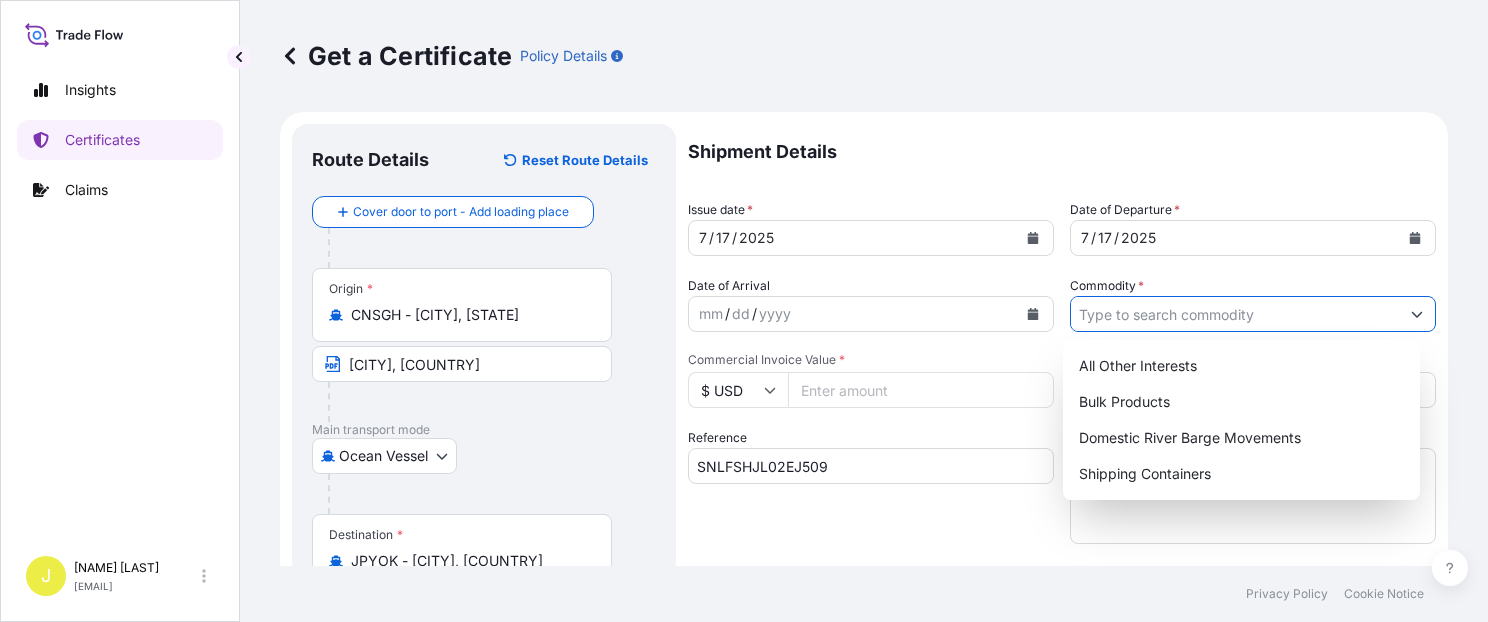 click on "Commodity *" at bounding box center [1235, 314] 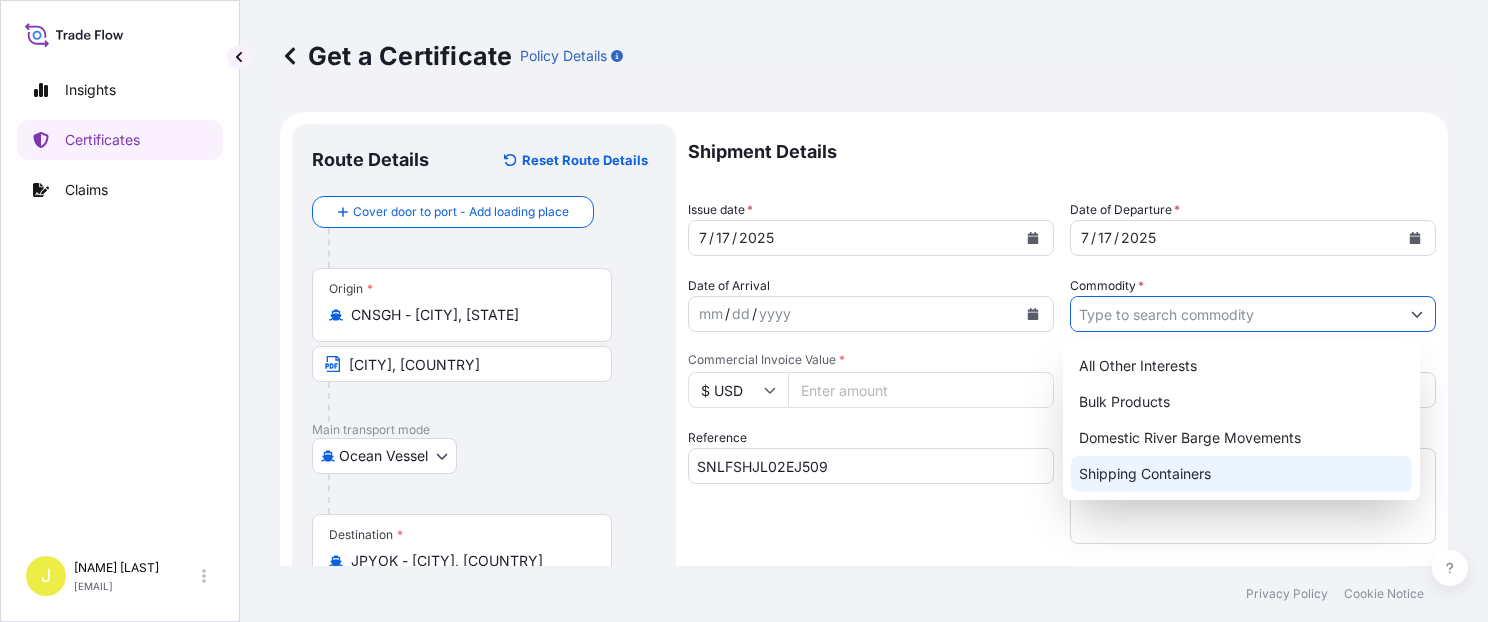 click on "Shipping Containers" at bounding box center (1241, 474) 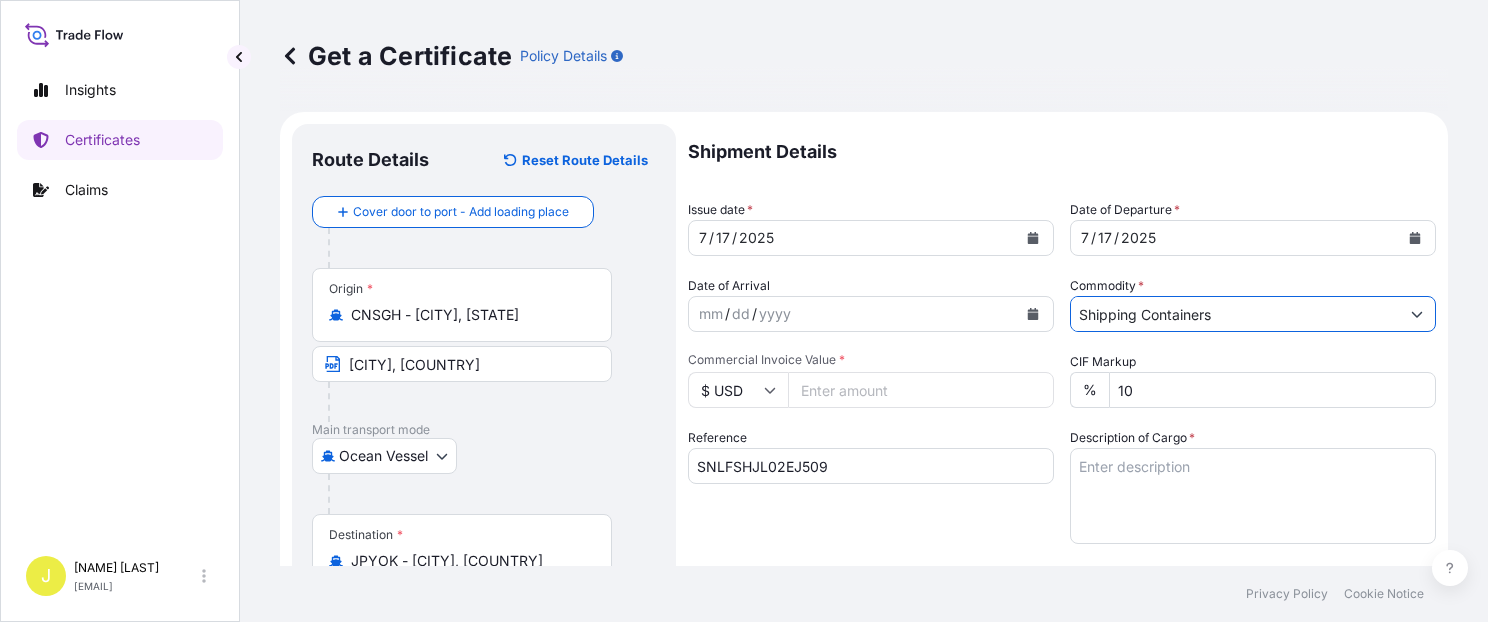 click on "Commercial Invoice Value    * $ USD" at bounding box center [871, 380] 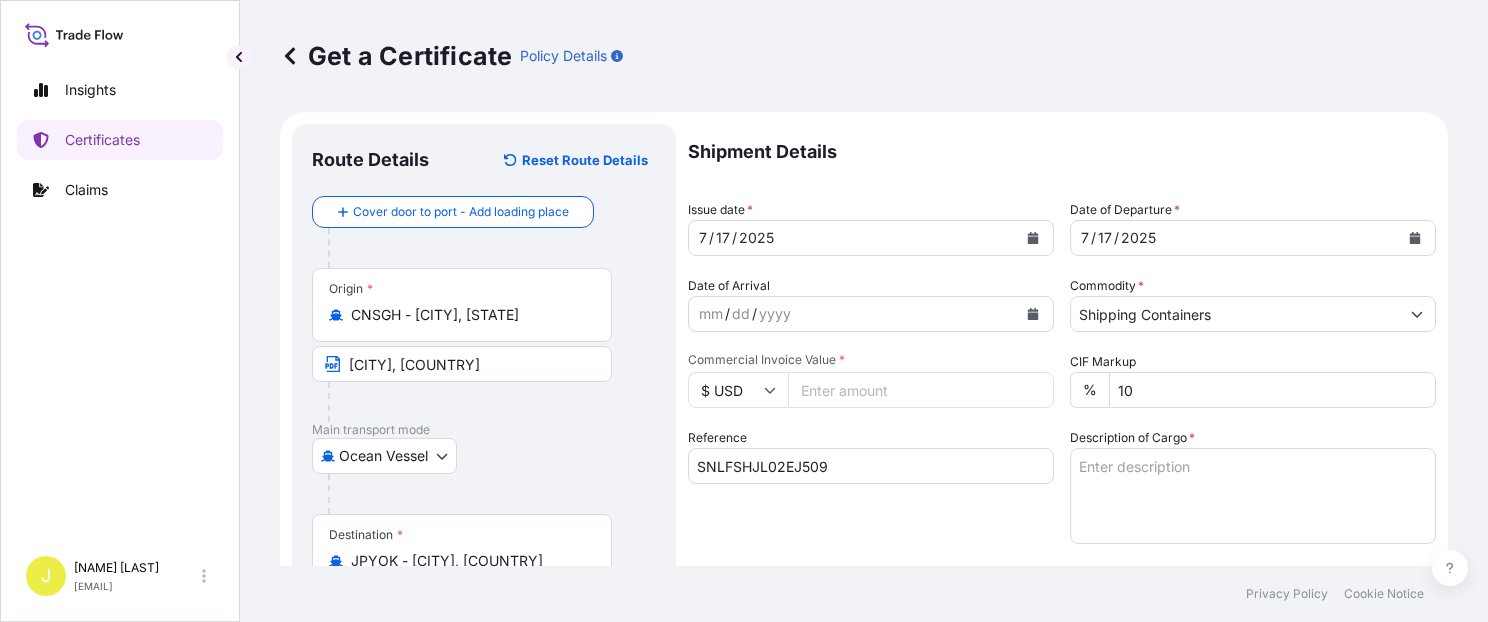 click 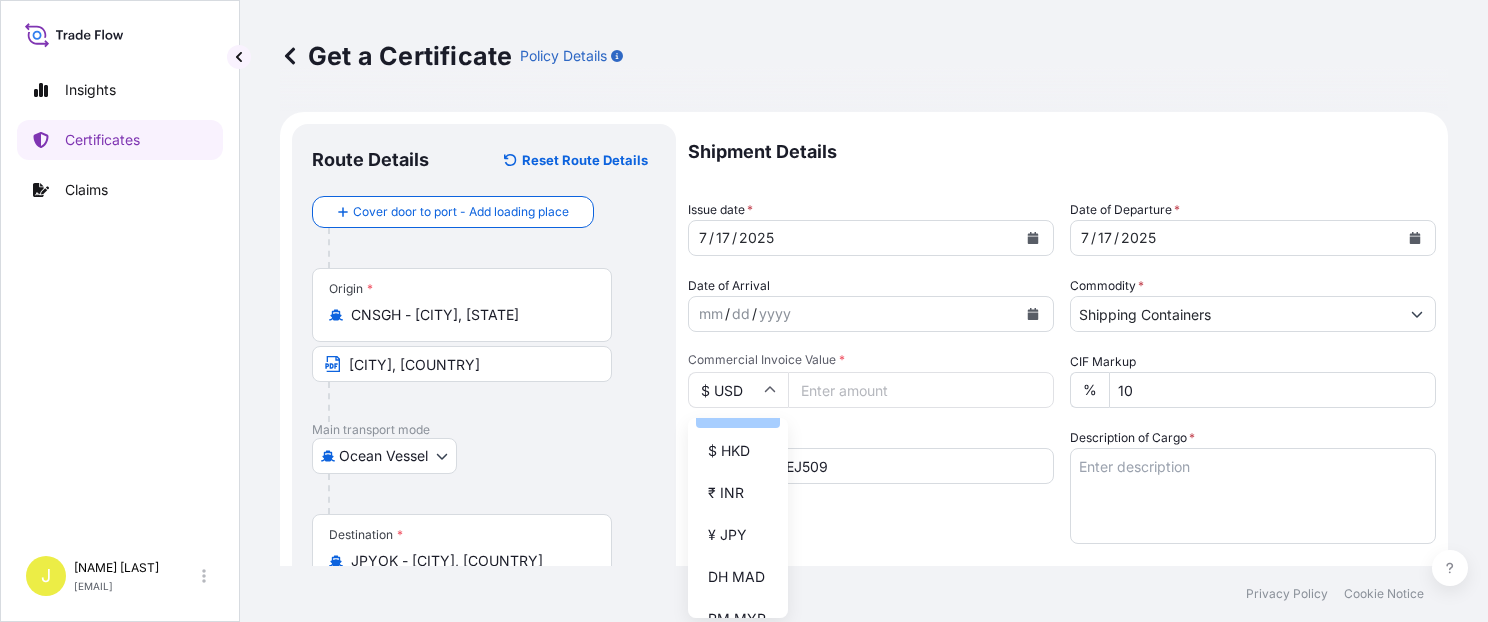 scroll, scrollTop: 390, scrollLeft: 0, axis: vertical 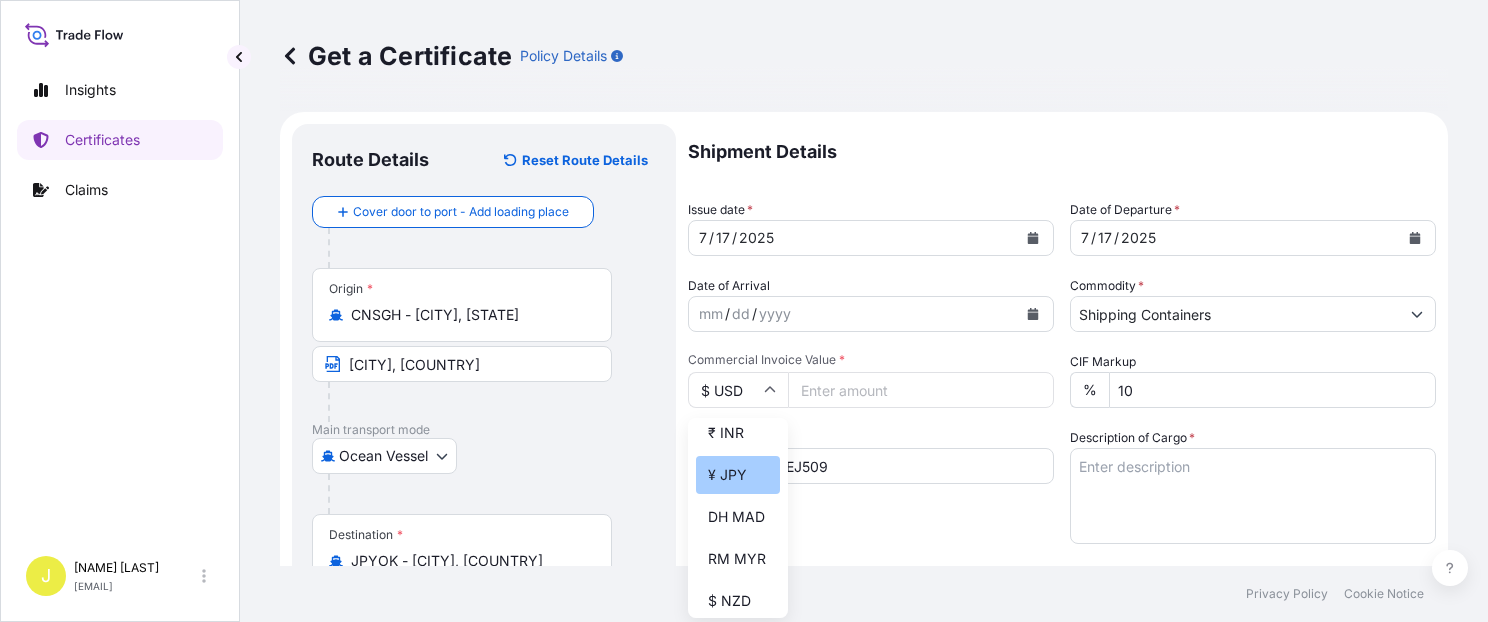 click on "¥ JPY" at bounding box center [738, 475] 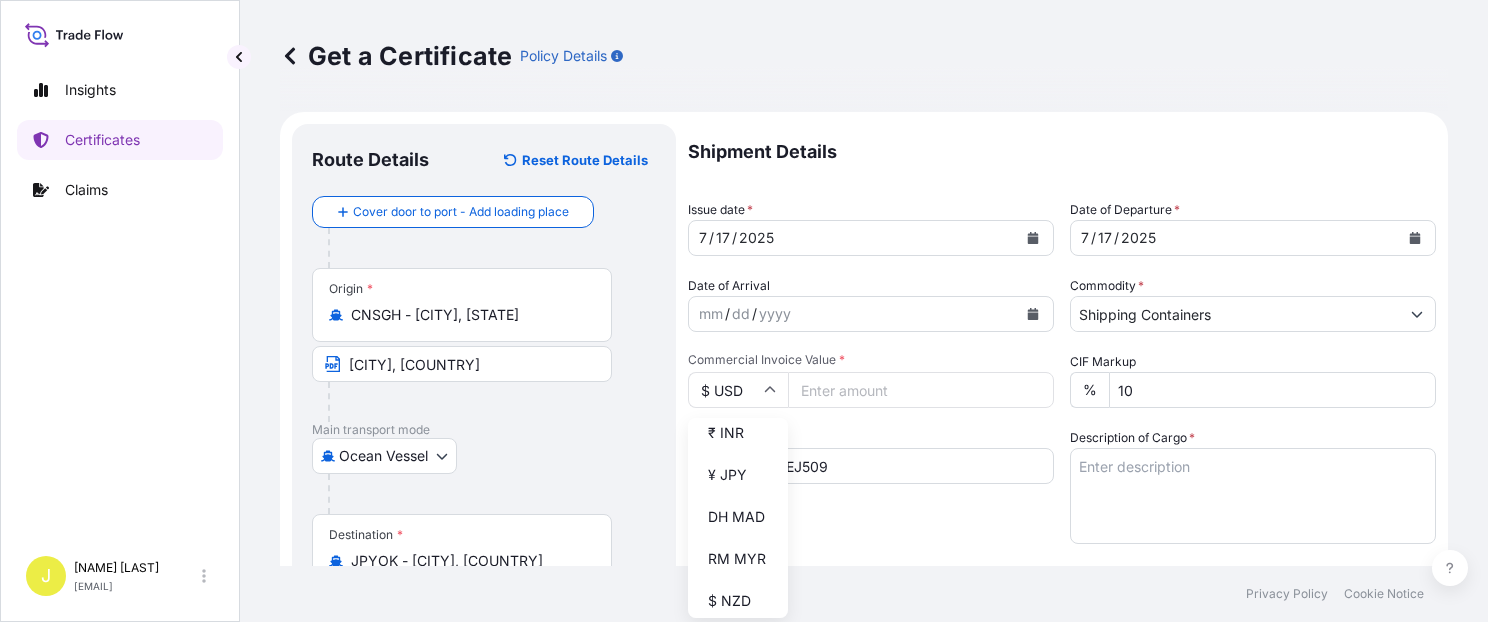 type on "¥ JPY" 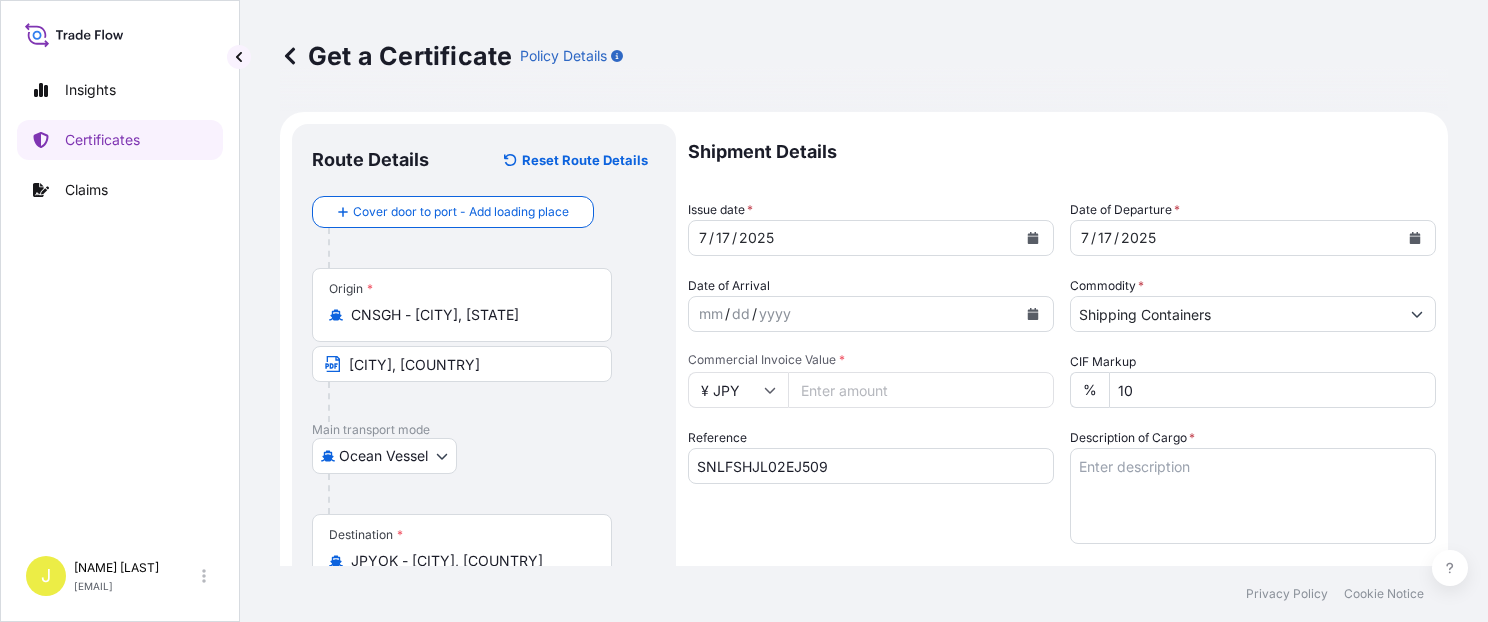 click on "Commercial Invoice Value    *" at bounding box center (921, 390) 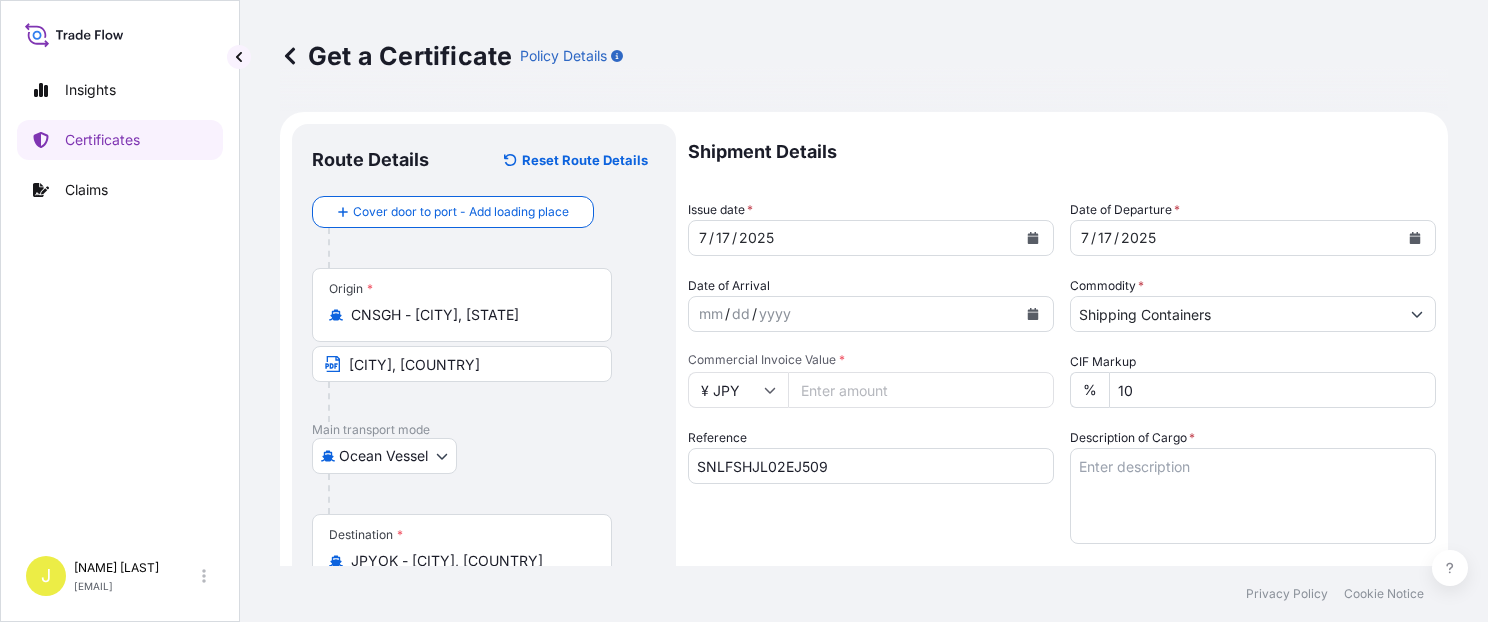 type on "[NUMBER]" 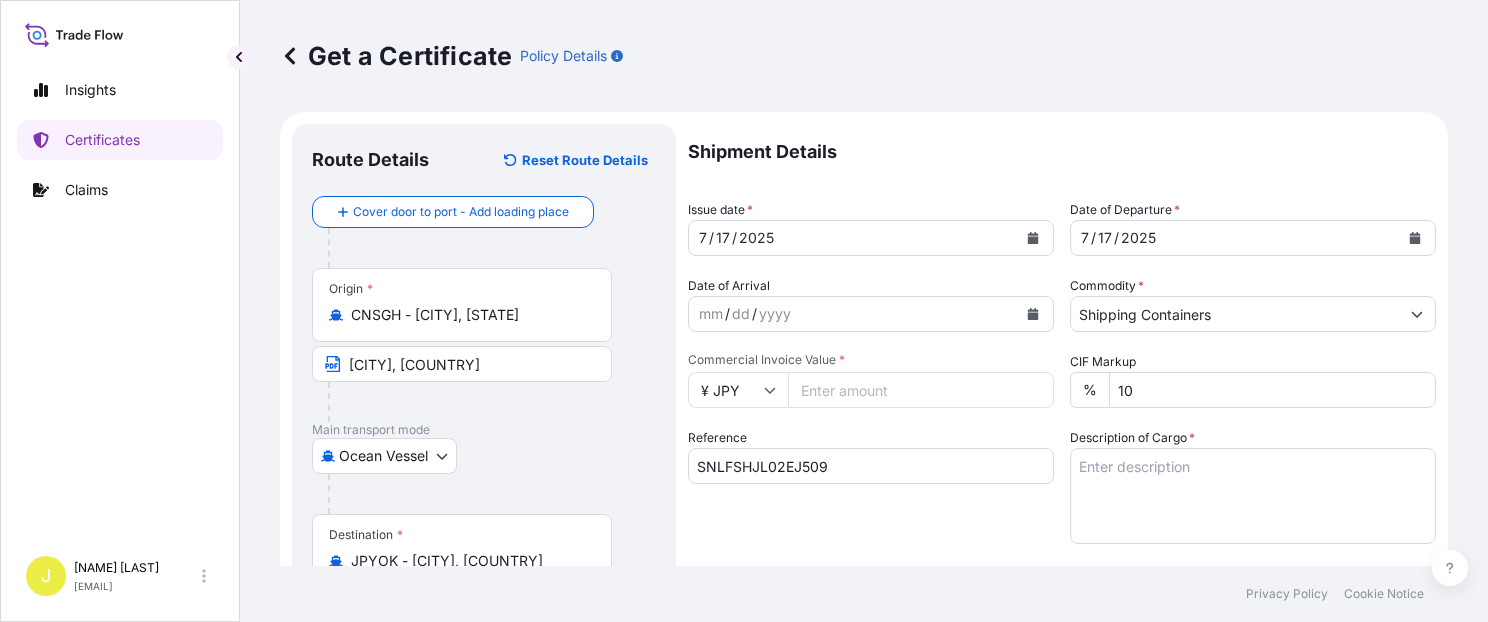 click on "10" at bounding box center (1272, 390) 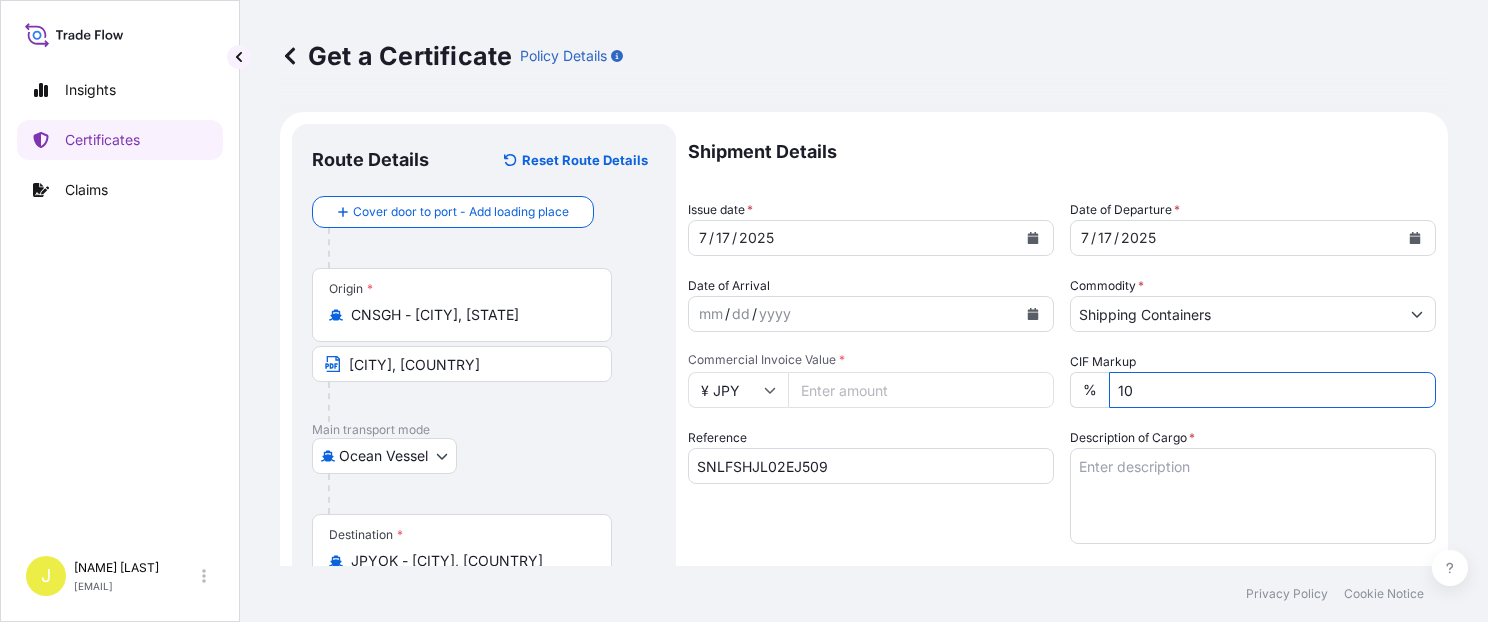 click on "Description of Cargo *" at bounding box center [1253, 496] 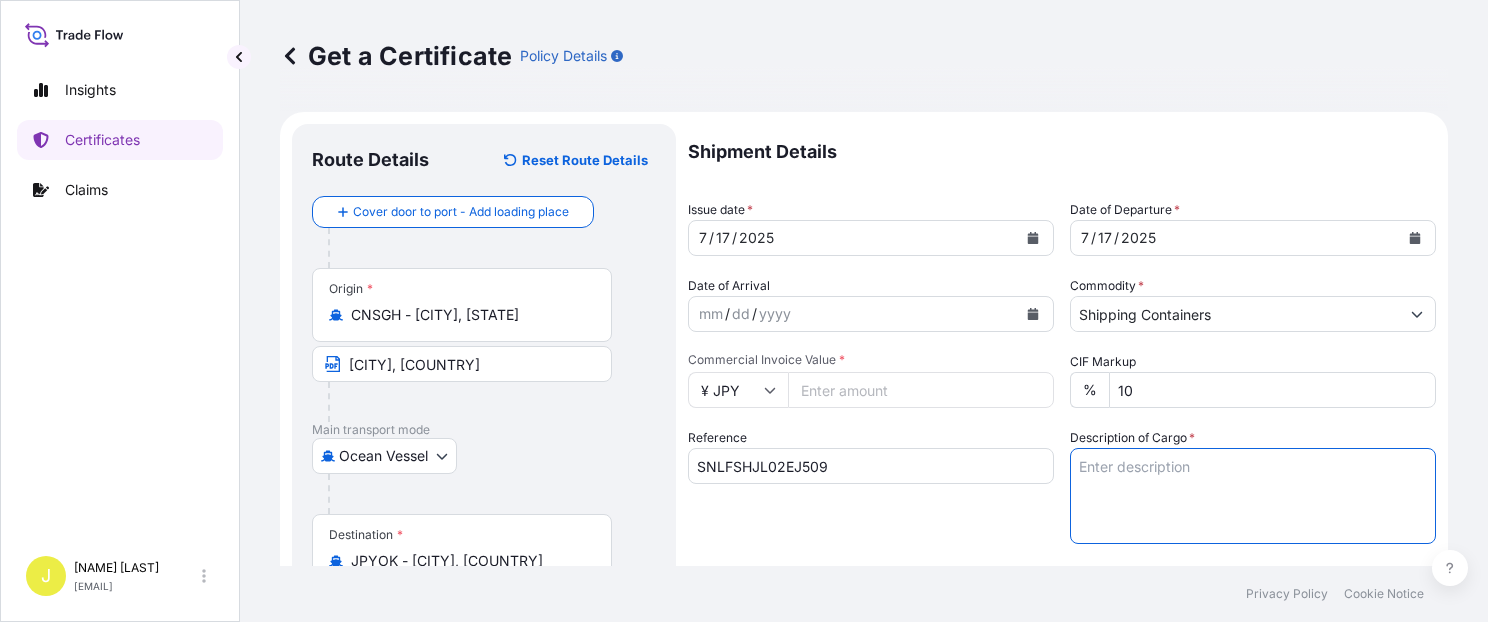 click on "Description of Cargo *" at bounding box center [1253, 496] 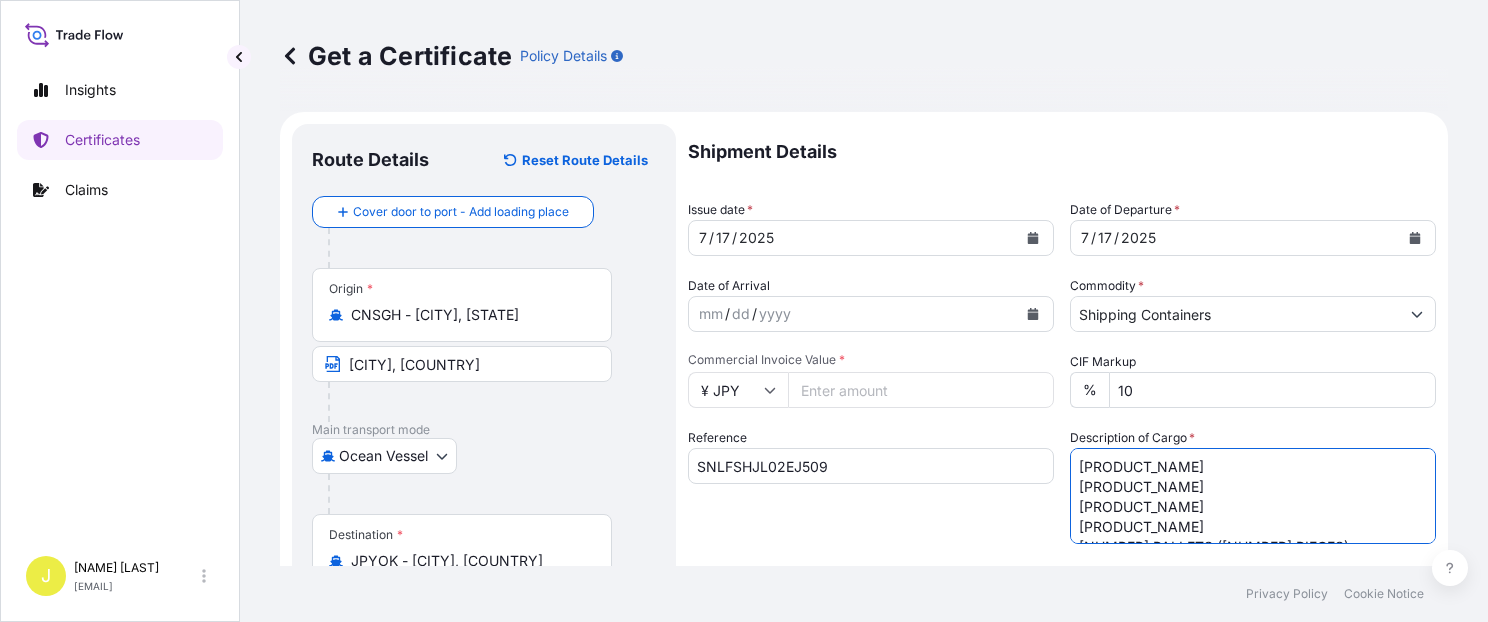 scroll, scrollTop: 92, scrollLeft: 0, axis: vertical 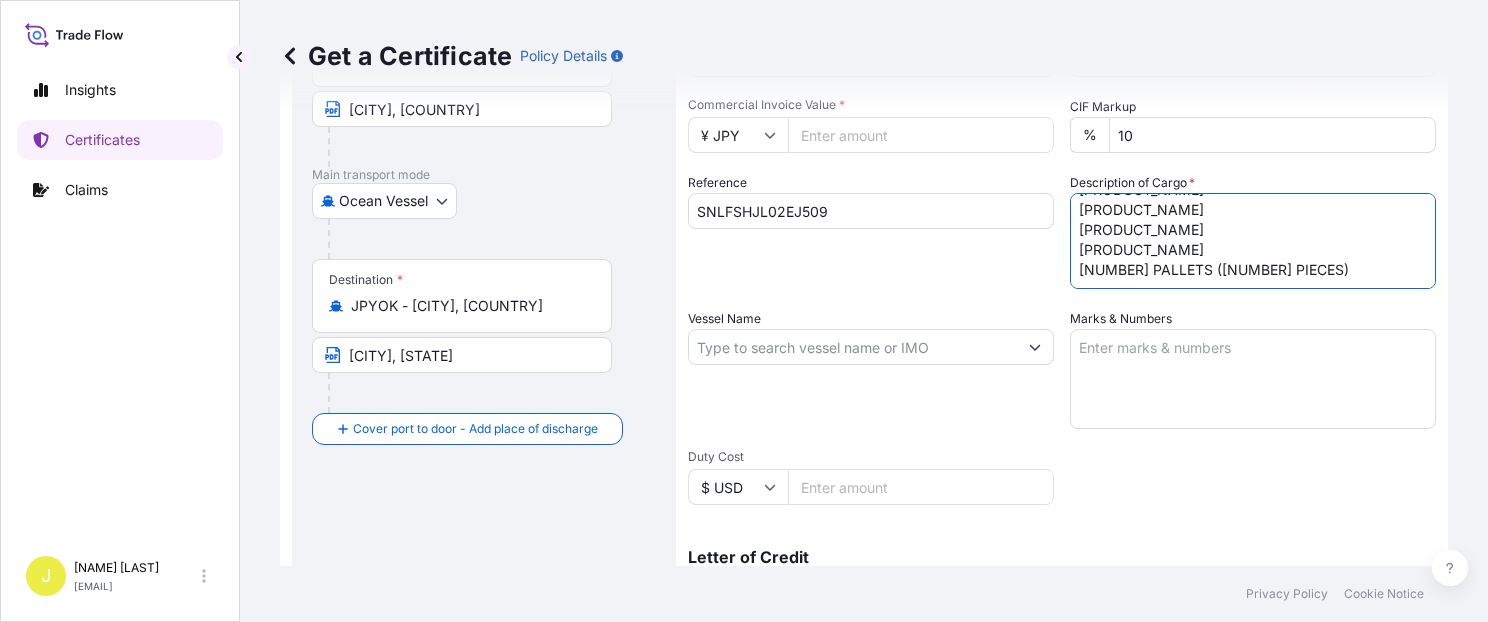 type on "[PRODUCT_NAME]
[PRODUCT_NAME]
[PRODUCT_NAME]
[PRODUCT_NAME]
[NUMBER] PALLETS ([NUMBER] PIECES)" 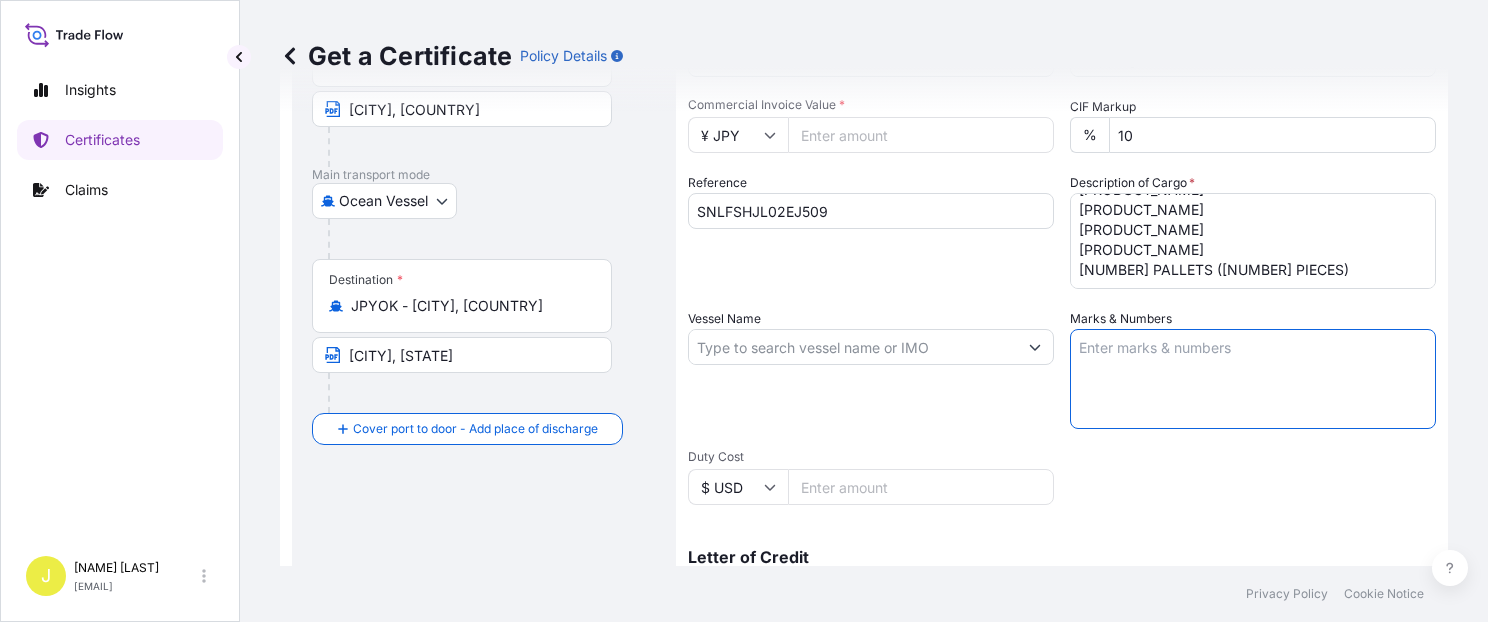 paste on "LUBRIZOL
502504000614 & 502504000615" 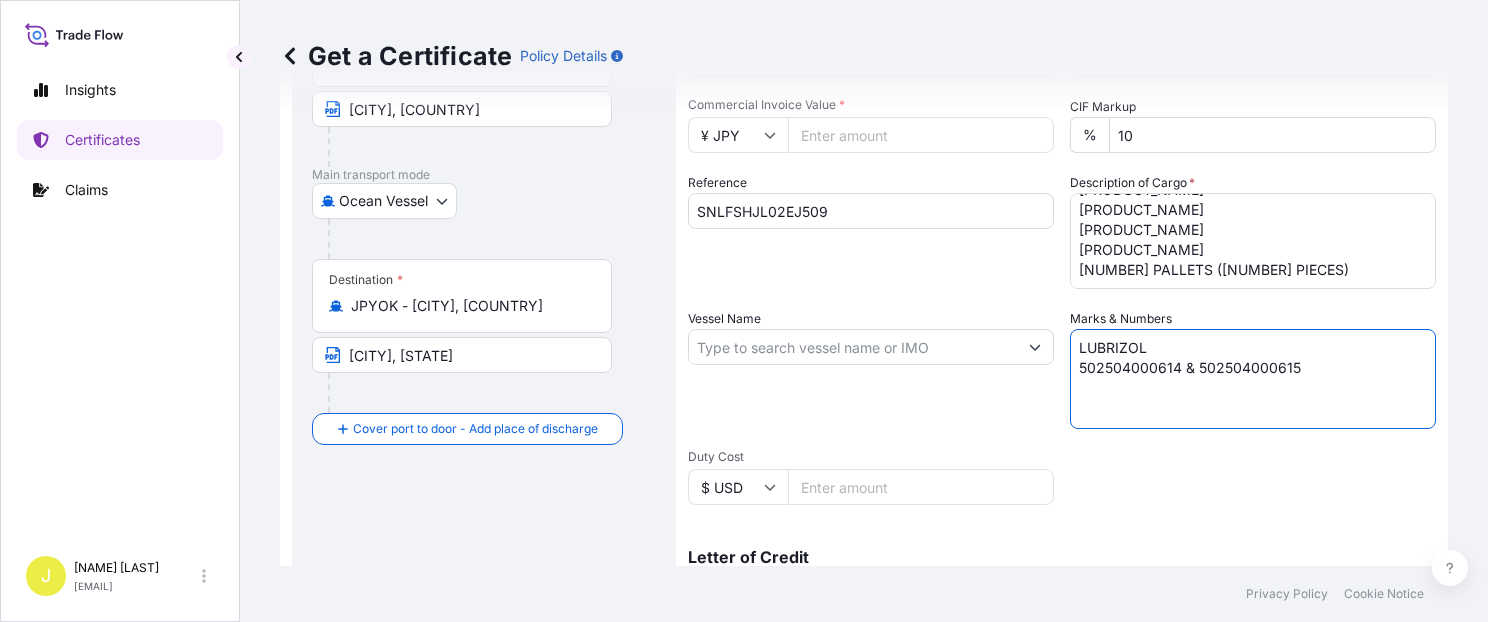 type on "LUBRIZOL
502504000614 & 502504000615" 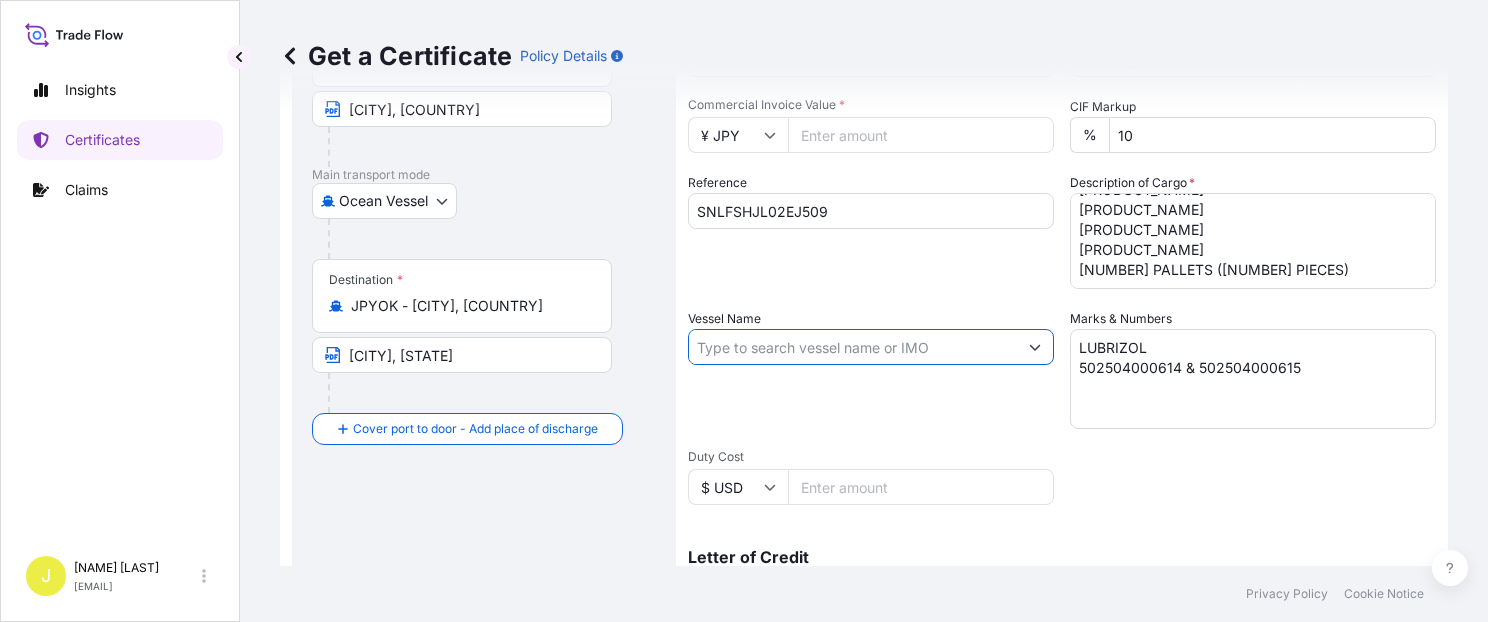 paste on "SNL NANJING" 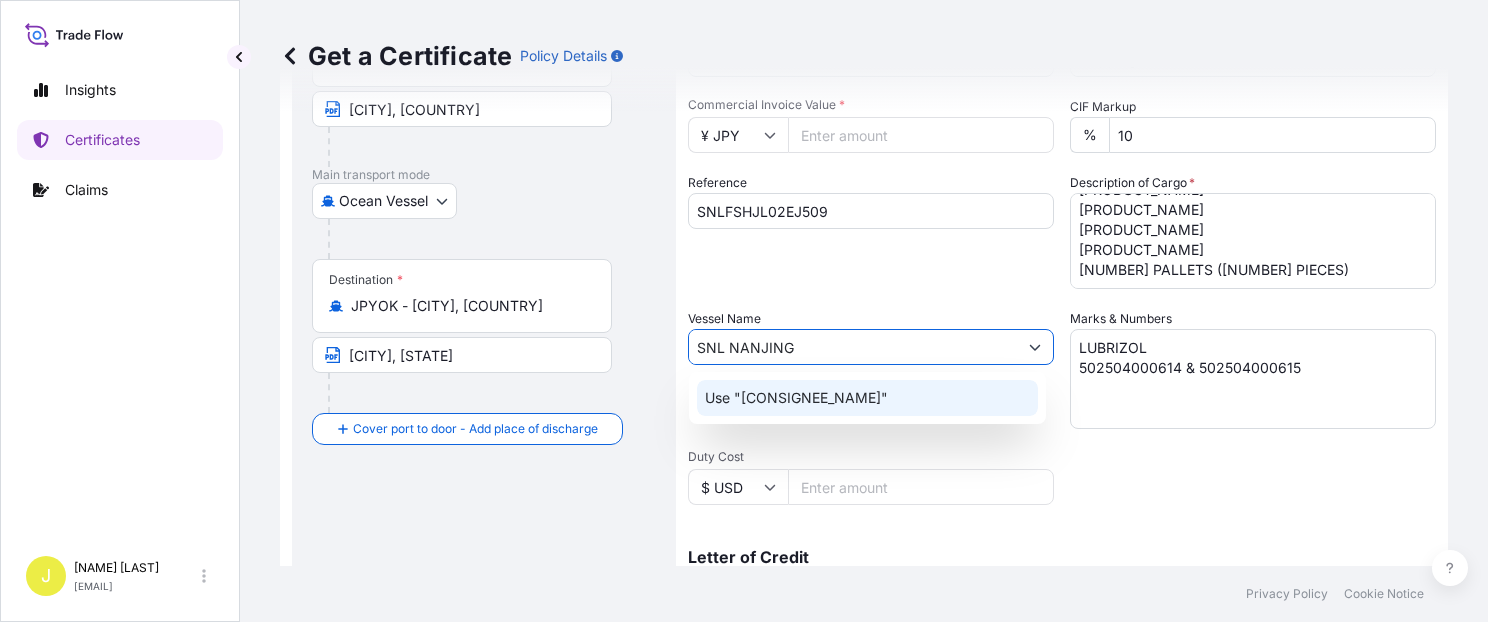 click on "Use "[CONSIGNEE_NAME]"" 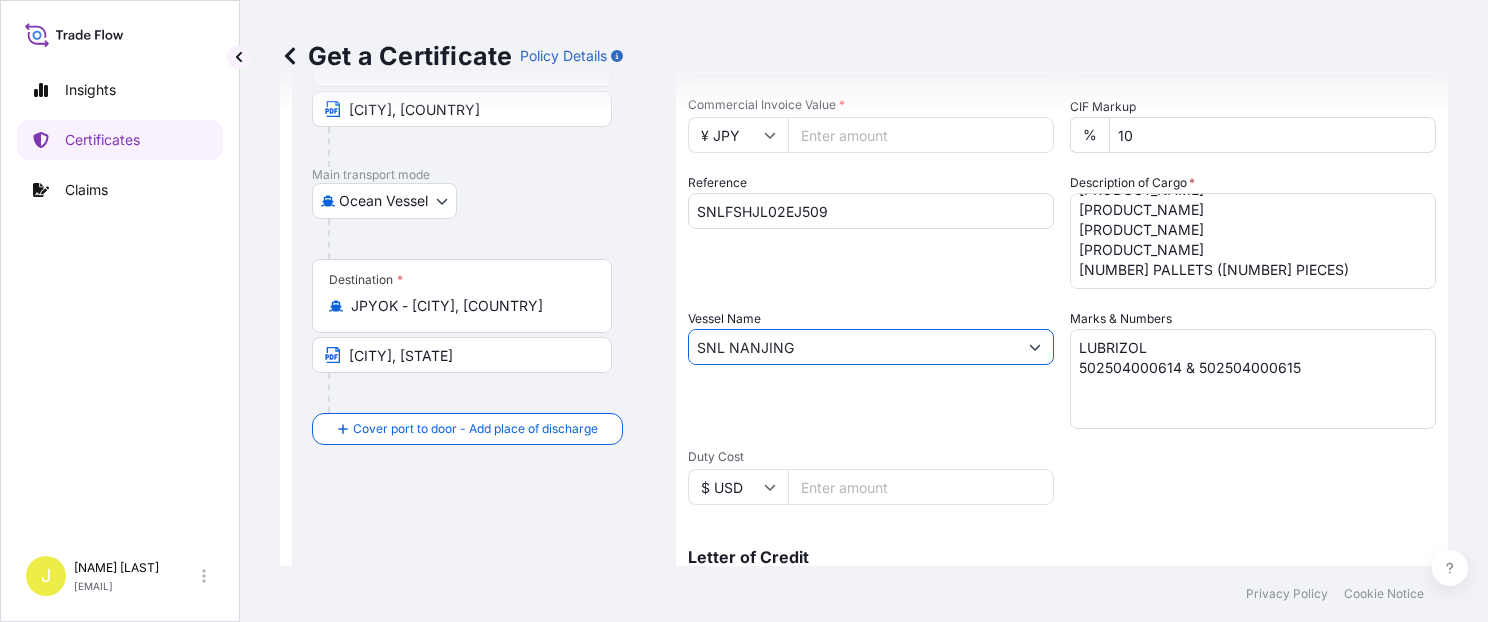 type on "SNL NANJING" 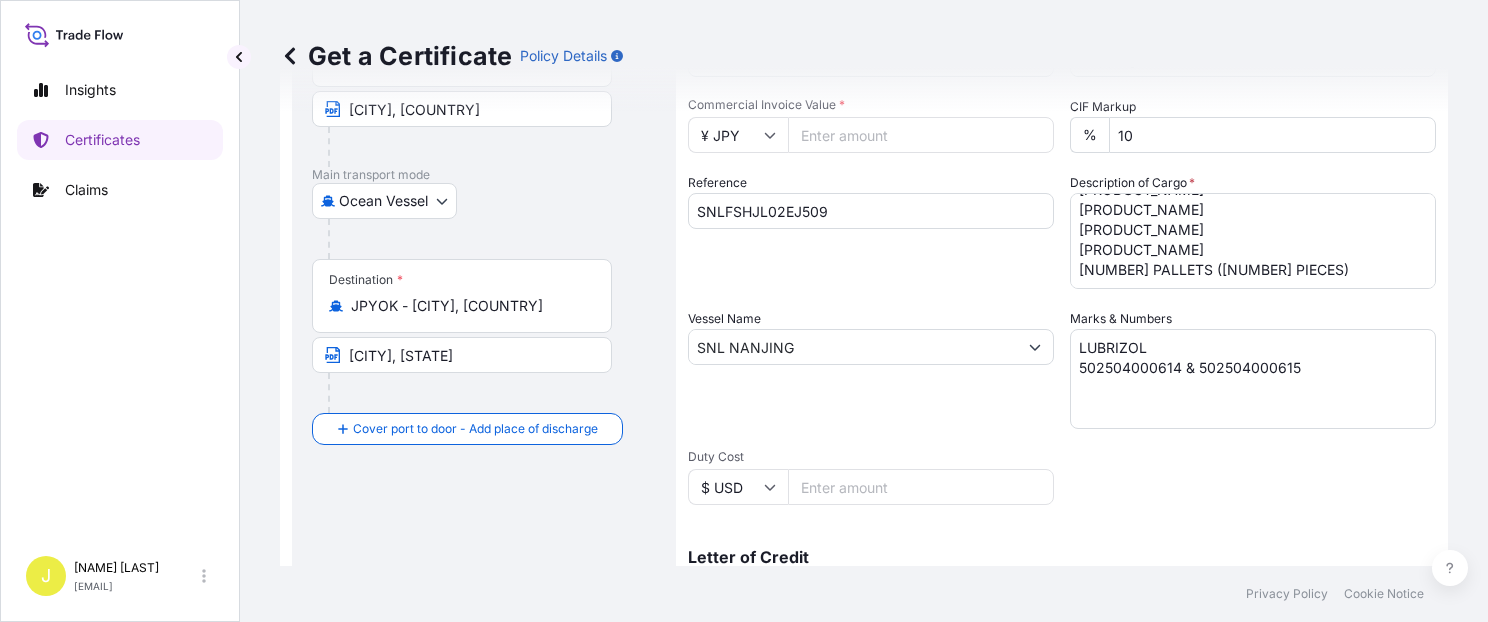click on "Shipment Details Issue date * [MONTH] / [DAY] / [YEAR] Date of Departure * [MONTH] / [DAY] / [YEAR] Date of Arrival mm / dd / yyyy Commodity * Shipping Containers Packing Category Commercial Invoice Value    * ¥ JPY 3387200 CIF Markup % 10 Reference SNLFSHJL02EJ509 Description of Cargo * MERQUAT(TM) 3330PR
POLYMER,25L BLU HDPE
MERQUAT(TM) 550PR POLYMER,
1H1 PLASTIC DRUM
MERQUAT(TM) 3331PR POLYMER,
1H1 PLASTIC DRU
MERQUAT(TM) 3940 POLYMER, 1H1
PLASTIC DRUM
19 PALLETS (132 PIECES) Vessel Name SNL NANJING Marks & Numbers LUBRIZOL
502504000614 & 502504000615 Duty Cost   $ USD Letter of Credit This shipment has a letter of credit Letter of credit * Letter of credit may not exceed 12000 characters Assured Details Primary Assured * Select a primary assured The Lubrizol Corporation Named Assured Named Assured Address" at bounding box center (1062, 345) 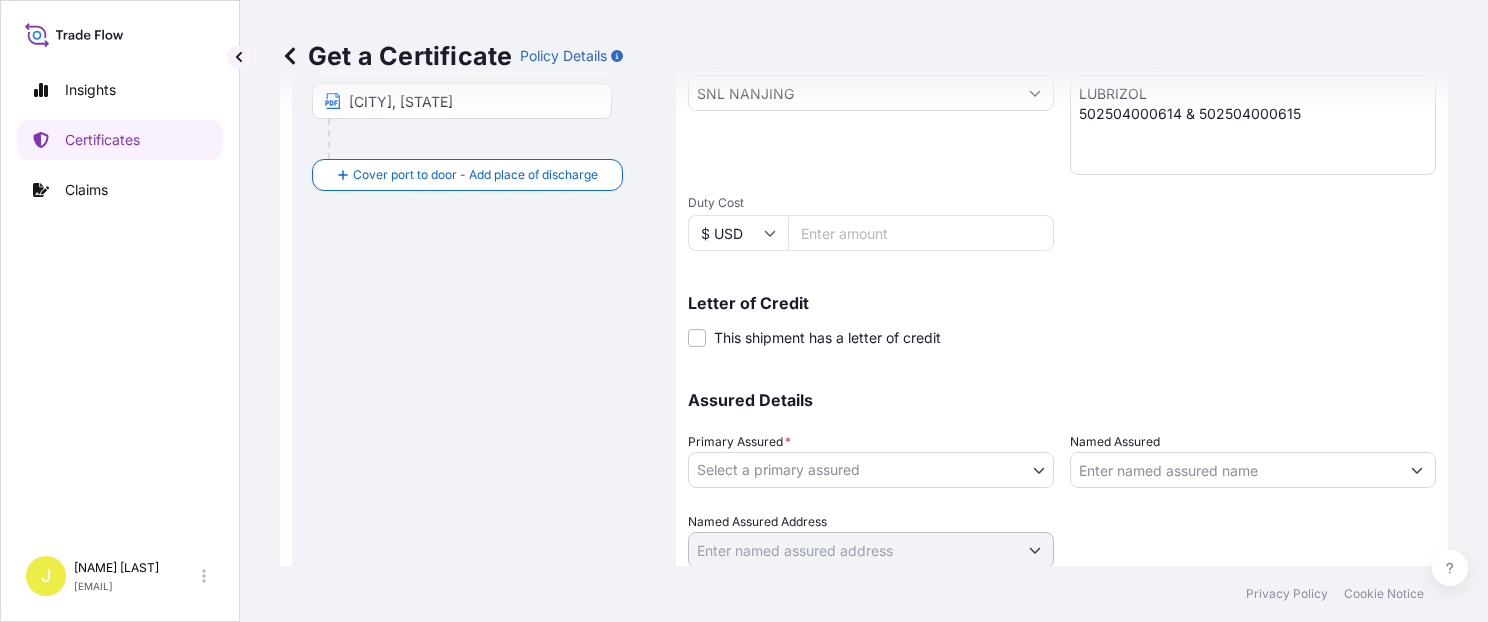 scroll, scrollTop: 565, scrollLeft: 0, axis: vertical 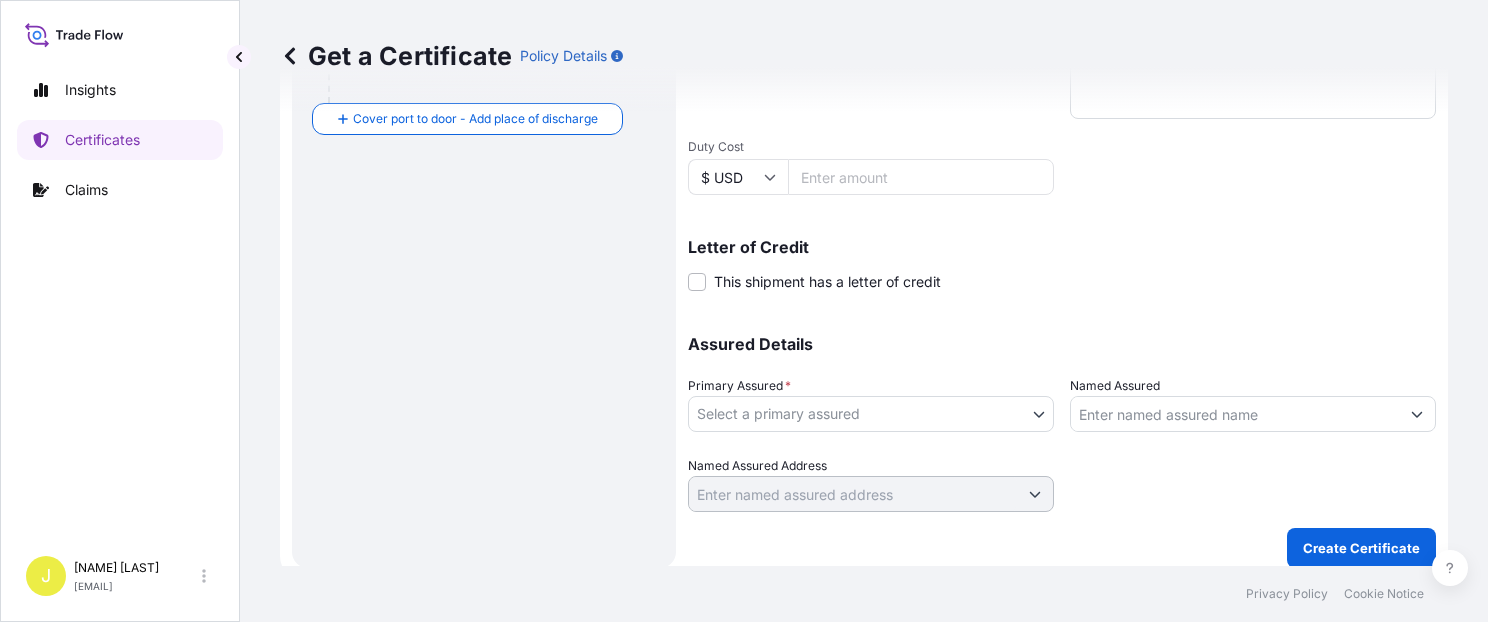 click on "Insights Certificates Claims J Jucy   Piao jucy.piao@example.com Get a Certificate Policy Details Route Details Reset Route Details   Cover door to port - Add loading place Place of loading Road / Inland Road / Inland Origin * CNSGH - Shanghai, China Shanghai, China Main transport mode Ocean Vessel Air Barge Road Ocean Vessel Rail Barge in Tow Destination * JPYOK - Yokohama, Japan Yokohama, Japan Cover port to door - Add place of discharge Road / Inland Road / Inland Place of Discharge Shipment Details Issue date * [DATE] Date of Departure * [DATE] Date of Arrival mm / dd / yyyy Commodity * Shipping Containers Packing Category Commercial Invoice Value    * ¥ JPY 3387200 CIF Markup % 10 Reference SNLFSHJL02EJ509 Description of Cargo * MERQUAT(TM) 3330PR
POLYMER,25L BLU HDPE
MERQUAT(TM) 550PR POLYMER,
1H1 PLASTIC DRUM
MERQUAT(TM) 3331PR POLYMER,
1H1 PLASTIC DRU
MERQUAT(TM) 3940 POLYMER, 1H1
PLASTIC DRUM
19 PALLETS (132 PIECES) Vessel Name SNL NANJING Marks & Numbers Duty Cost   $ USD * * 0" at bounding box center (744, 311) 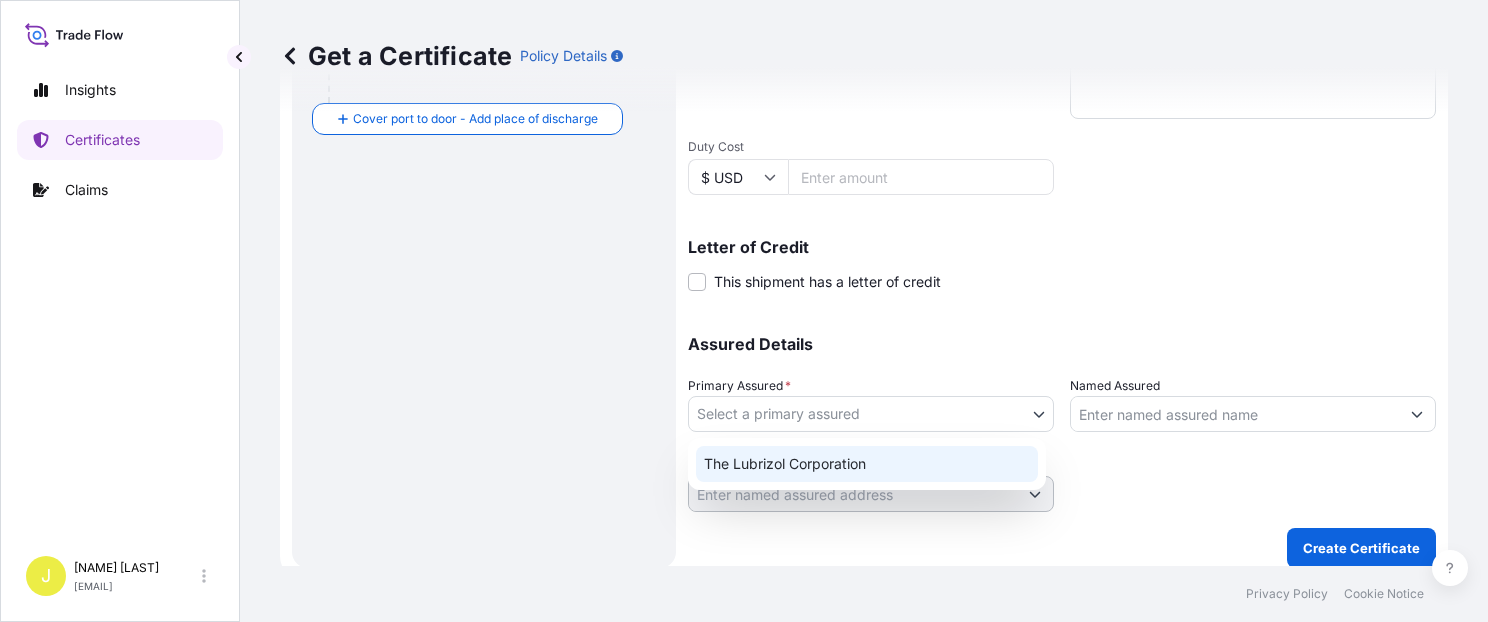 click on "The Lubrizol Corporation" at bounding box center [867, 464] 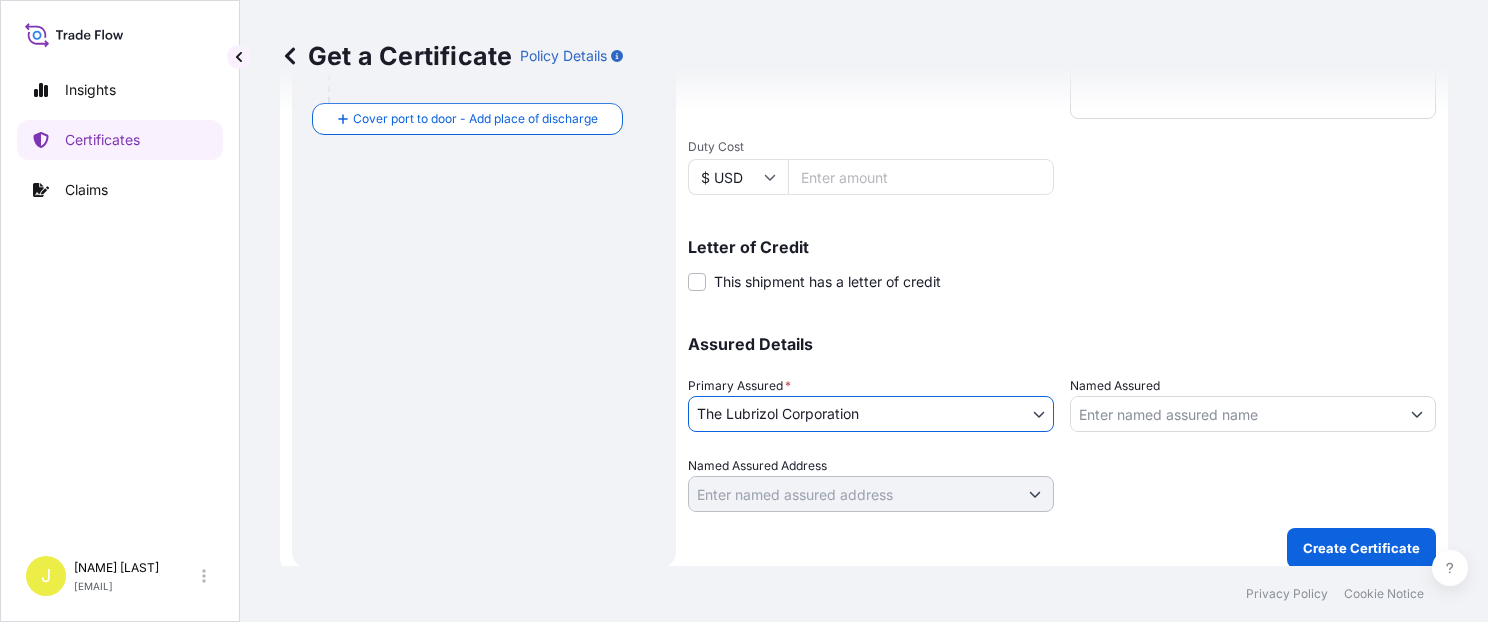 click on "Named Assured" at bounding box center (1235, 414) 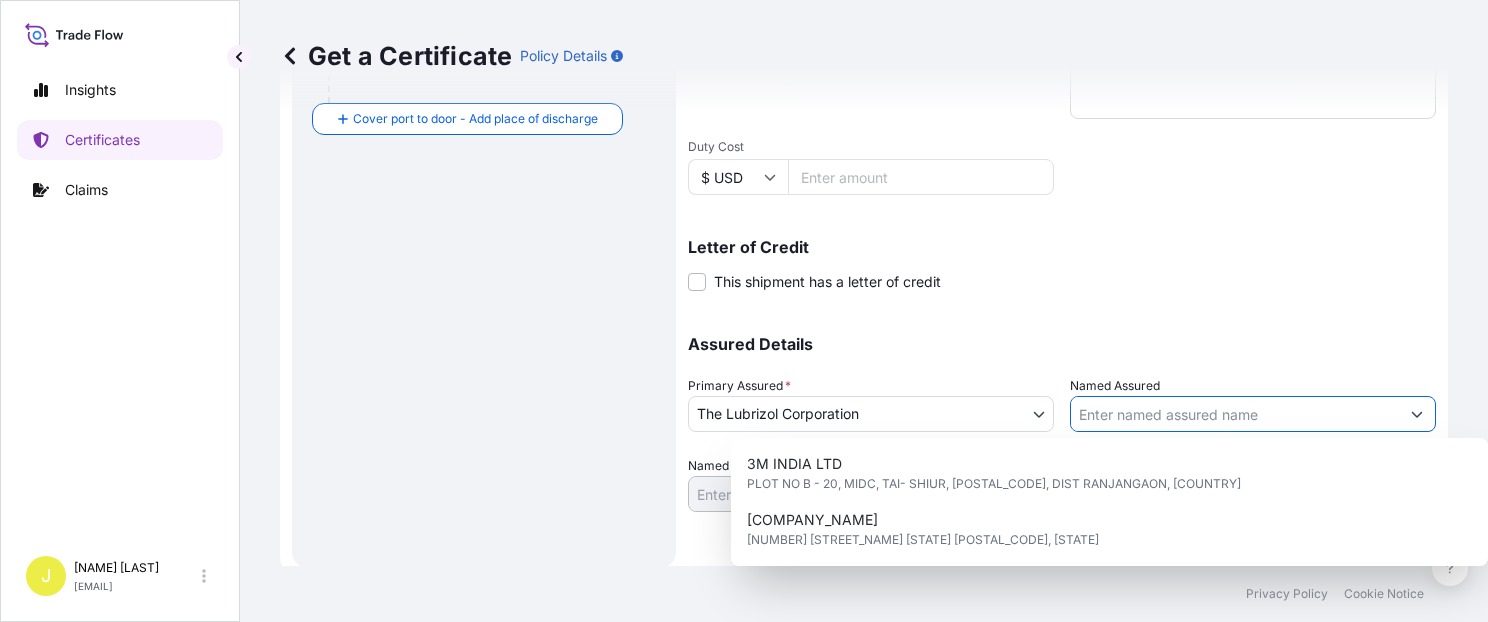 paste on "MATSUMOTO TRADING" 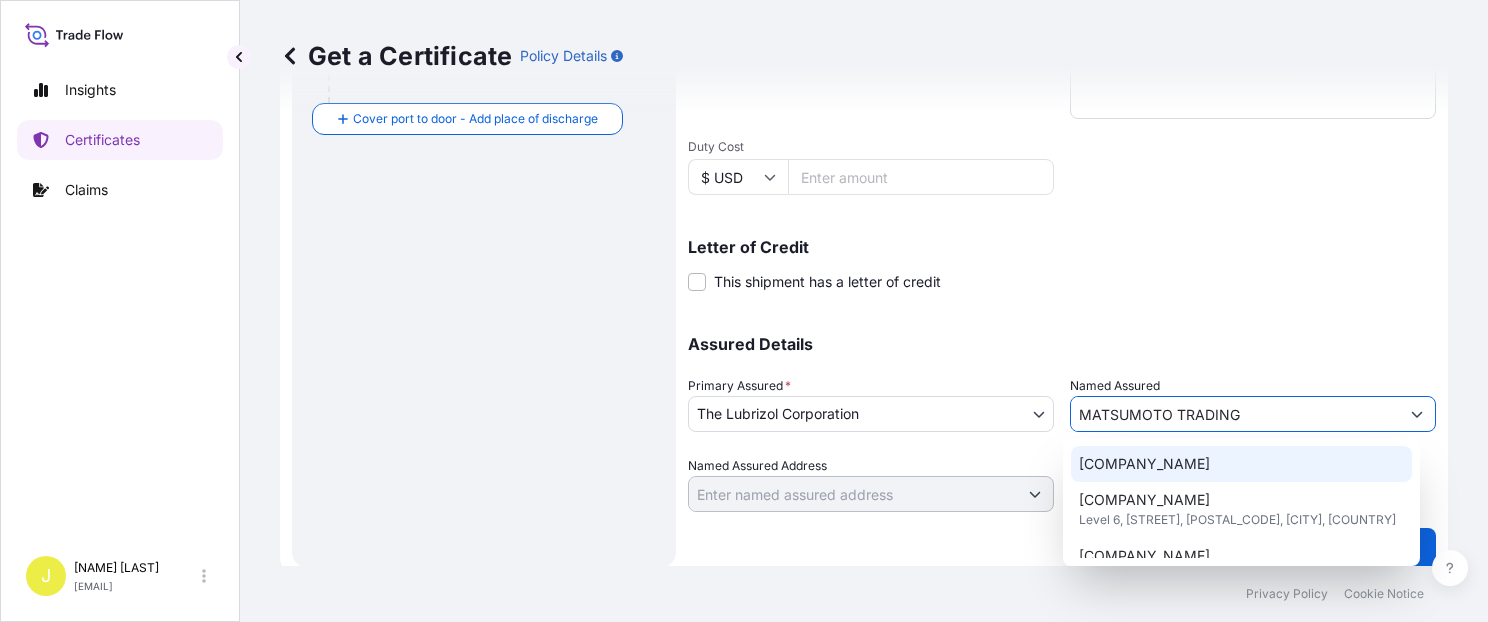 click on "[COMPANY_NAME]" at bounding box center [1241, 464] 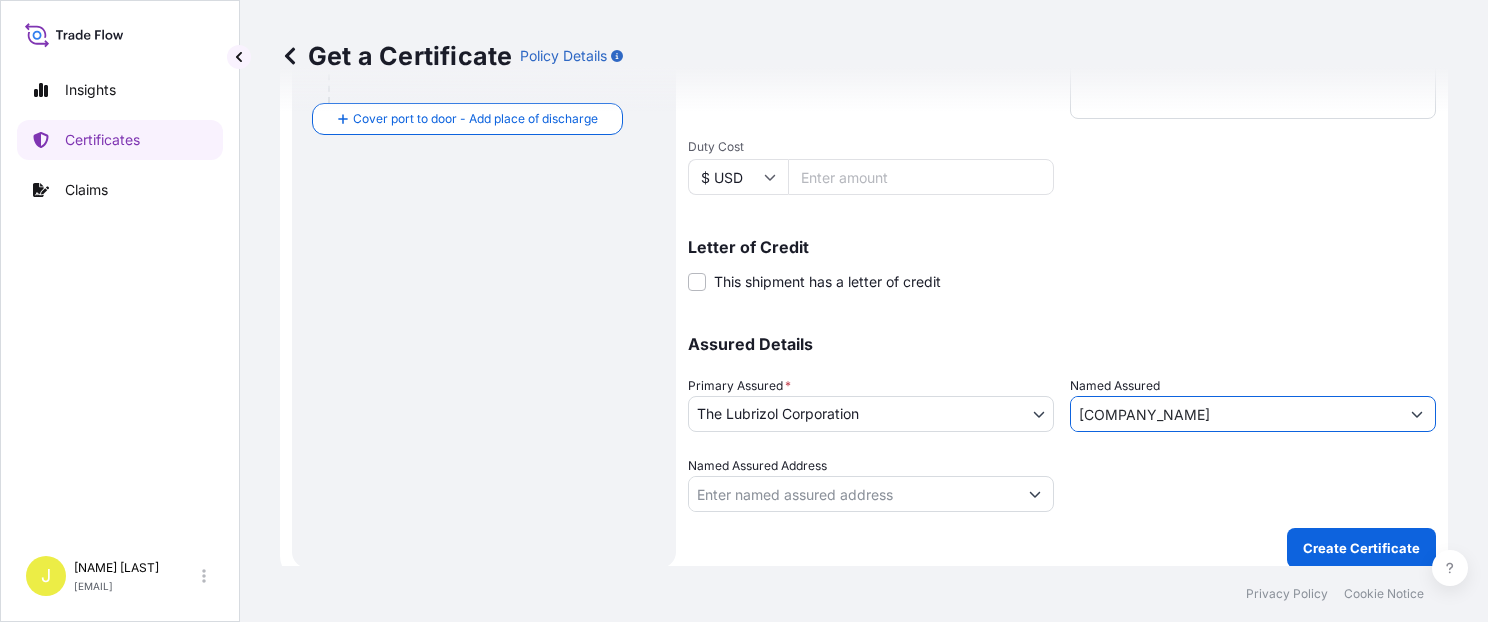 type on "[COMPANY_NAME]" 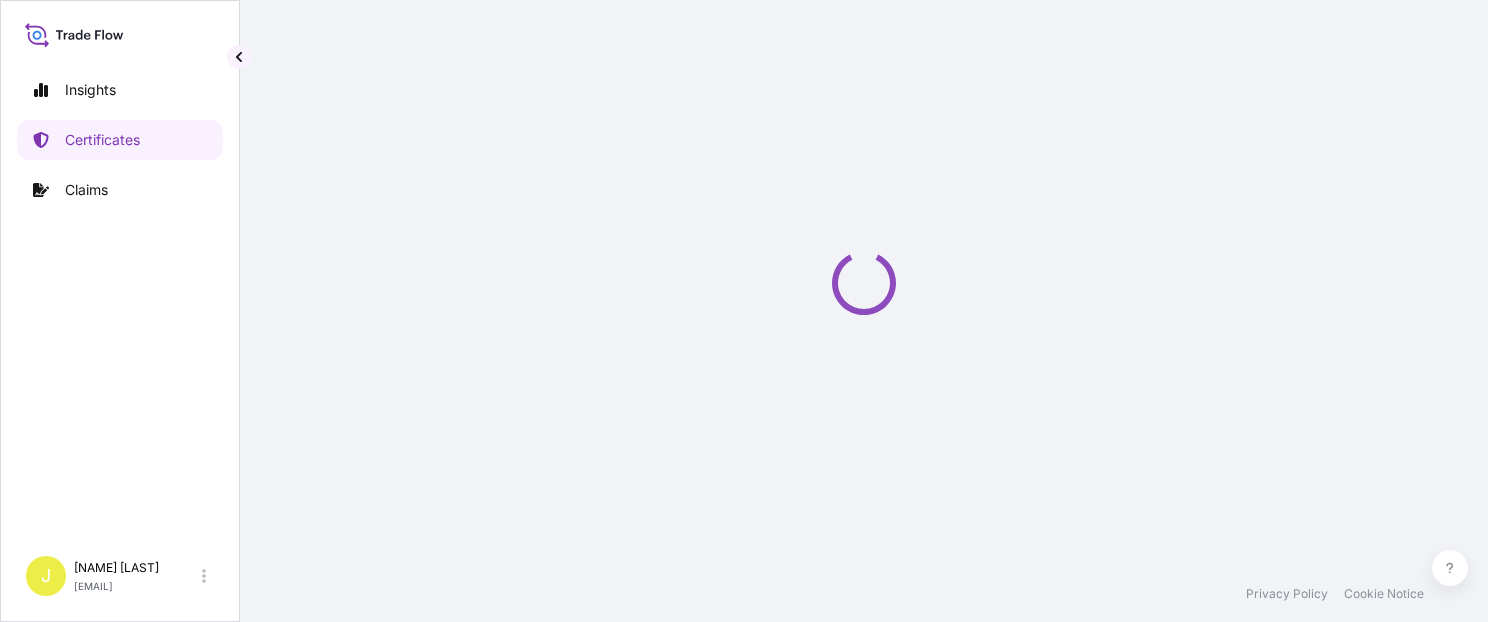 scroll, scrollTop: 0, scrollLeft: 0, axis: both 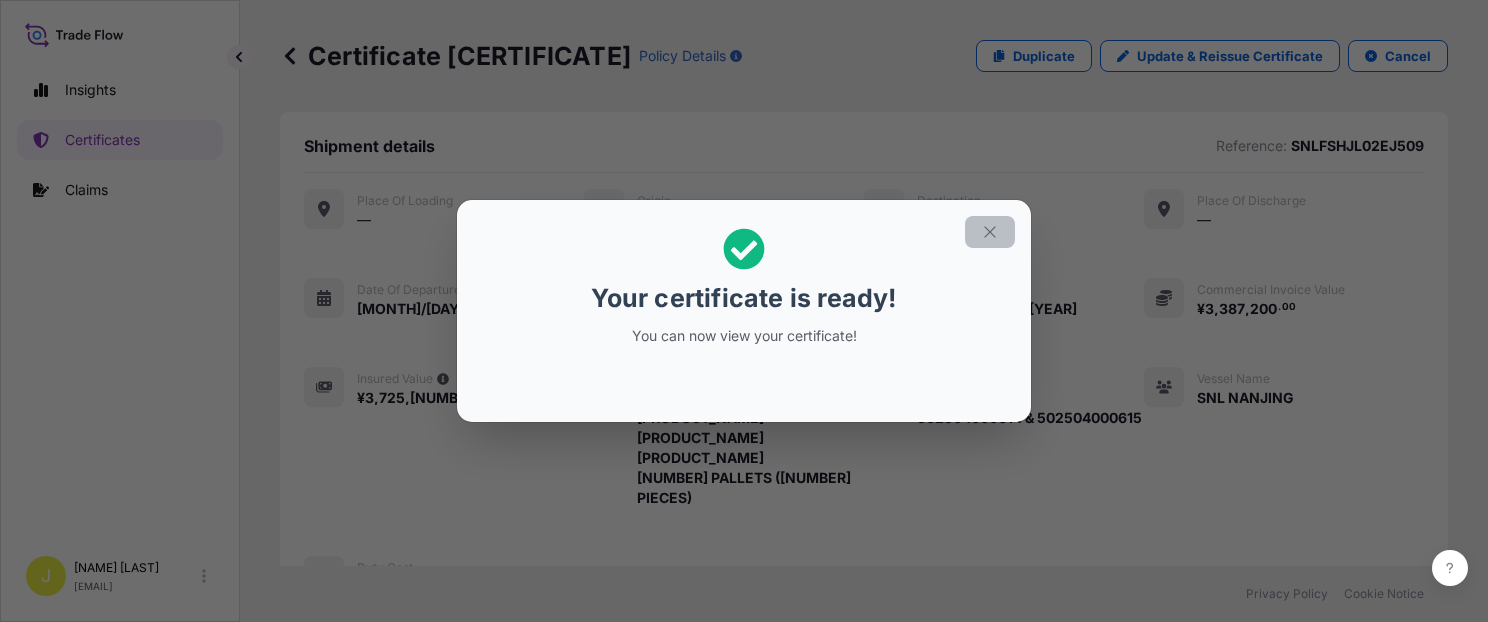 click at bounding box center [990, 232] 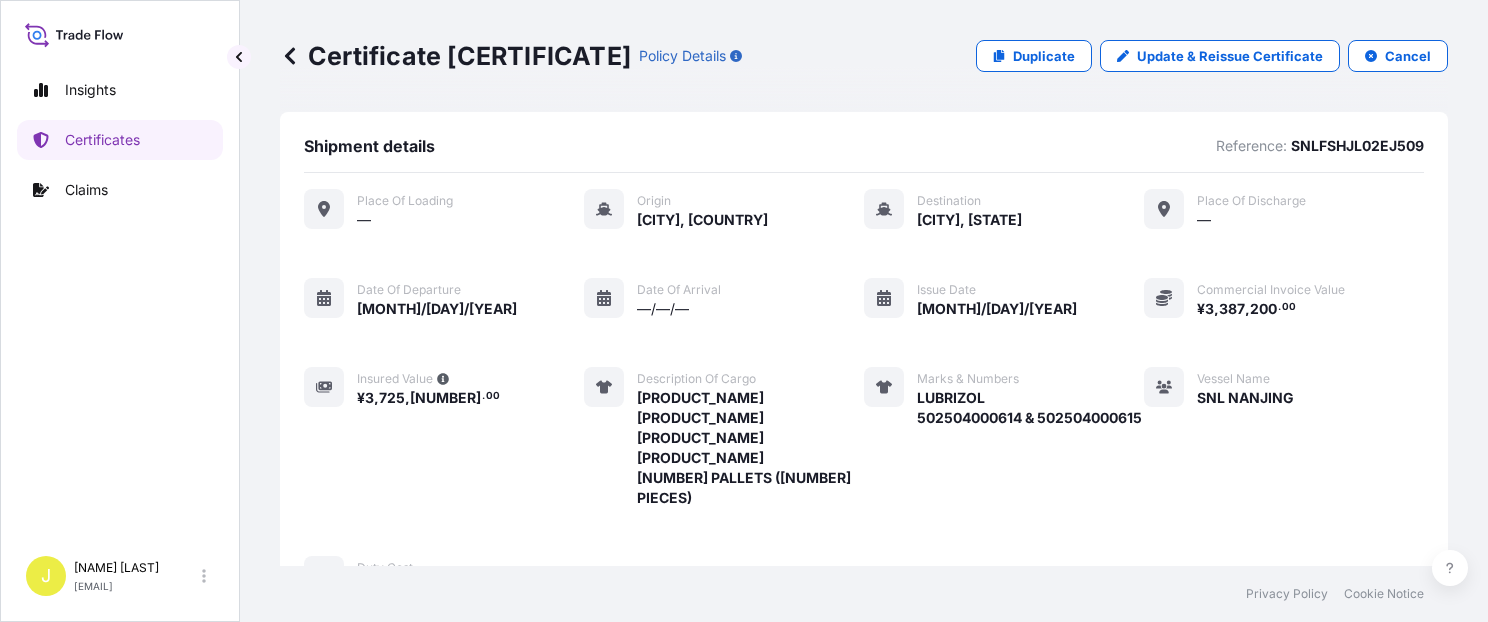 click on "Marks & Numbers LUBRIZOL
[NUMBER] & [NUMBER]" at bounding box center (1003, 437) 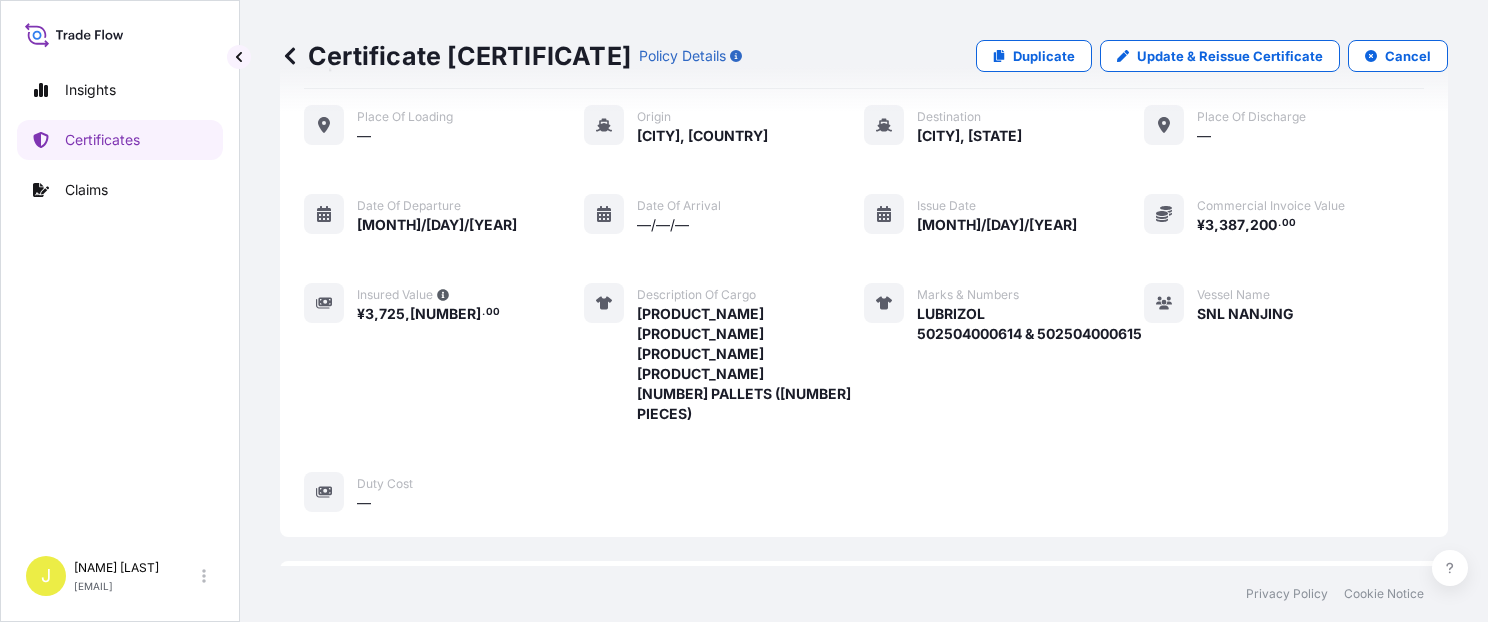 scroll, scrollTop: 0, scrollLeft: 0, axis: both 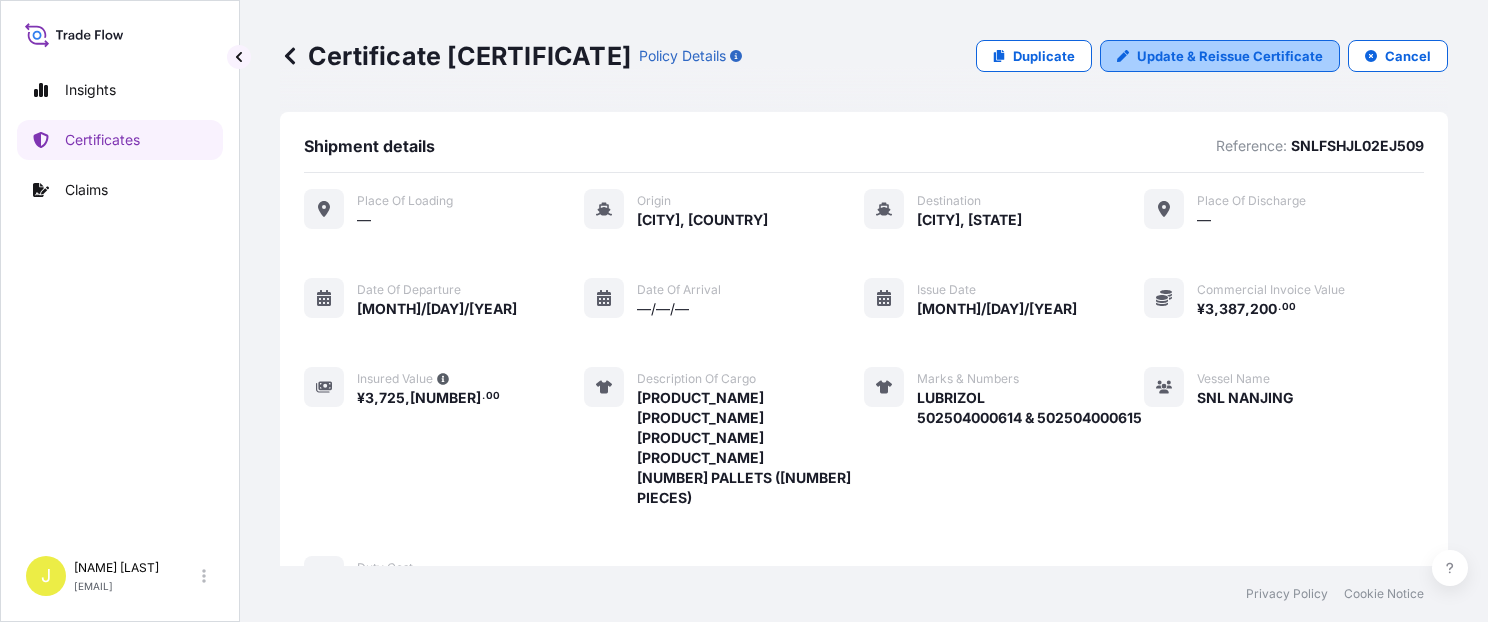 click on "Update & Reissue Certificate" at bounding box center (1230, 56) 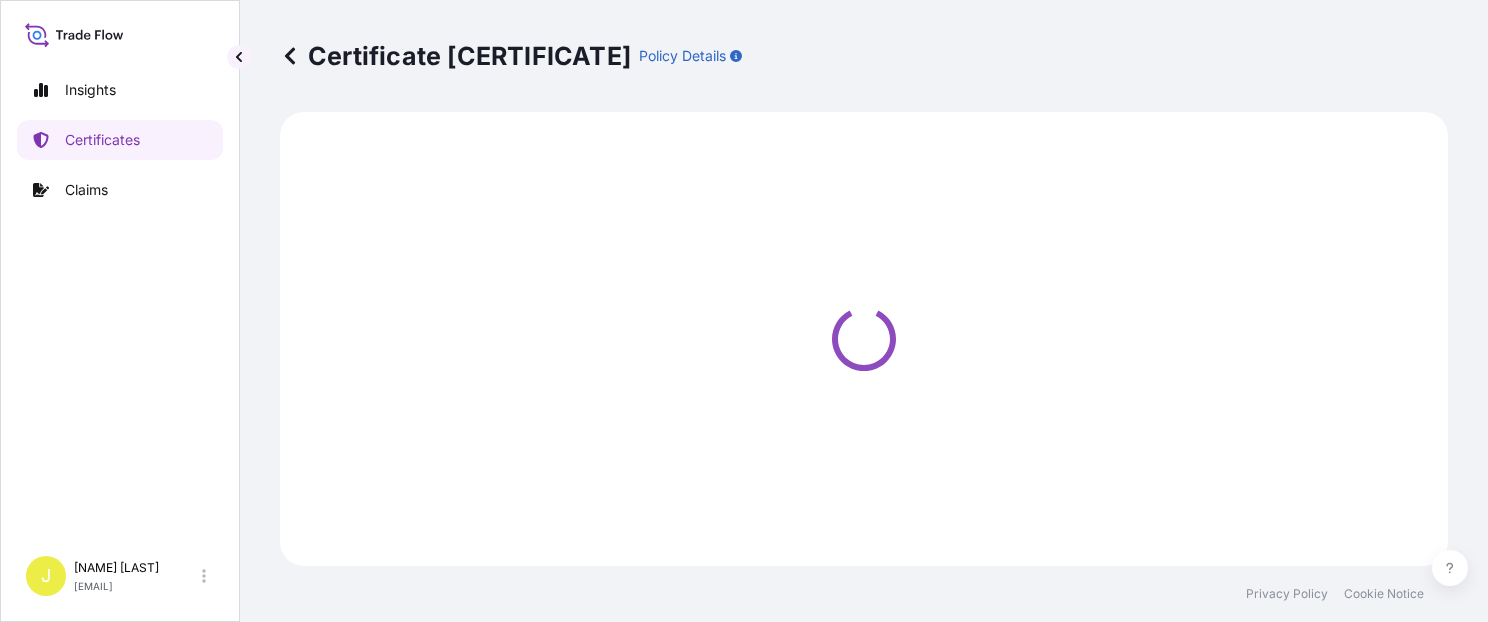 select on "Ocean Vessel" 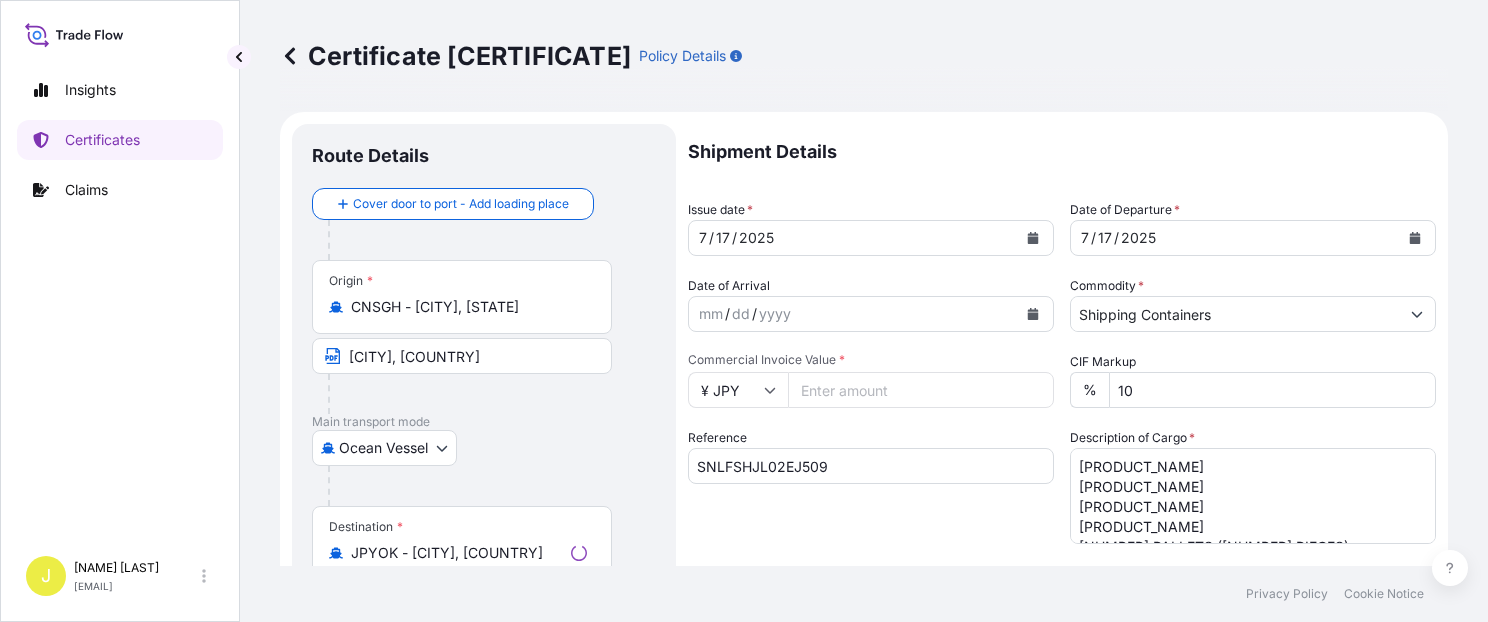 scroll, scrollTop: 84, scrollLeft: 0, axis: vertical 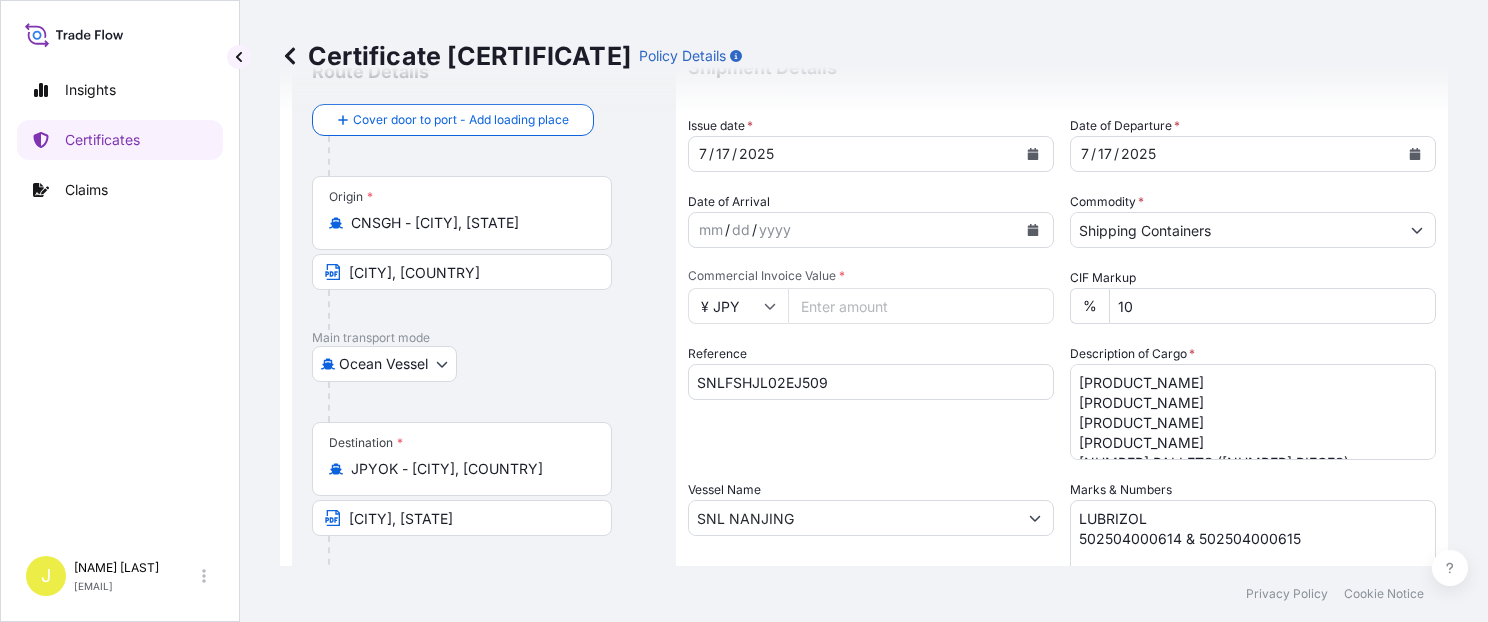 click on "[PRODUCT_NAME]
[PRODUCT_NAME]
[PRODUCT_NAME]
[PRODUCT_NAME]
[NUMBER] PALLETS ([NUMBER] PIECES)" at bounding box center [1253, 412] 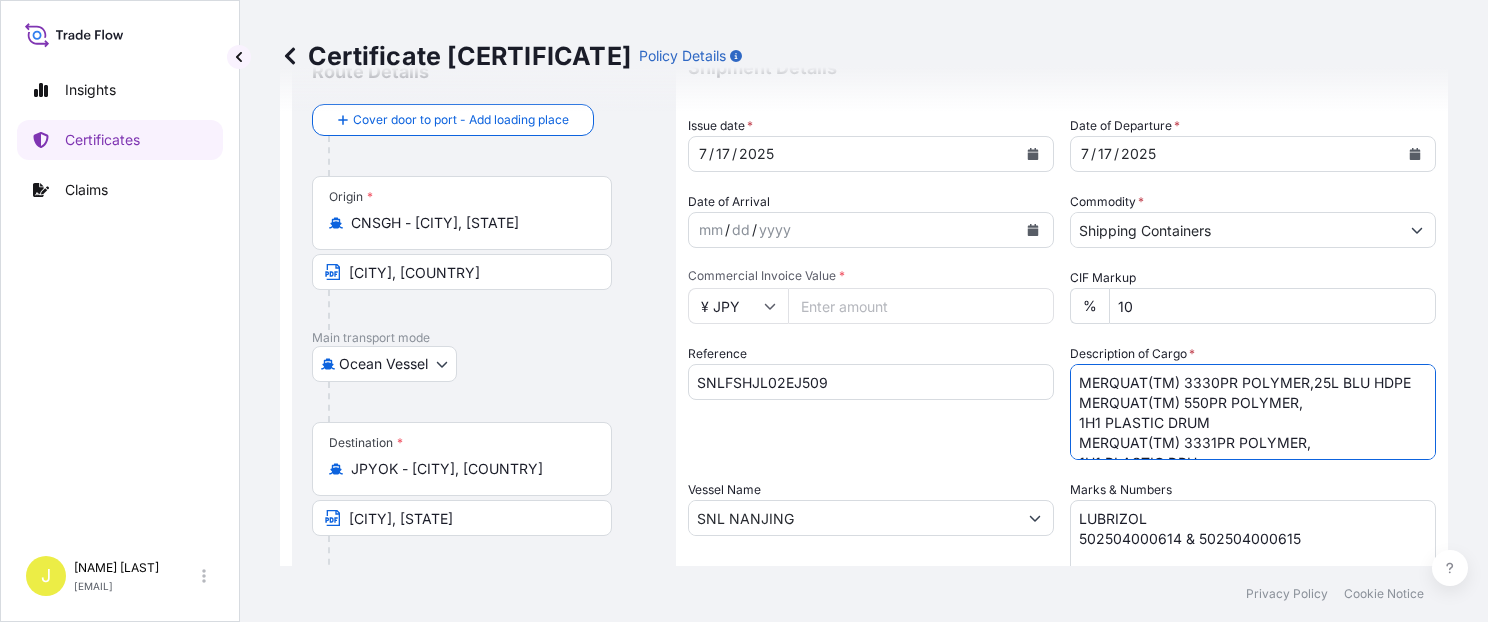 click on "[PRODUCT_NAME]
[PRODUCT_NAME]
[PRODUCT_NAME]
[PRODUCT_NAME]
[NUMBER] PALLETS ([NUMBER] PIECES)" at bounding box center [1253, 412] 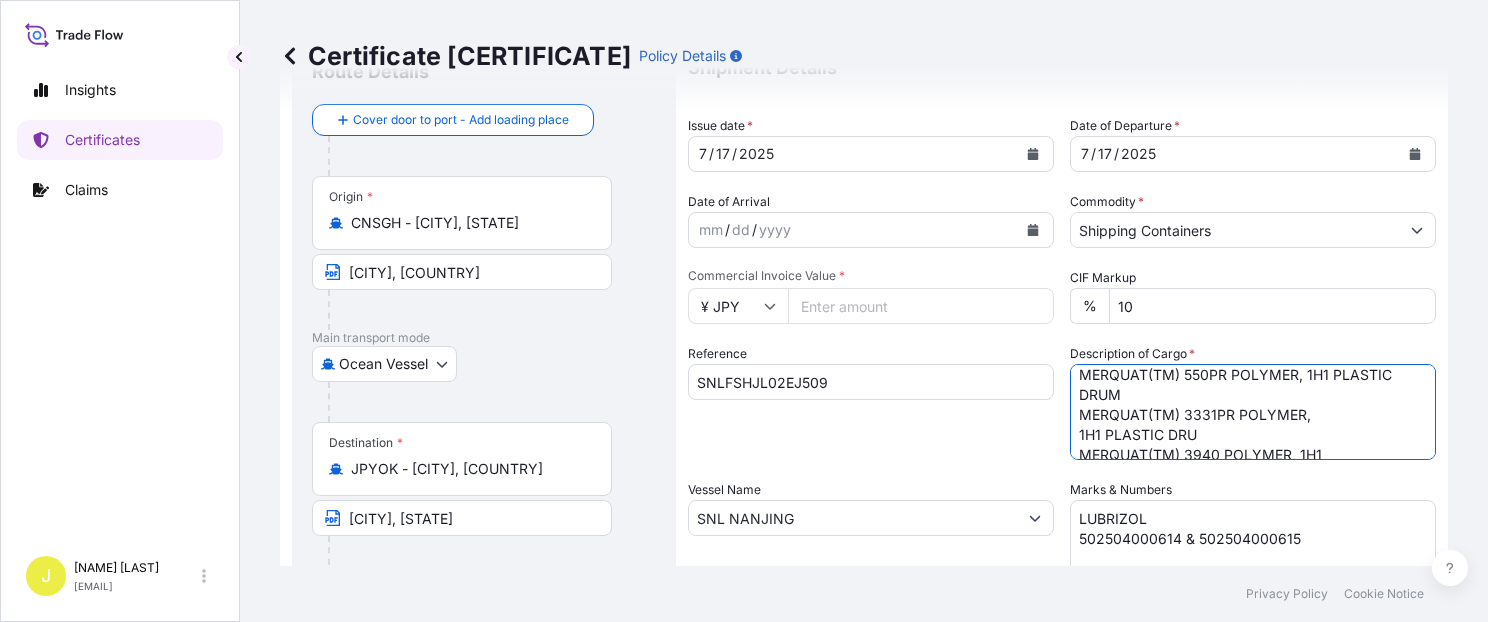 scroll, scrollTop: 42, scrollLeft: 0, axis: vertical 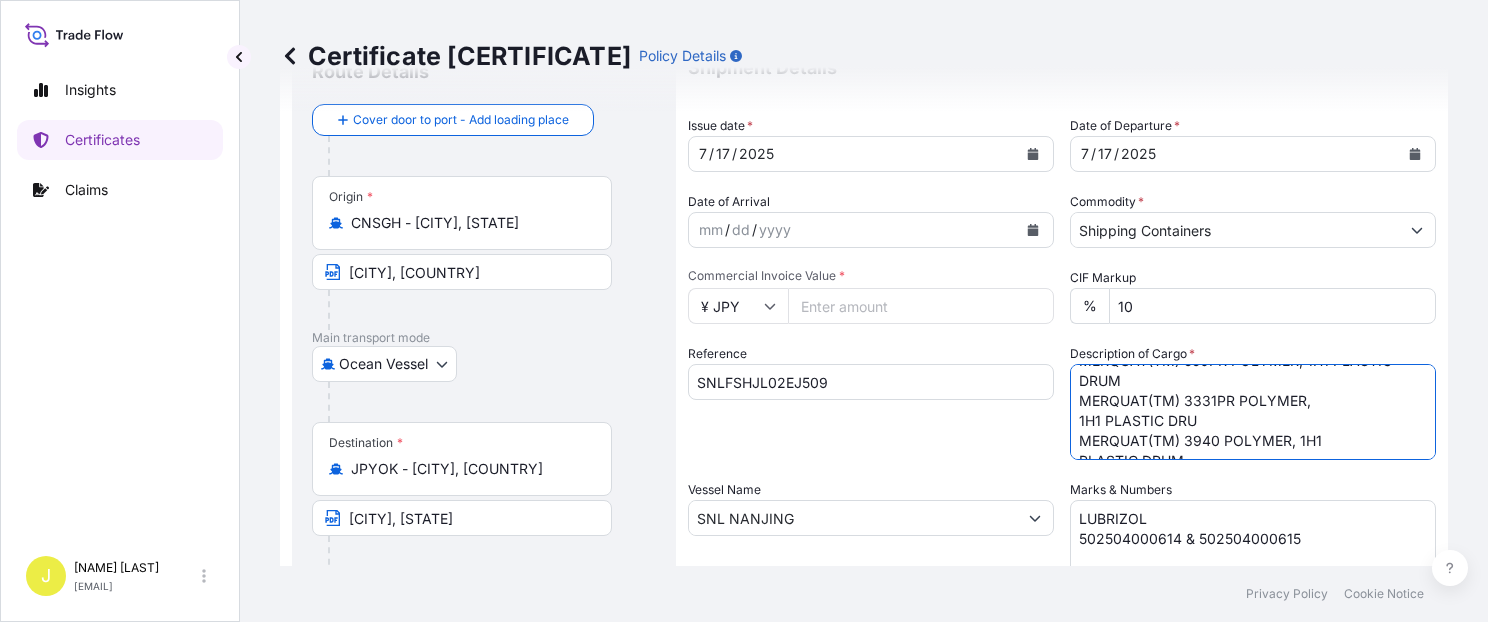 click on "[PRODUCT_NAME]
[PRODUCT_NAME]
[PRODUCT_NAME]
[PRODUCT_NAME]
[NUMBER] PALLETS ([NUMBER] PIECES)" at bounding box center [1253, 412] 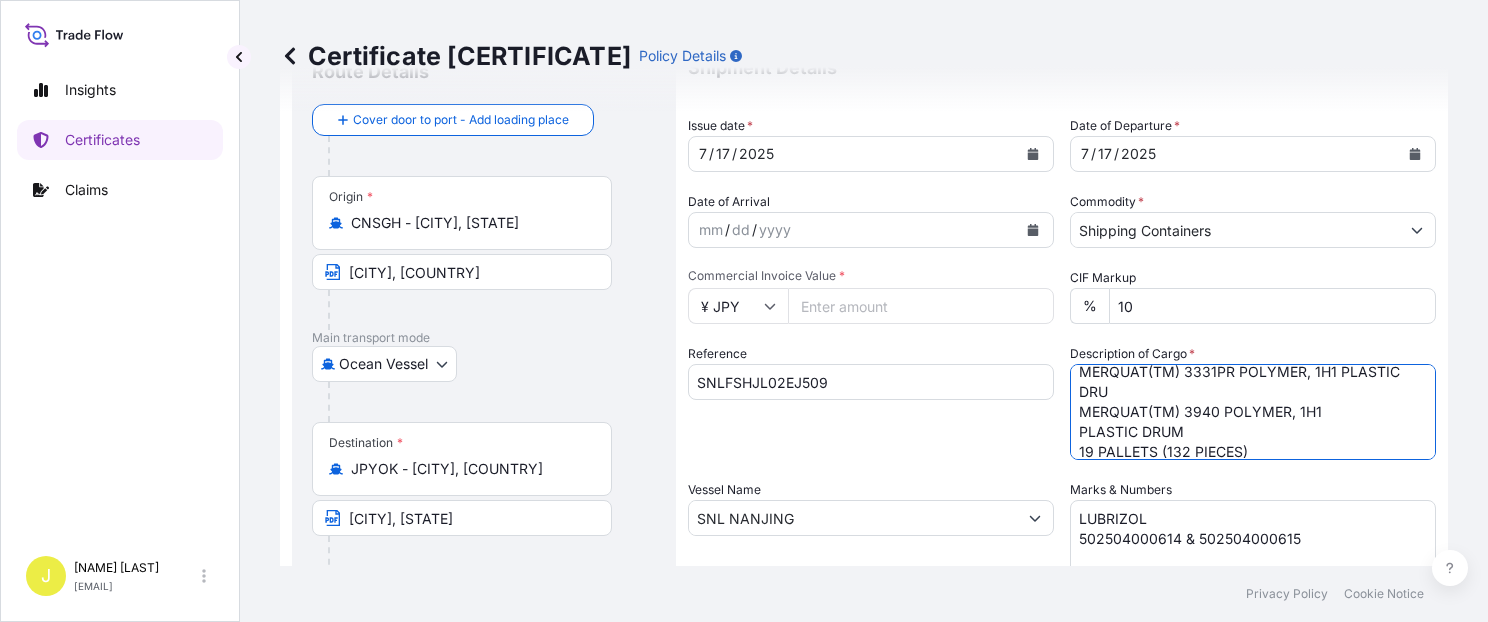 scroll, scrollTop: 84, scrollLeft: 0, axis: vertical 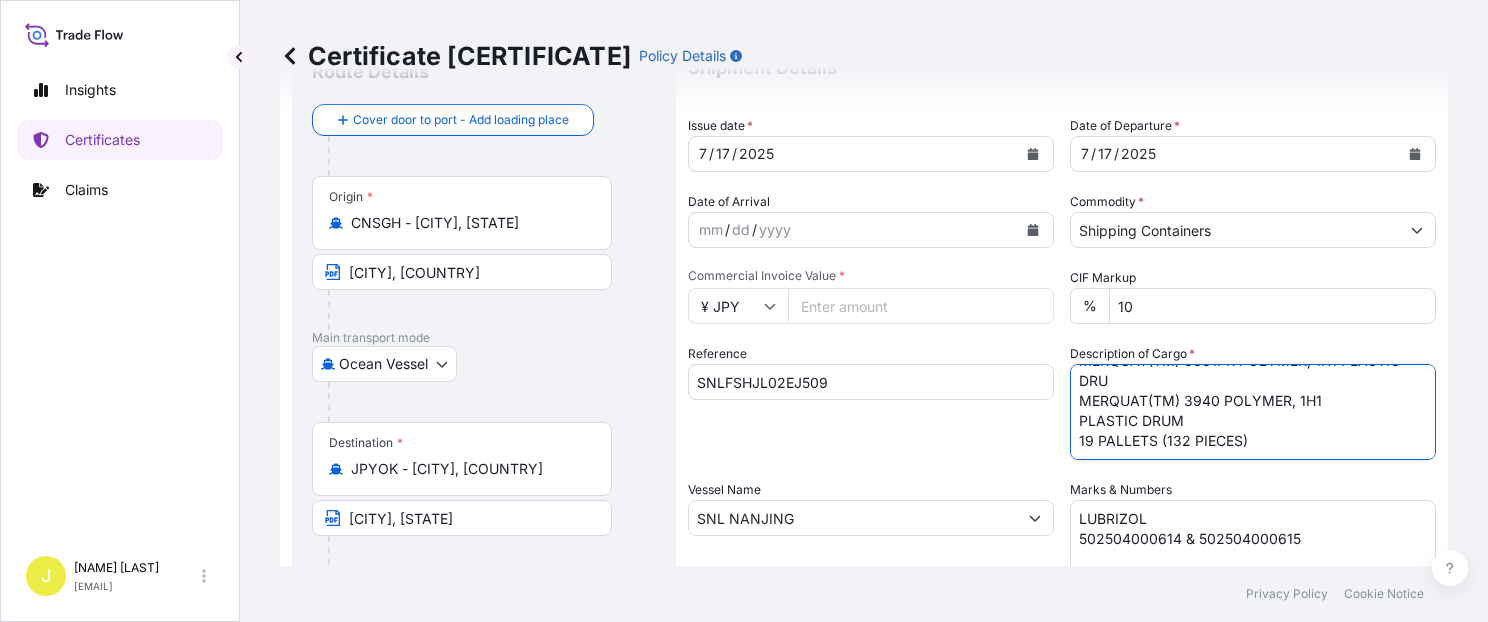 click on "[PRODUCT_NAME]
[PRODUCT_NAME]
[PRODUCT_NAME]
[PRODUCT_NAME]
[NUMBER] PALLETS ([NUMBER] PIECES)" at bounding box center [1253, 412] 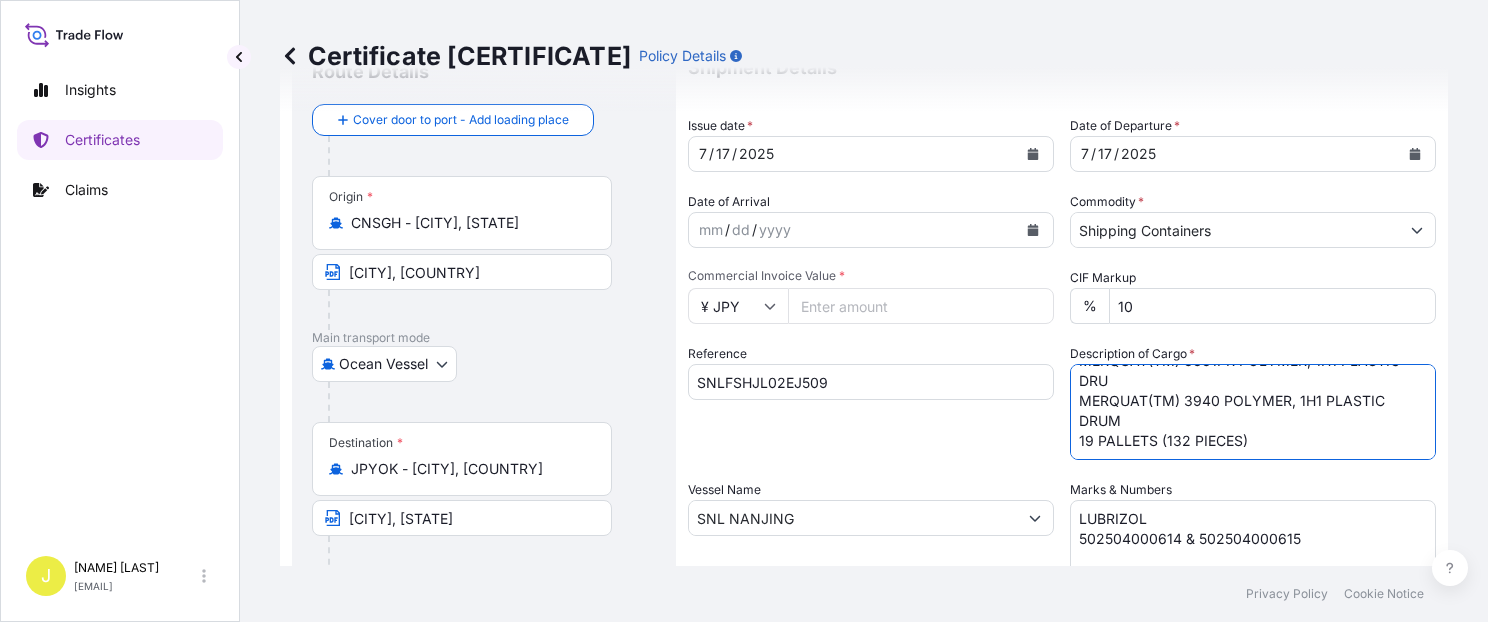scroll, scrollTop: 101, scrollLeft: 0, axis: vertical 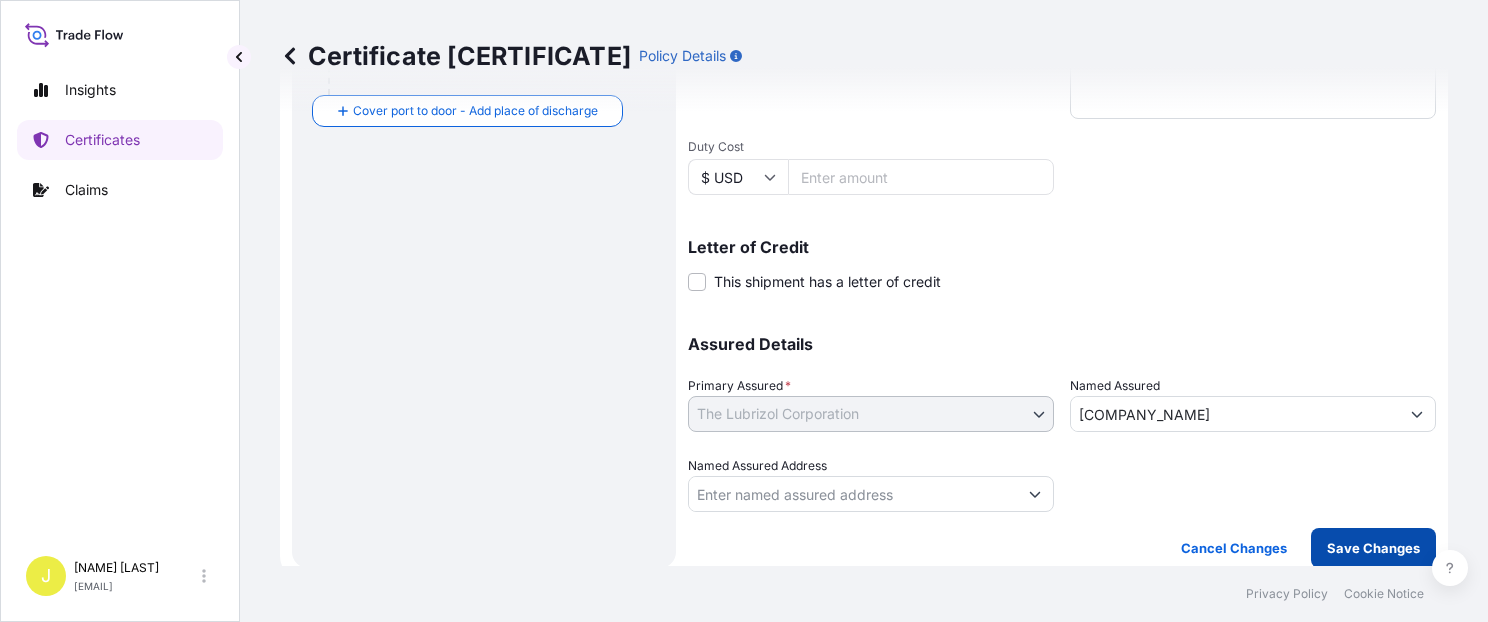 type on "MERQUAT(TM) 3330PR POLYMER,25L BLU HDPE
MERQUAT(TM) 550PR POLYMER, 1H1 PLASTIC DRUM
MERQUAT(TM) 3331PR POLYMER, 1H1 PLASTIC DRU
MERQUAT(TM) 3940 POLYMER, 1H1 PLASTIC DRUM
19 PALLETS (132 PIECES)" 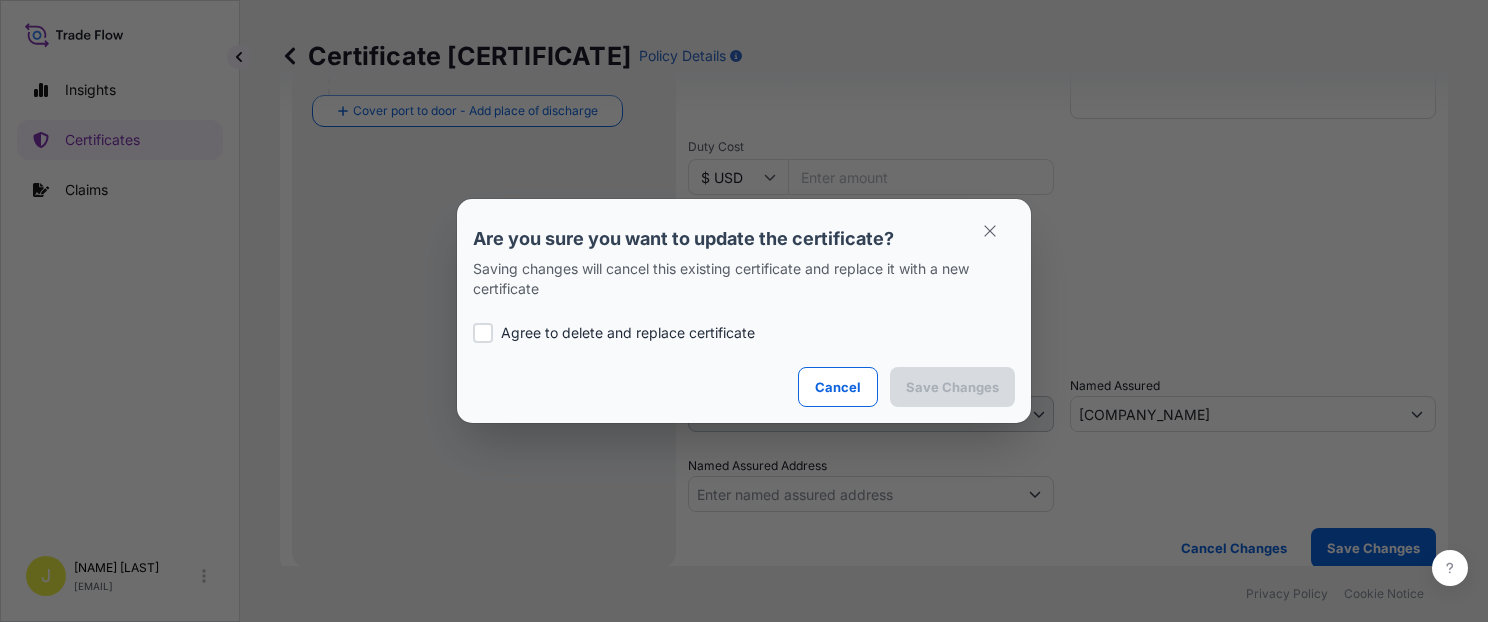 click on "Agree to delete and replace certificate" at bounding box center [628, 333] 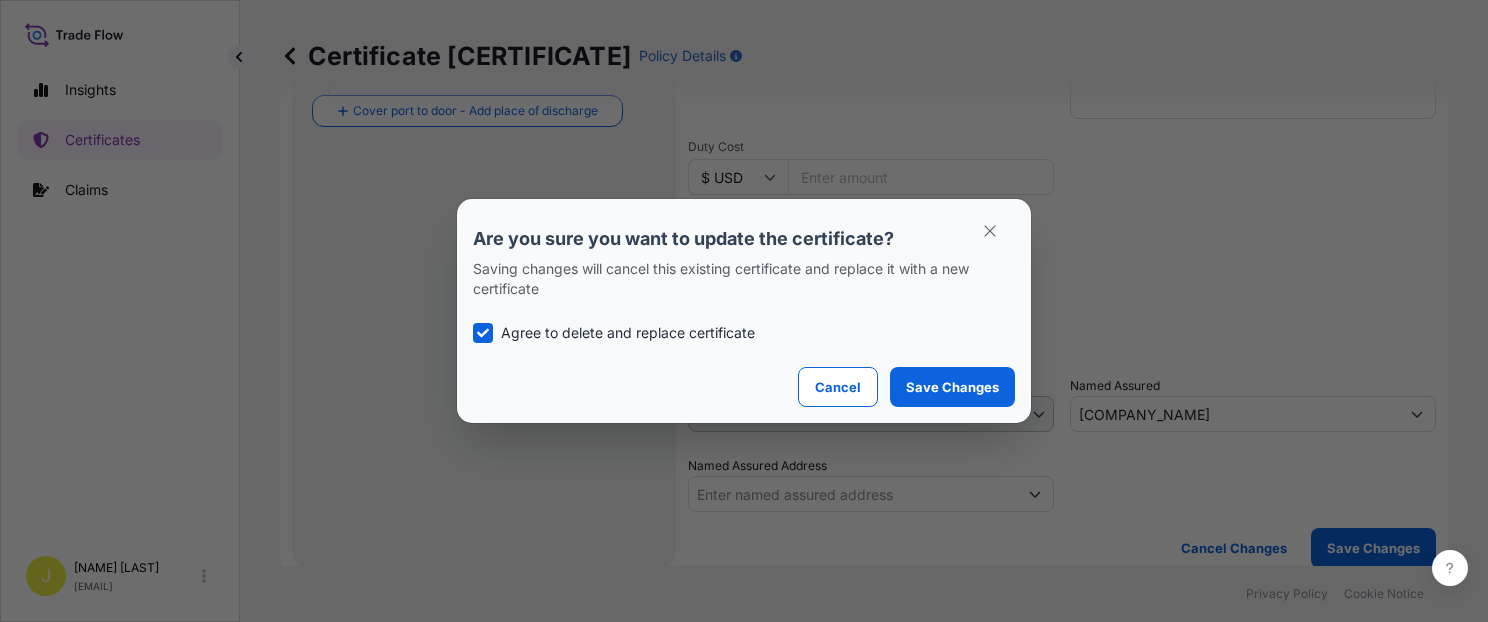 click on "Agree to delete and replace certificate" at bounding box center [628, 333] 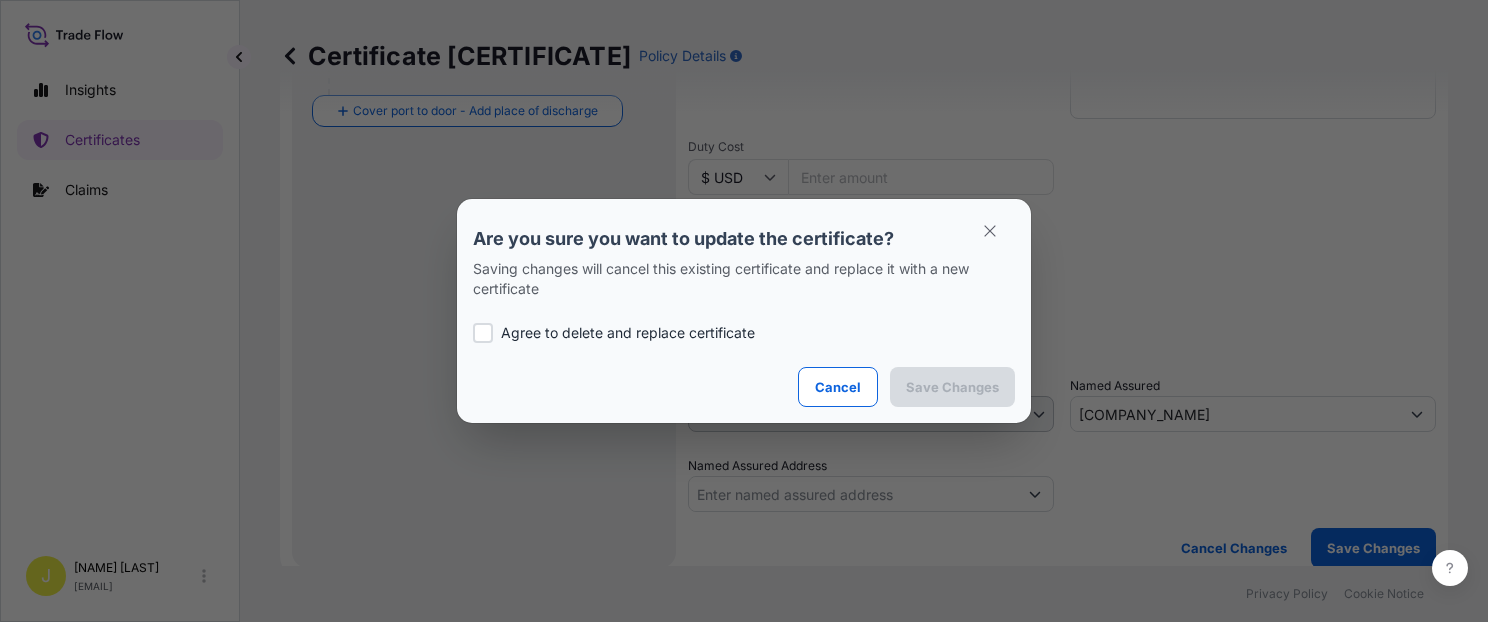 click on "Agree to delete and replace certificate" at bounding box center [628, 333] 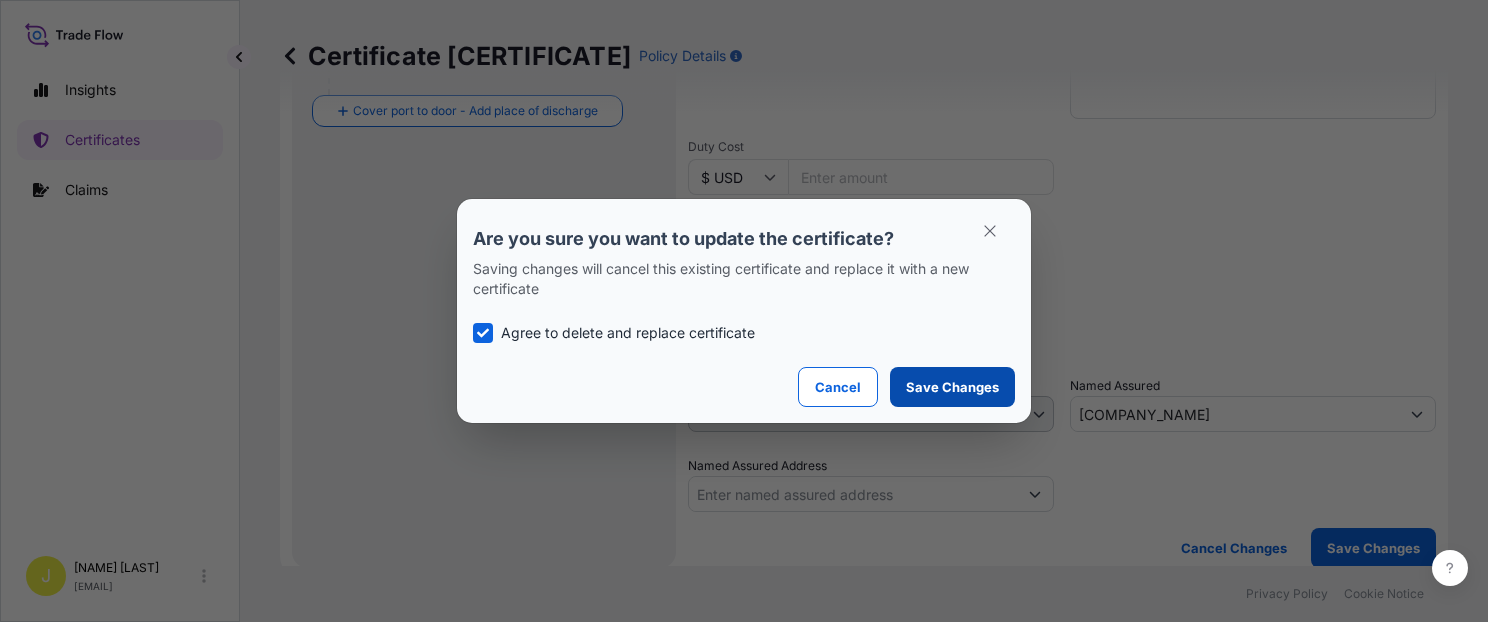 click on "Save Changes" at bounding box center [952, 387] 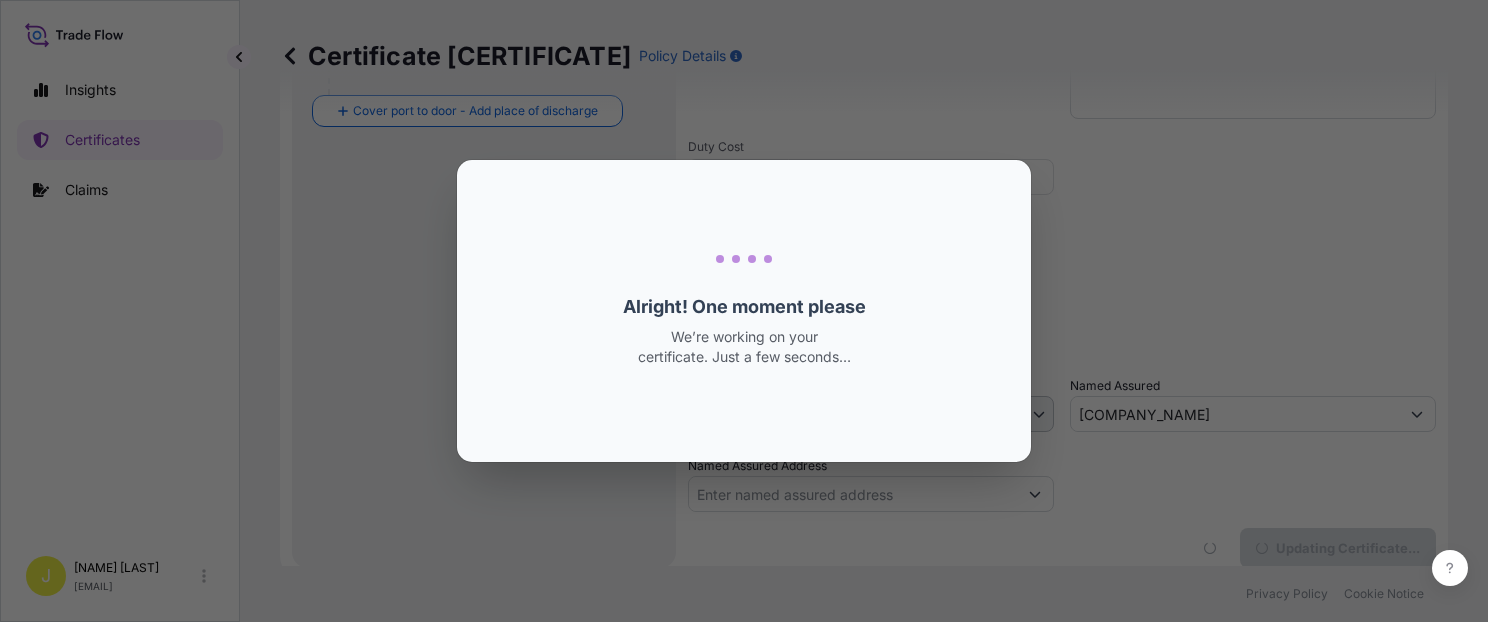 scroll, scrollTop: 0, scrollLeft: 0, axis: both 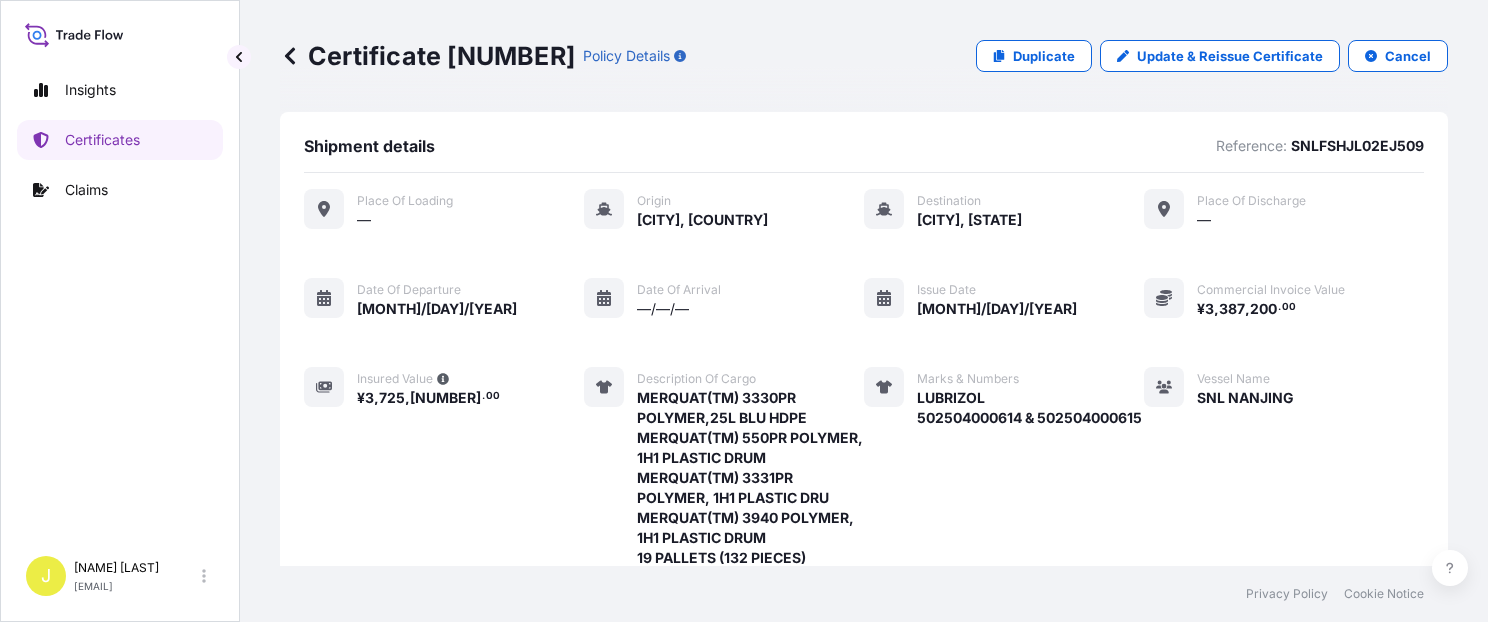 click on "Marks & Numbers LUBRIZOL
[NUMBER] & [NUMBER]" at bounding box center (1003, 467) 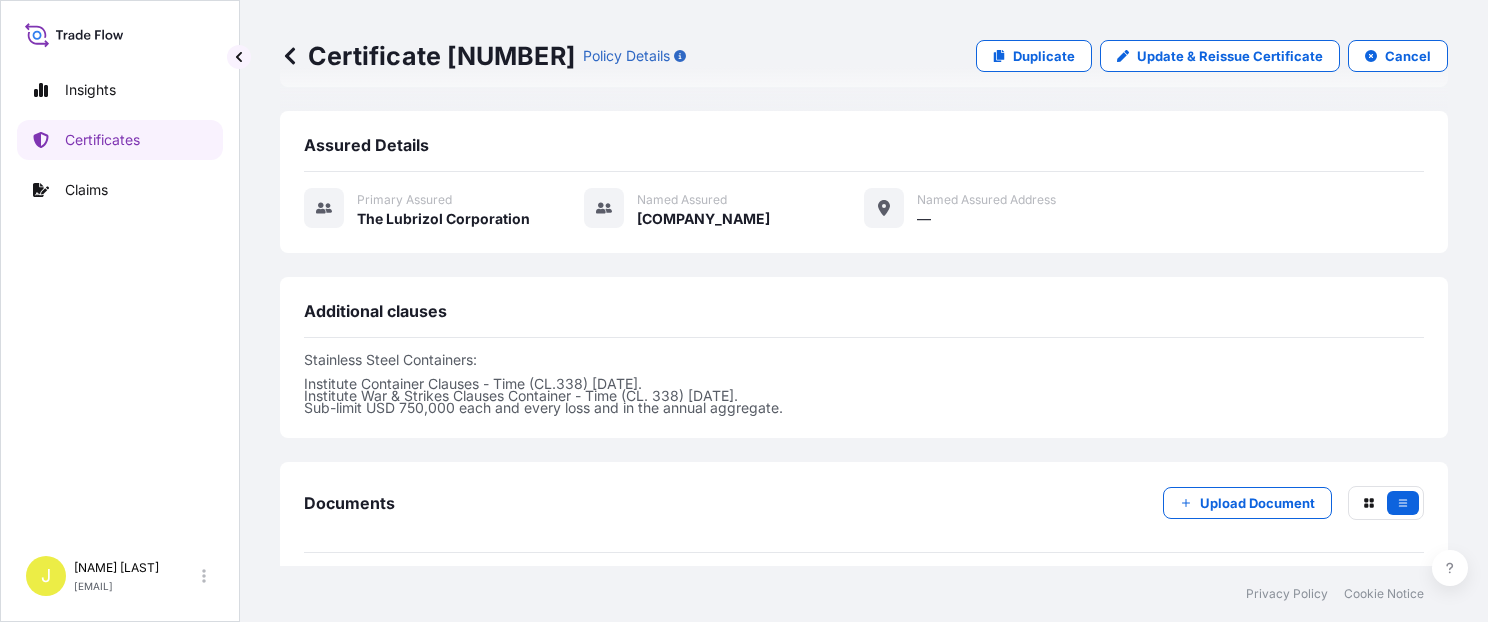 scroll, scrollTop: 794, scrollLeft: 0, axis: vertical 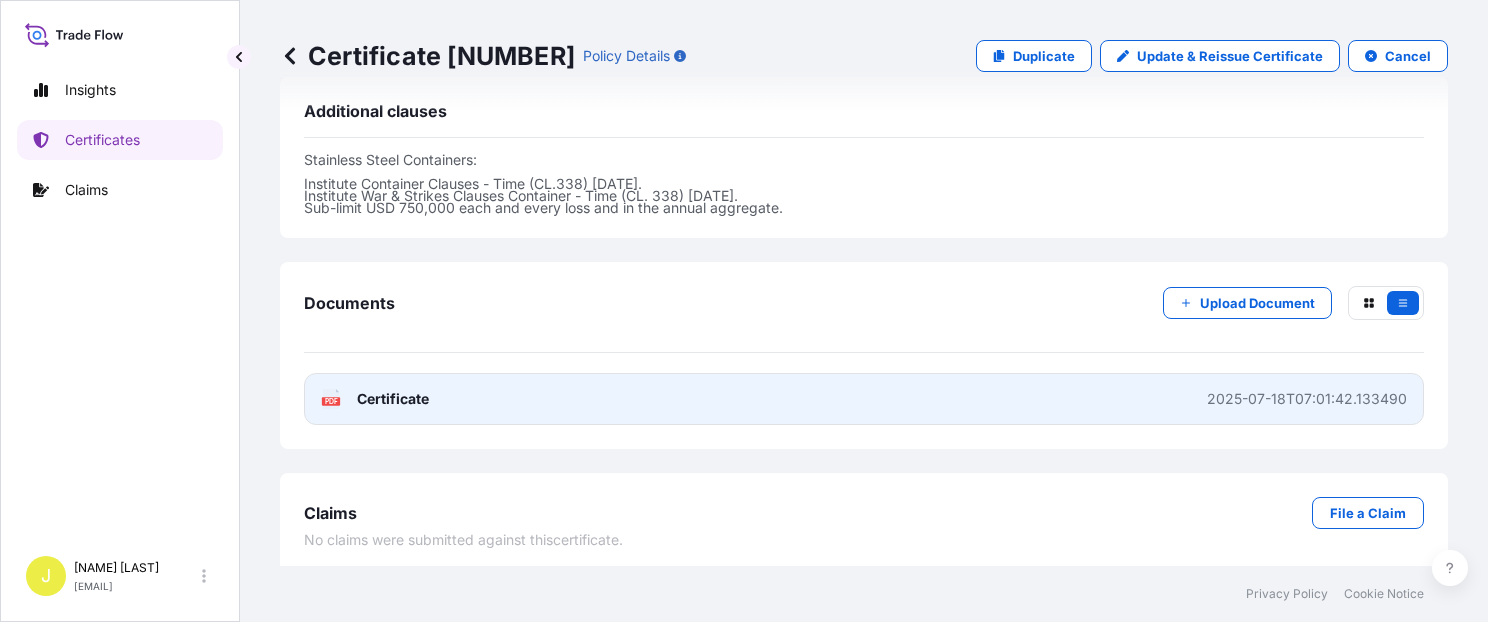 click on "PDF Certificate [DATETIME]" at bounding box center (864, 399) 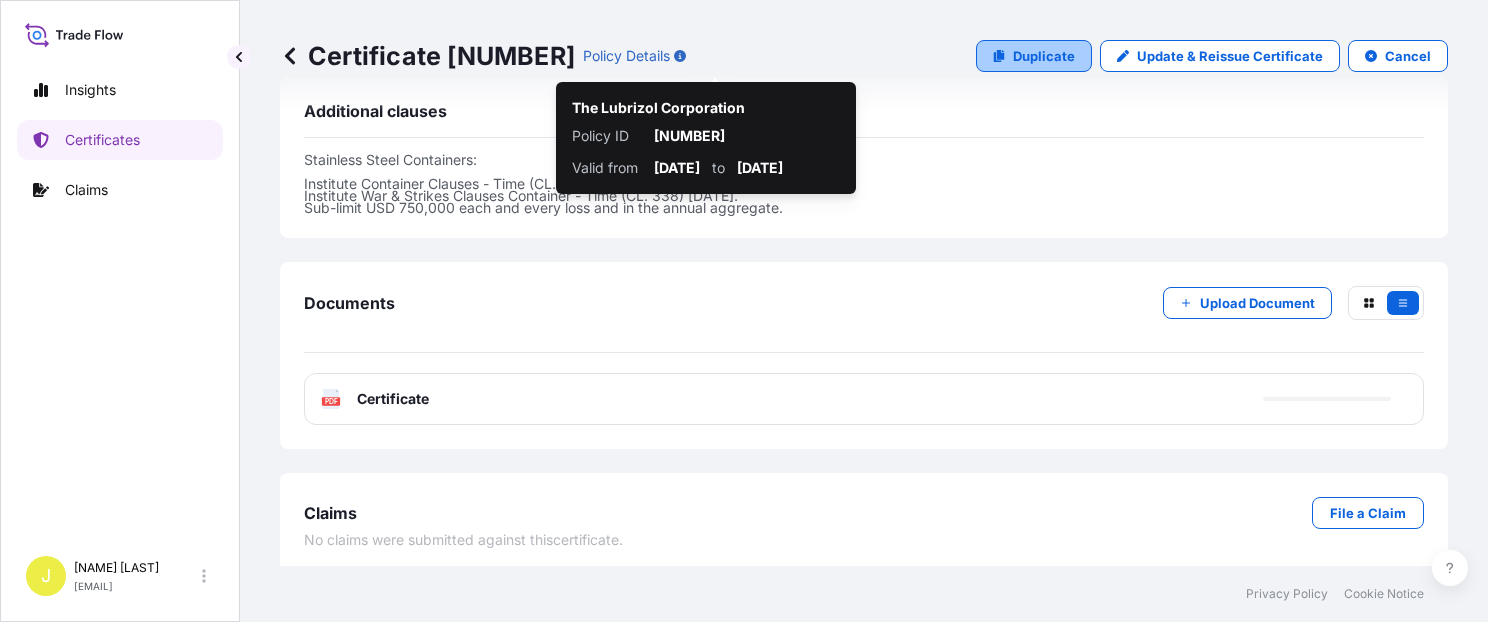 click on "Duplicate" at bounding box center [1044, 56] 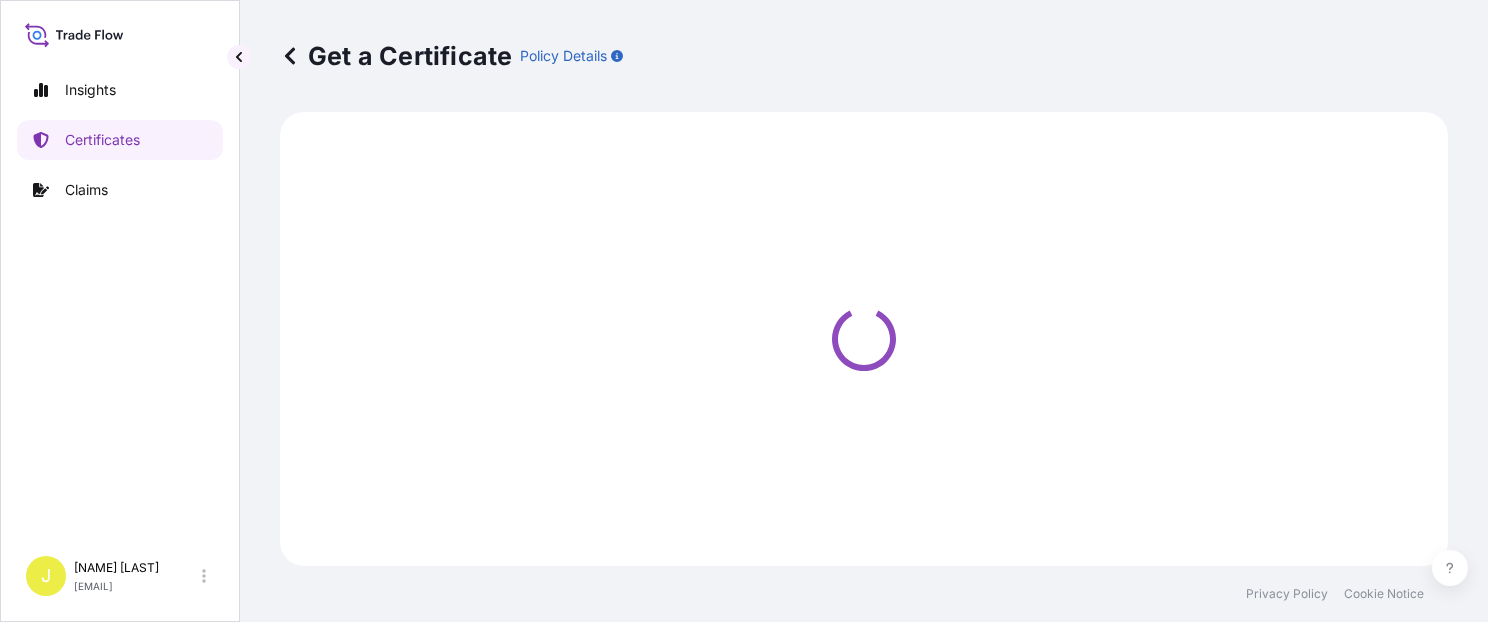 select on "Ocean Vessel" 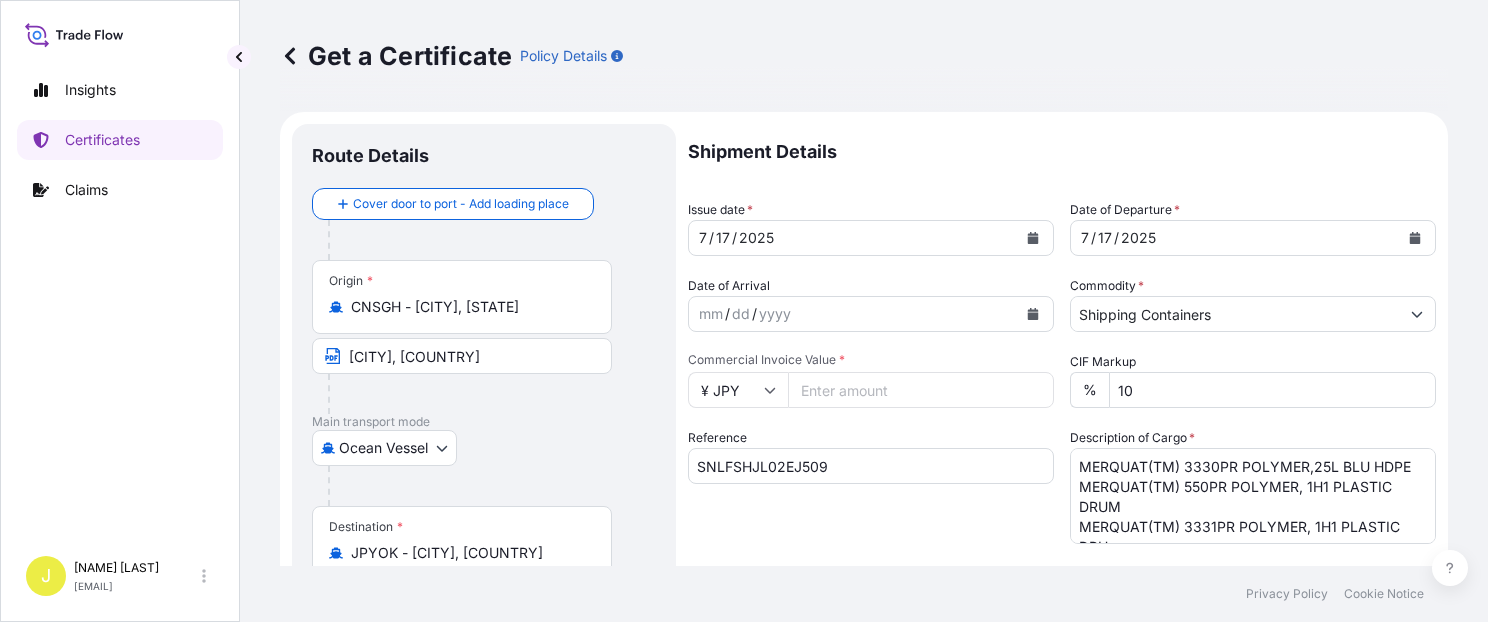 click on "SNLFSHJL02EJ509" at bounding box center (871, 466) 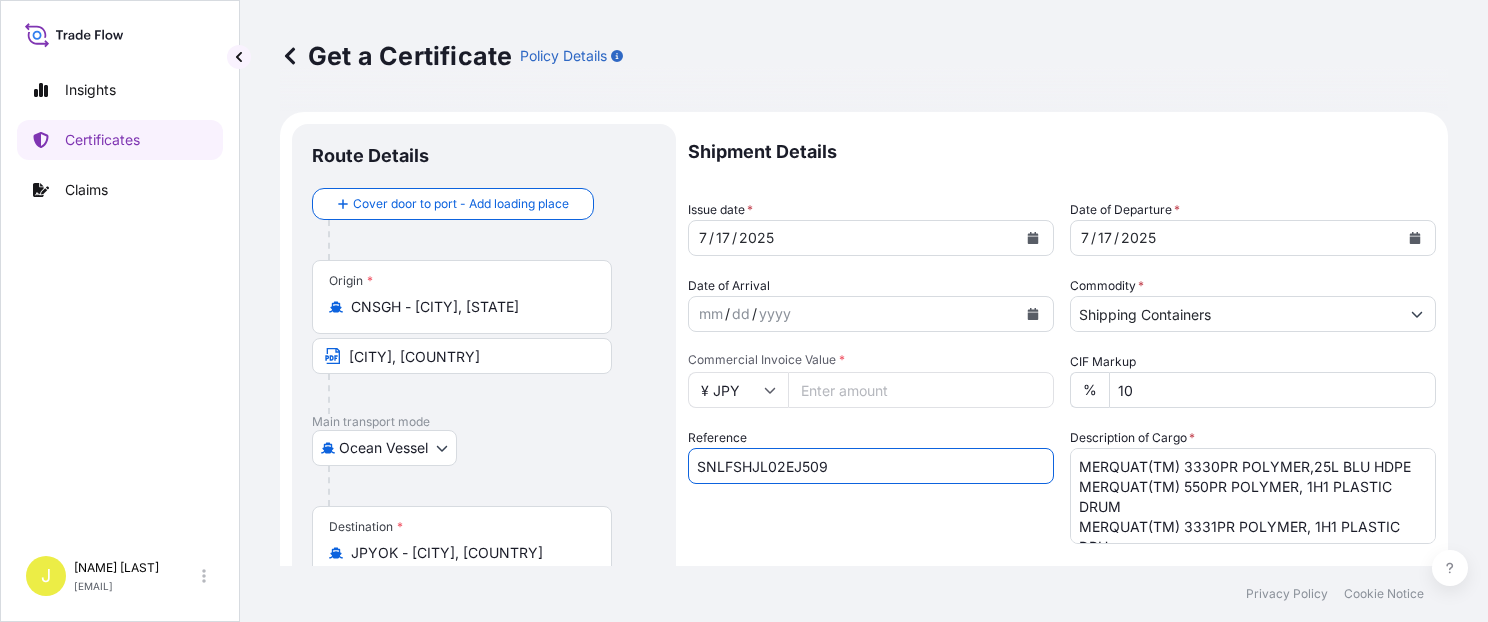 click on "Route Details   Cover door to port - Add loading place Place of loading Road / Inland Road / Inland Origin * CNSGH - Shanghai, China Shanghai, China Main transport mode Ocean Vessel Air Barge Road Ocean Vessel Rail Barge in Tow Destination * JPYOK - Yokohama, Japan Yokohama, Japan Cover port to door - Add place of discharge Road / Inland Road / Inland Place of Discharge Shipment Details Issue date * [DATE] Date of Departure * [DATE] Date of Arrival mm / dd / yyyy Commodity * Shipping Containers Packing Category Commercial Invoice Value    * ¥ JPY 3387200 CIF Markup % 10 Reference SNLFSHJL02EJ509 Description of Cargo * MERQUAT(TM) 3330PR POLYMER,25L BLU HDPE
MERQUAT(TM) 550PR POLYMER, 1H1 PLASTIC DRUM
MERQUAT(TM) 3331PR POLYMER, 1H1 PLASTIC DRU
MERQUAT(TM) 3940 POLYMER, 1H1 PLASTIC DRUM
19 PALLETS (132 PIECES) Vessel Name SNL NANJING Marks & Numbers LUBRIZOL
502504000614 & 502504000615 Duty Cost   $ USD Letter of Credit This shipment has a letter of credit Letter of credit * Assured Details *" at bounding box center [864, 628] 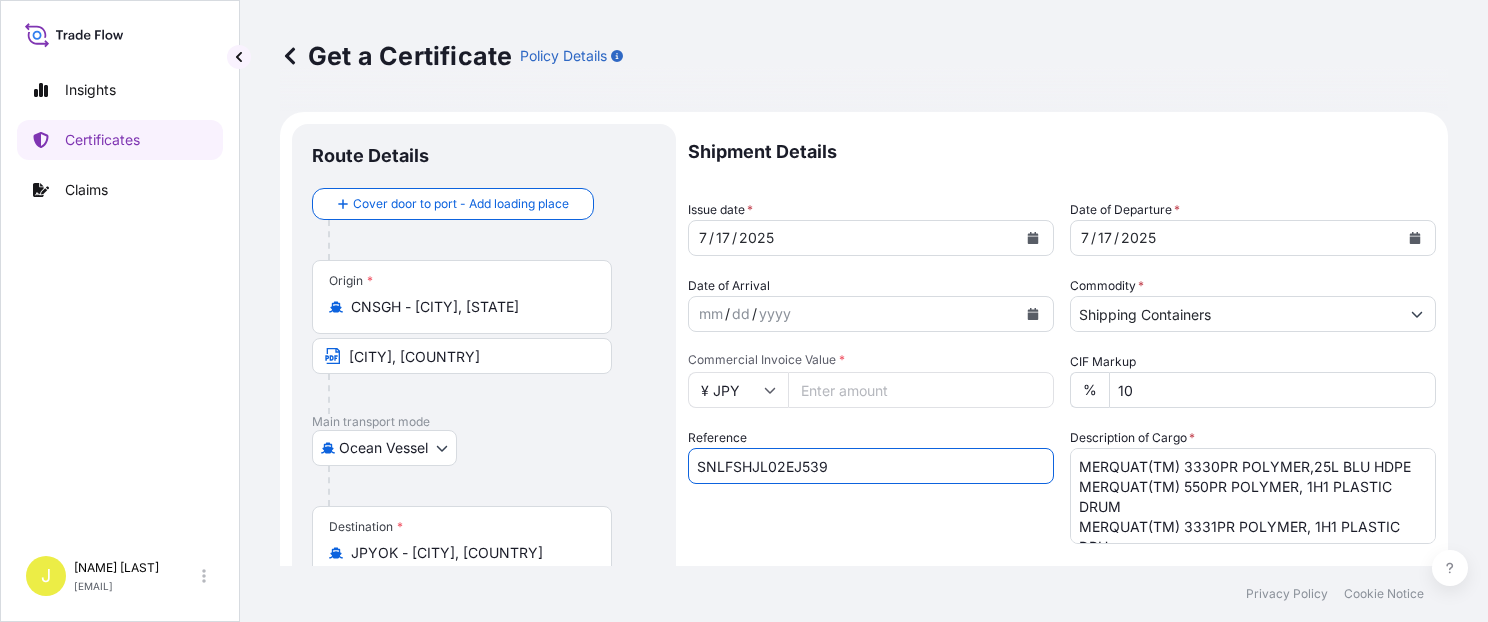 type on "SNLFSHJL02EJ539" 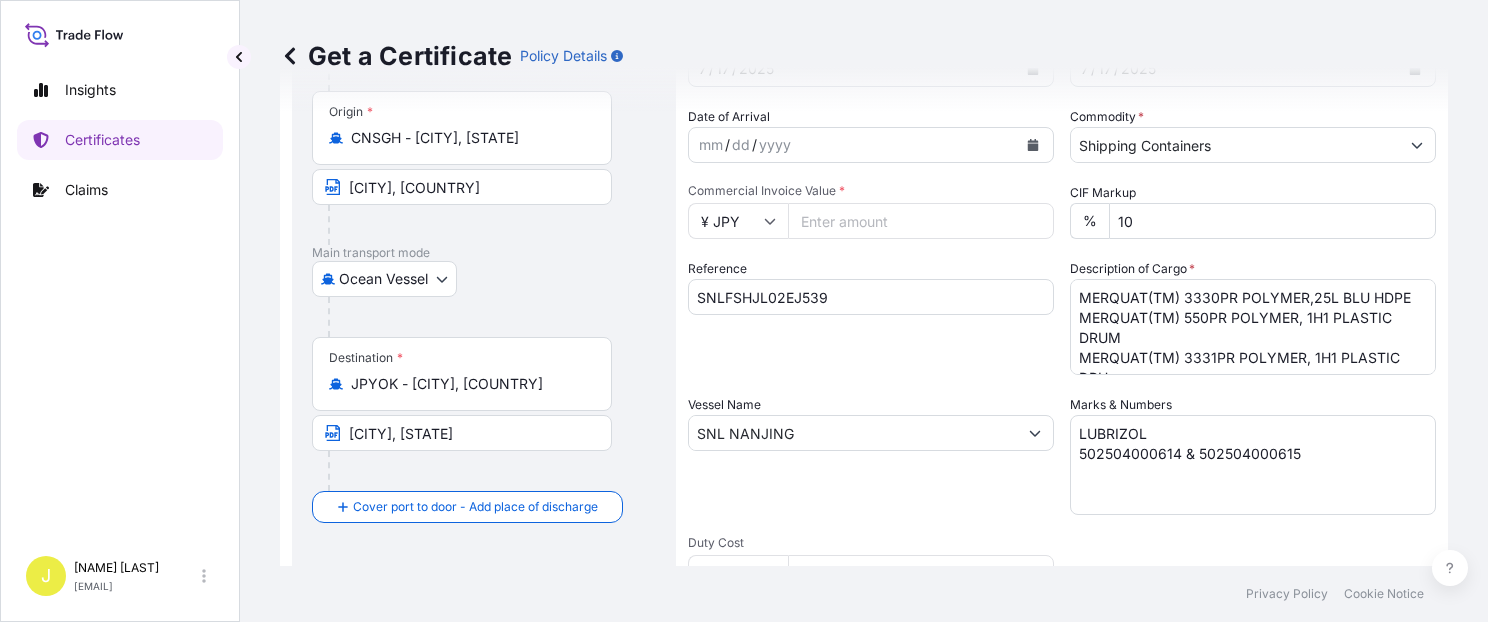 scroll, scrollTop: 255, scrollLeft: 0, axis: vertical 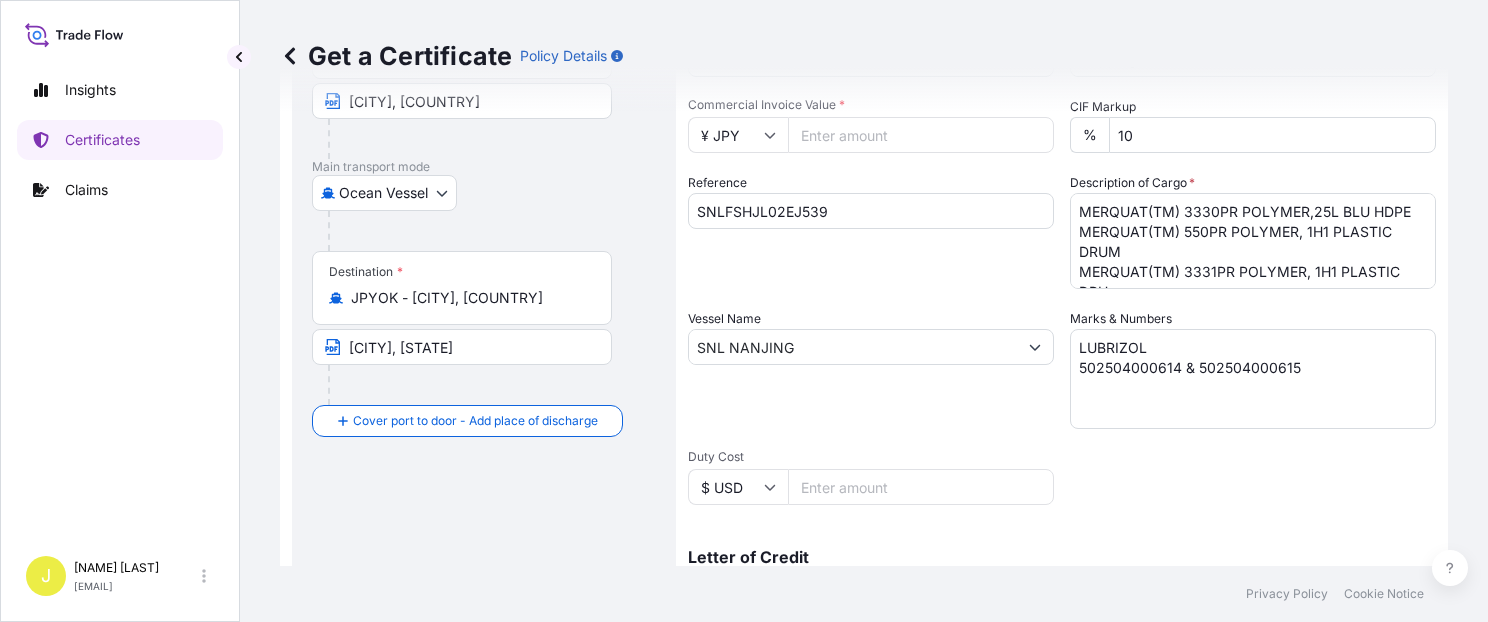 click on "LUBRIZOL
502504000614 & 502504000615" at bounding box center [1253, 379] 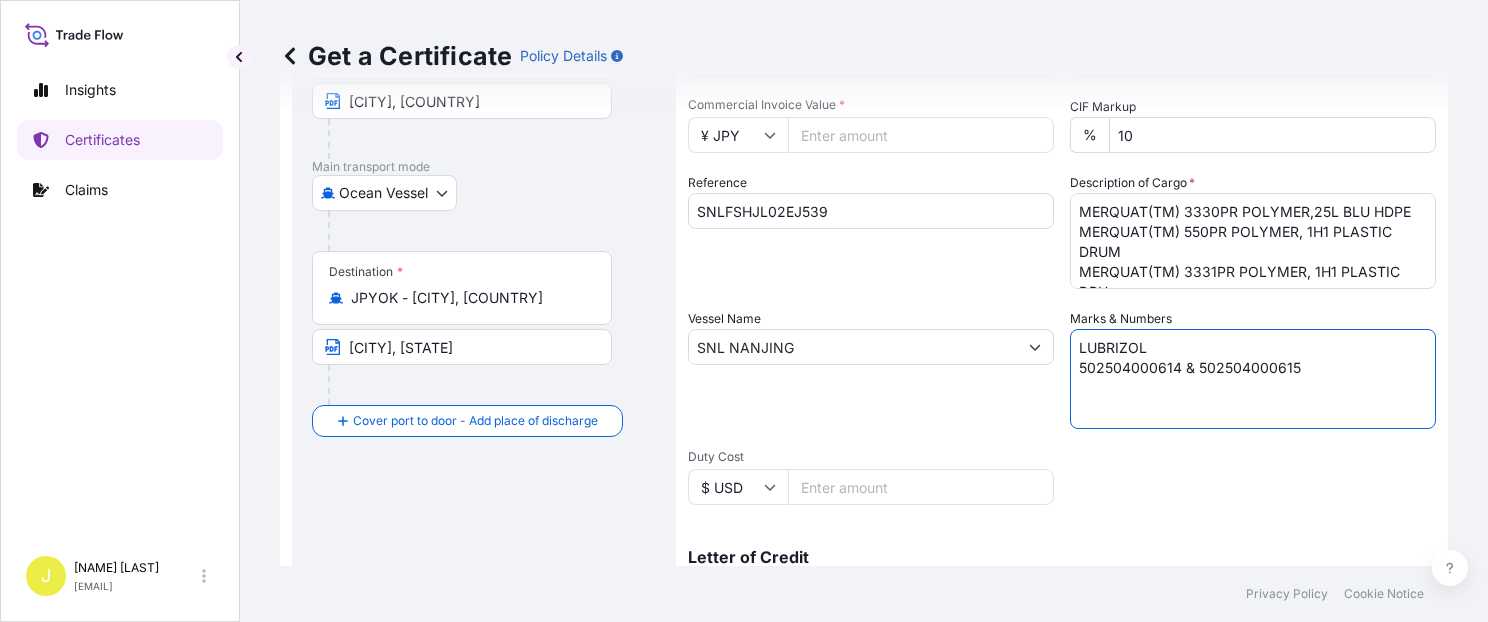 drag, startPoint x: 1317, startPoint y: 366, endPoint x: 807, endPoint y: 302, distance: 514 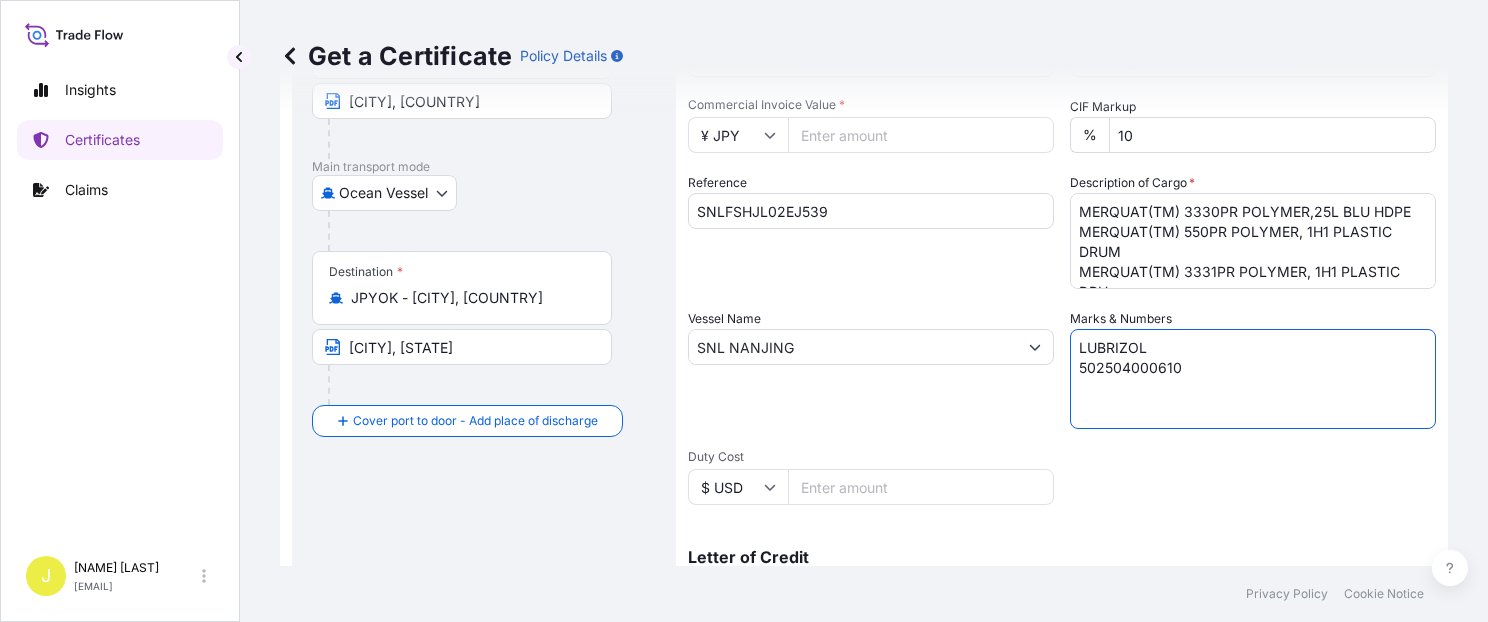 type on "LUBRIZOL
502504000610" 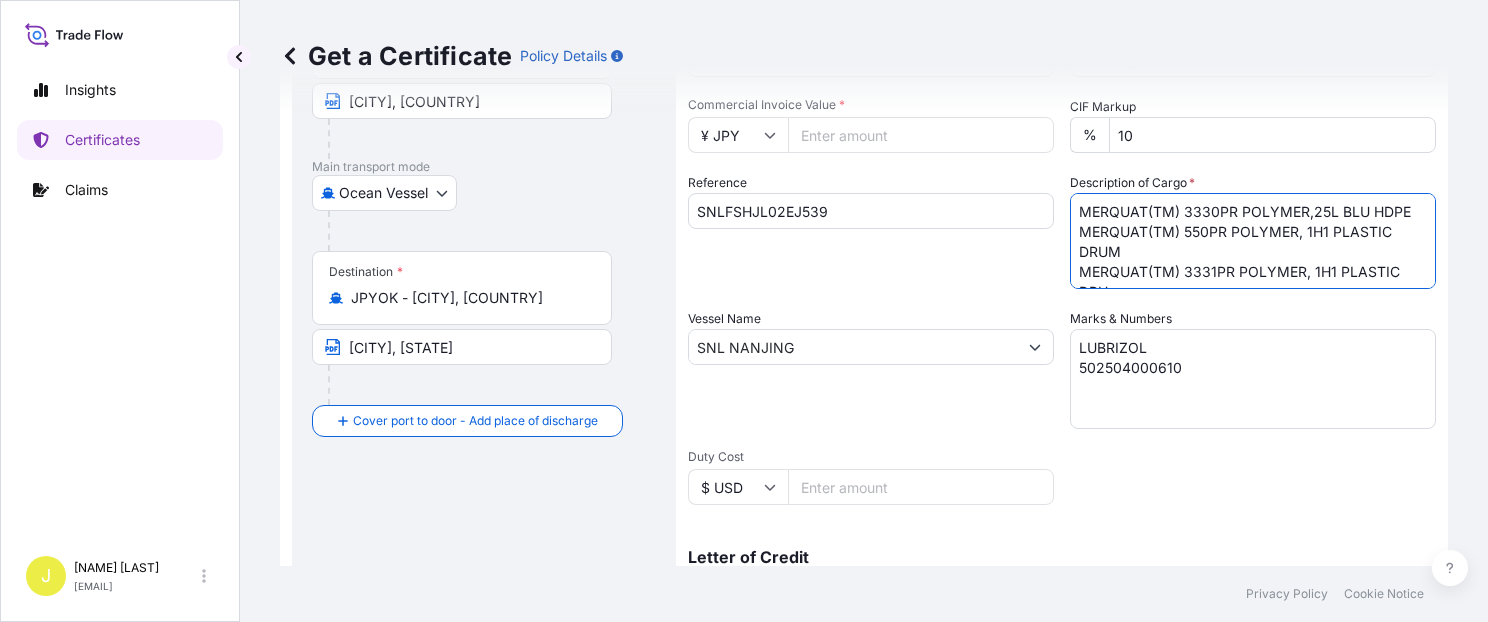 click on "MERQUAT(TM) 3330PR POLYMER,25L BLU HDPE
MERQUAT(TM) 550PR POLYMER, 1H1 PLASTIC DRUM
MERQUAT(TM) 3331PR POLYMER, 1H1 PLASTIC DRU
MERQUAT(TM) 3940 POLYMER, 1H1 PLASTIC DRUM
19 PALLETS (132 PIECES)" at bounding box center (1253, 241) 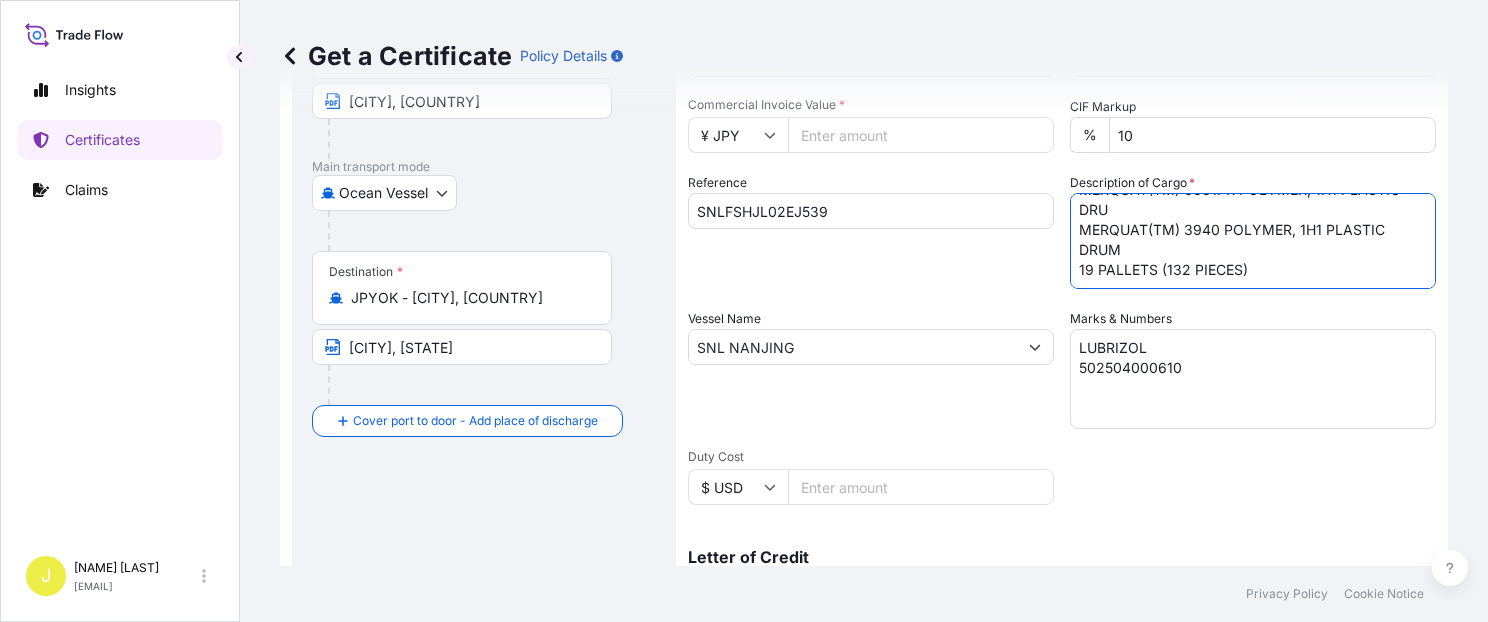 drag, startPoint x: 1073, startPoint y: 206, endPoint x: 1291, endPoint y: 338, distance: 254.84897 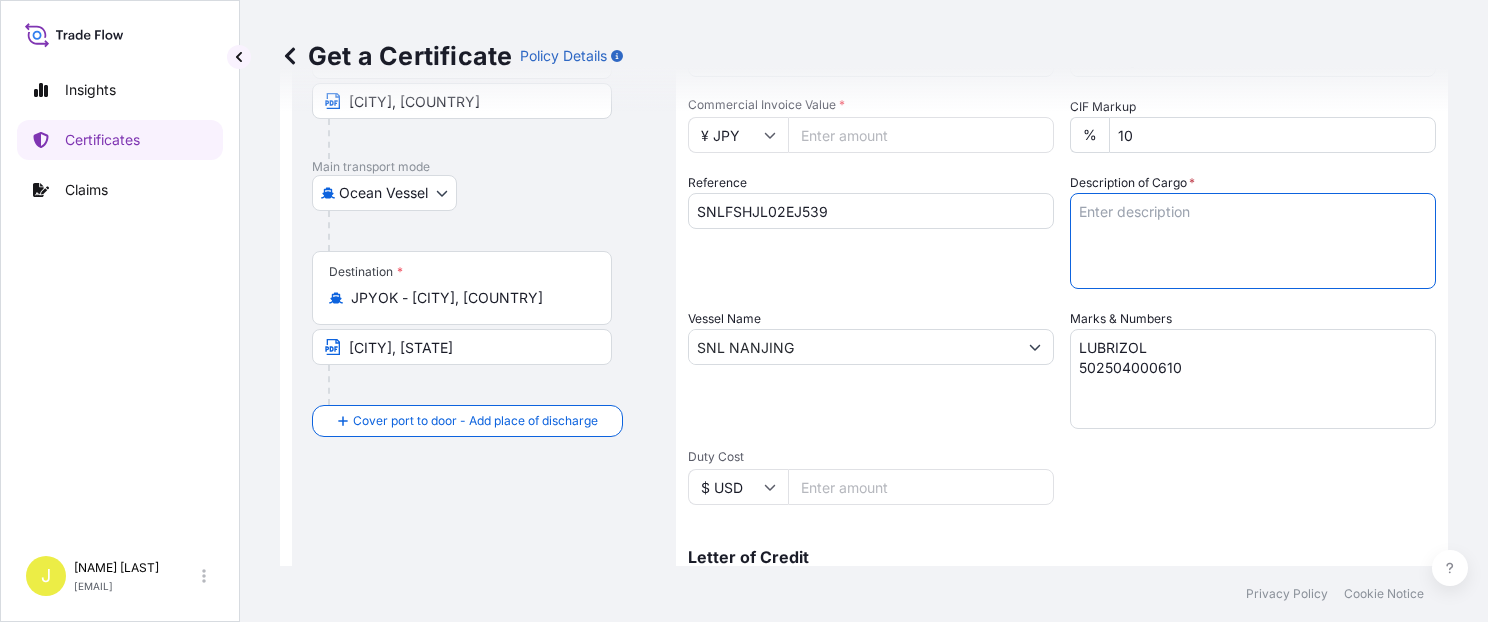 scroll, scrollTop: 0, scrollLeft: 0, axis: both 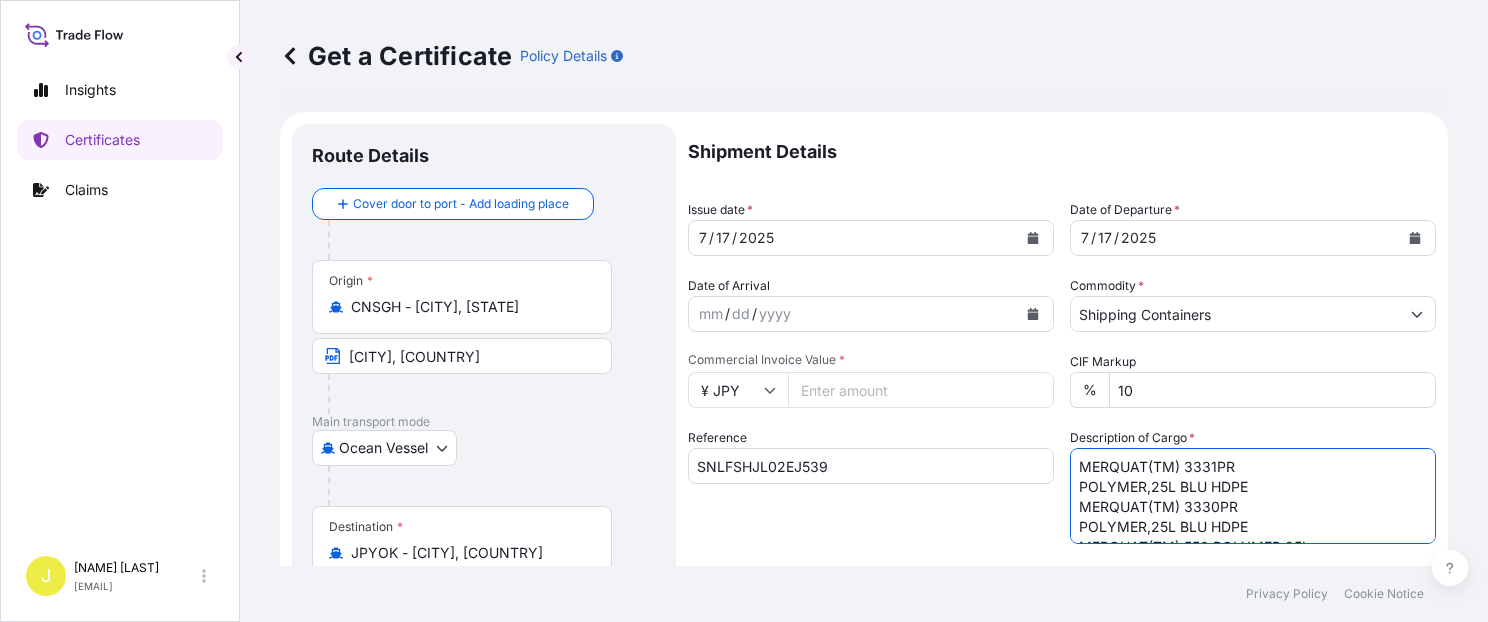 click on "MERQUAT(TM) 3330PR POLYMER,25L BLU HDPE
MERQUAT(TM) 550PR POLYMER, 1H1 PLASTIC DRUM
MERQUAT(TM) 3331PR POLYMER, 1H1 PLASTIC DRU
MERQUAT(TM) 3940 POLYMER, 1H1 PLASTIC DRUM
19 PALLETS (132 PIECES)" at bounding box center [1253, 496] 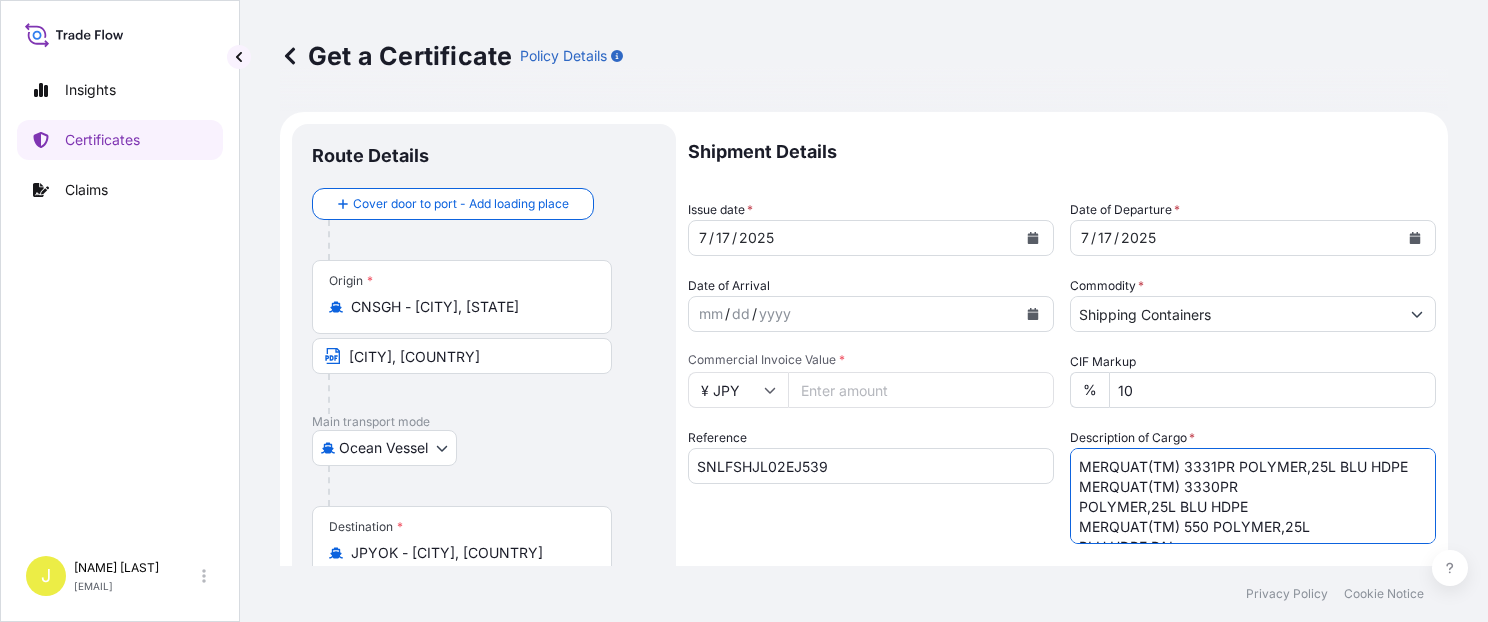 click on "MERQUAT(TM) 3330PR POLYMER,25L BLU HDPE
MERQUAT(TM) 550PR POLYMER, 1H1 PLASTIC DRUM
MERQUAT(TM) 3331PR POLYMER, 1H1 PLASTIC DRU
MERQUAT(TM) 3940 POLYMER, 1H1 PLASTIC DRUM
19 PALLETS (132 PIECES)" at bounding box center [1253, 496] 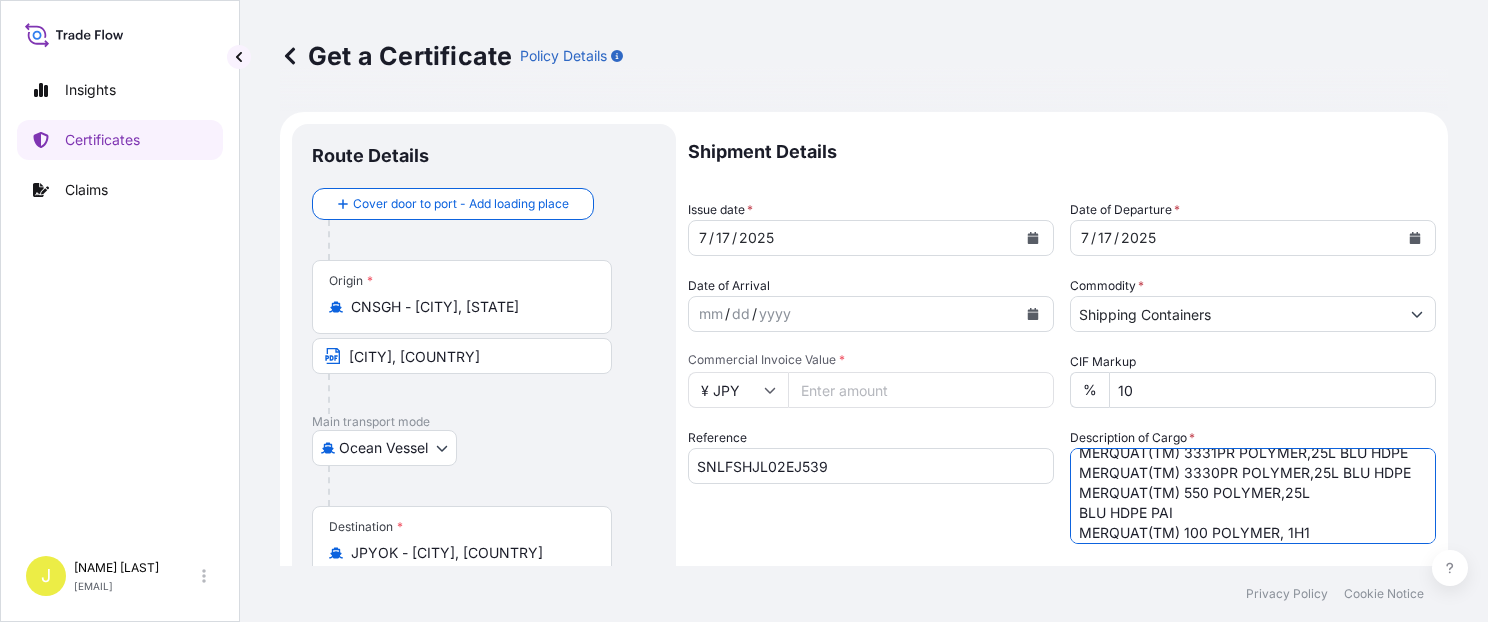 scroll, scrollTop: 28, scrollLeft: 0, axis: vertical 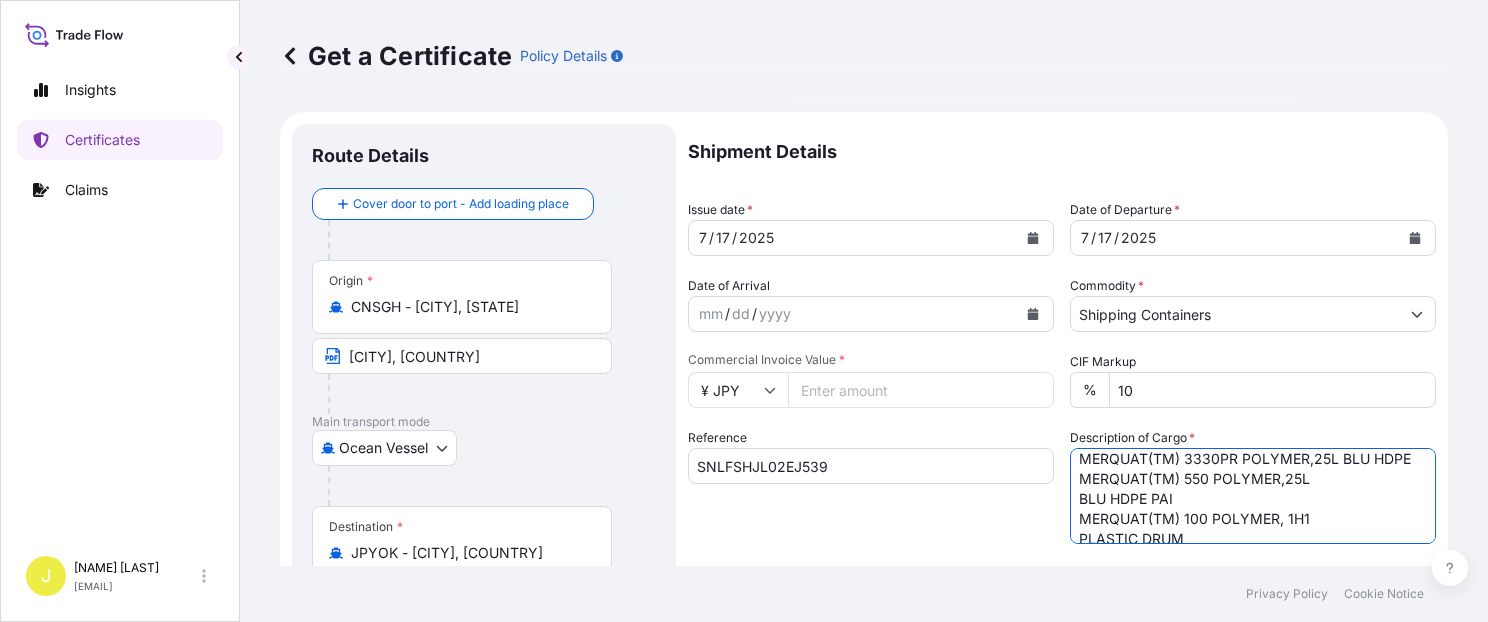 click on "MERQUAT(TM) 3330PR POLYMER,25L BLU HDPE
MERQUAT(TM) 550PR POLYMER, 1H1 PLASTIC DRUM
MERQUAT(TM) 3331PR POLYMER, 1H1 PLASTIC DRU
MERQUAT(TM) 3940 POLYMER, 1H1 PLASTIC DRUM
19 PALLETS (132 PIECES)" at bounding box center (1253, 496) 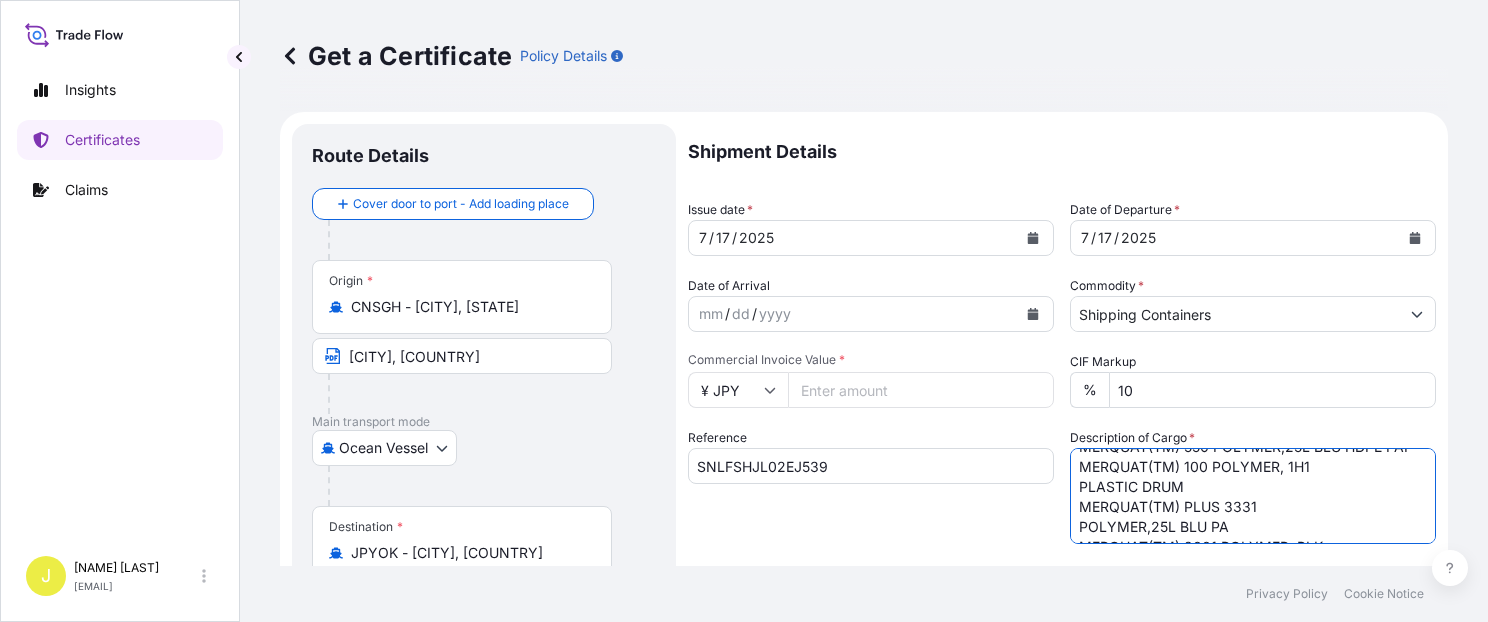 scroll, scrollTop: 88, scrollLeft: 0, axis: vertical 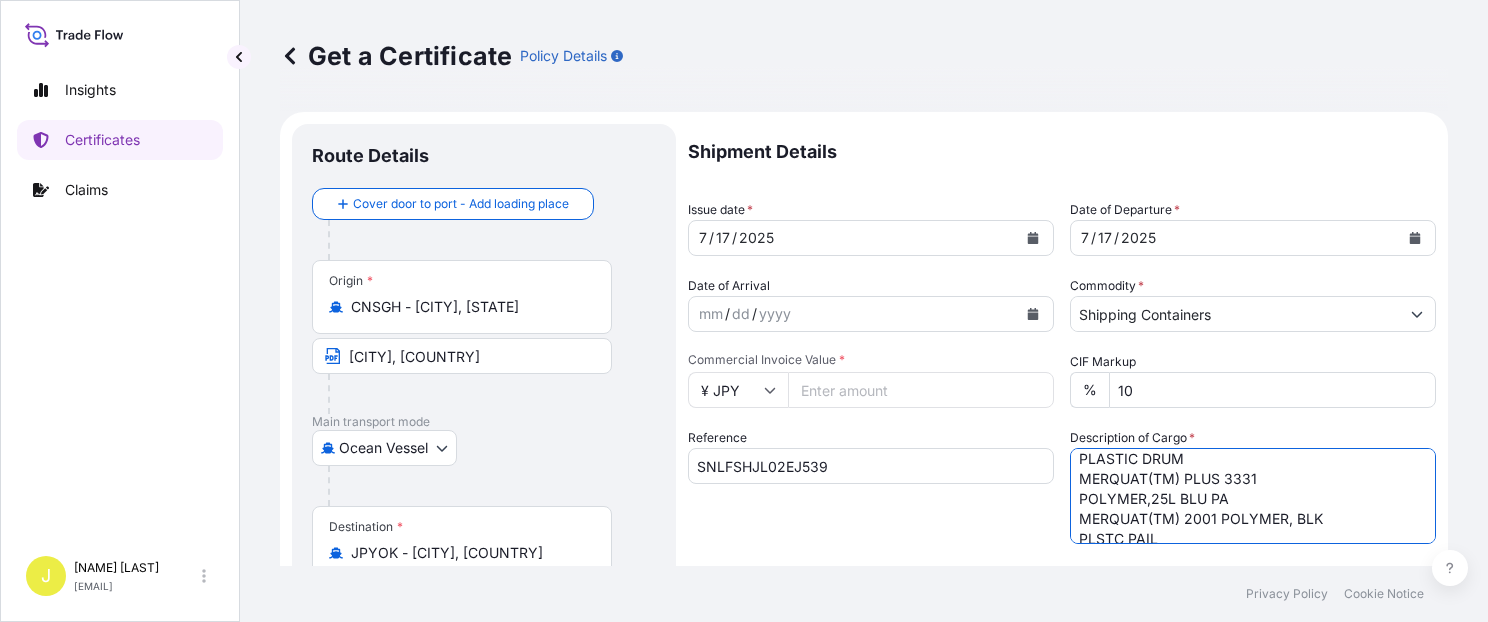 click on "MERQUAT(TM) 3330PR POLYMER,25L BLU HDPE
MERQUAT(TM) 550PR POLYMER, 1H1 PLASTIC DRUM
MERQUAT(TM) 3331PR POLYMER, 1H1 PLASTIC DRU
MERQUAT(TM) 3940 POLYMER, 1H1 PLASTIC DRUM
19 PALLETS (132 PIECES)" at bounding box center [1253, 496] 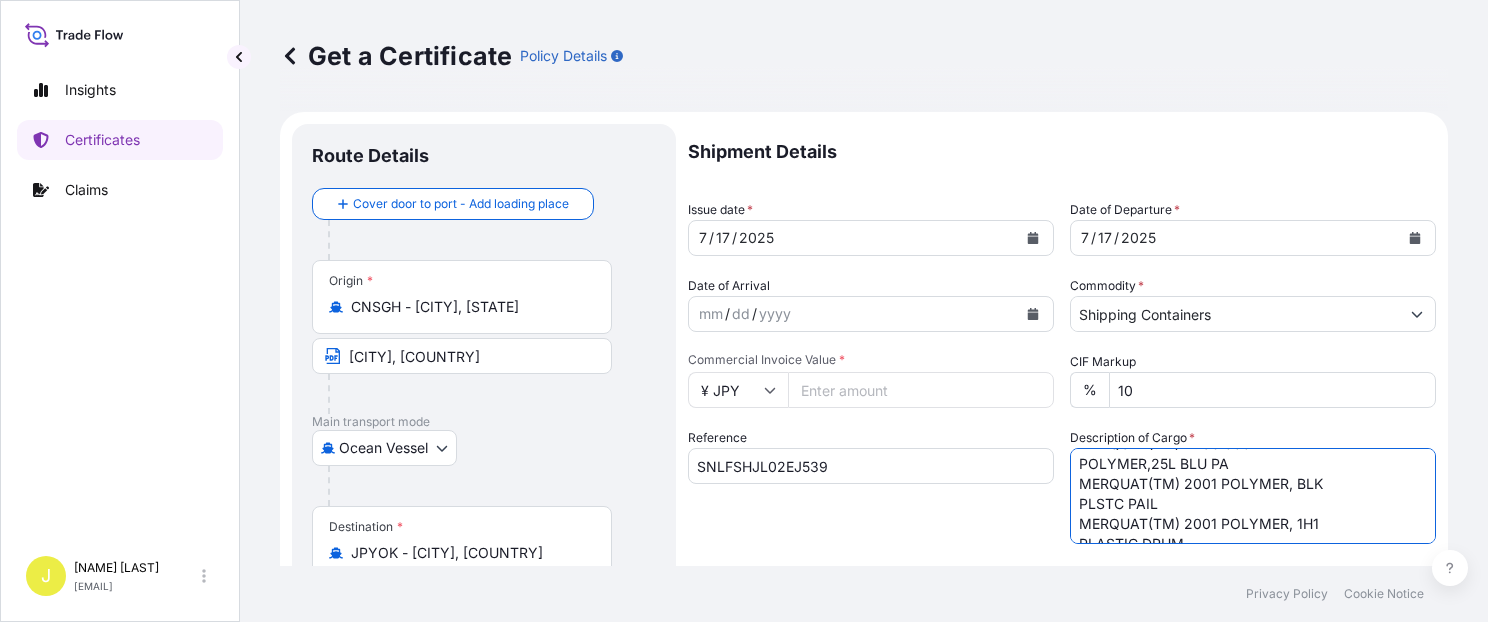 scroll, scrollTop: 117, scrollLeft: 0, axis: vertical 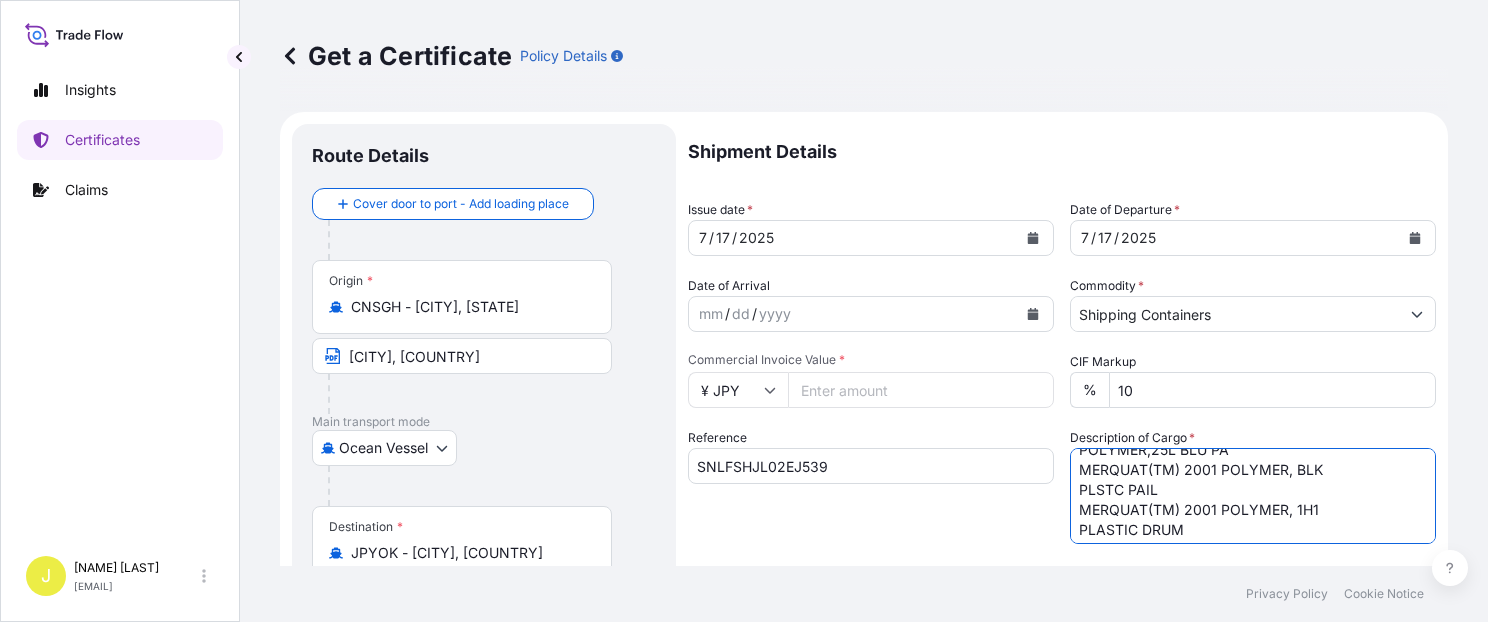click on "MERQUAT(TM) 3330PR POLYMER,25L BLU HDPE
MERQUAT(TM) 550PR POLYMER, 1H1 PLASTIC DRUM
MERQUAT(TM) 3331PR POLYMER, 1H1 PLASTIC DRU
MERQUAT(TM) 3940 POLYMER, 1H1 PLASTIC DRUM
19 PALLETS (132 PIECES)" at bounding box center (1253, 496) 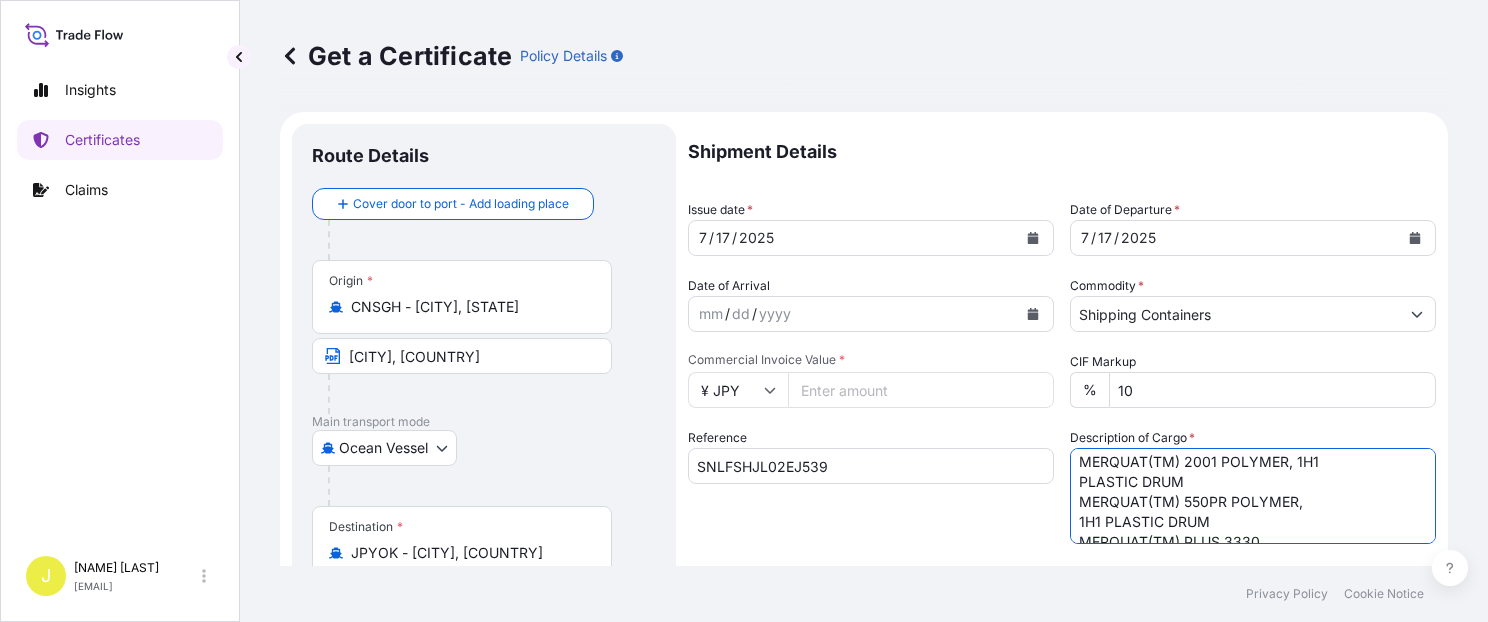 scroll, scrollTop: 160, scrollLeft: 0, axis: vertical 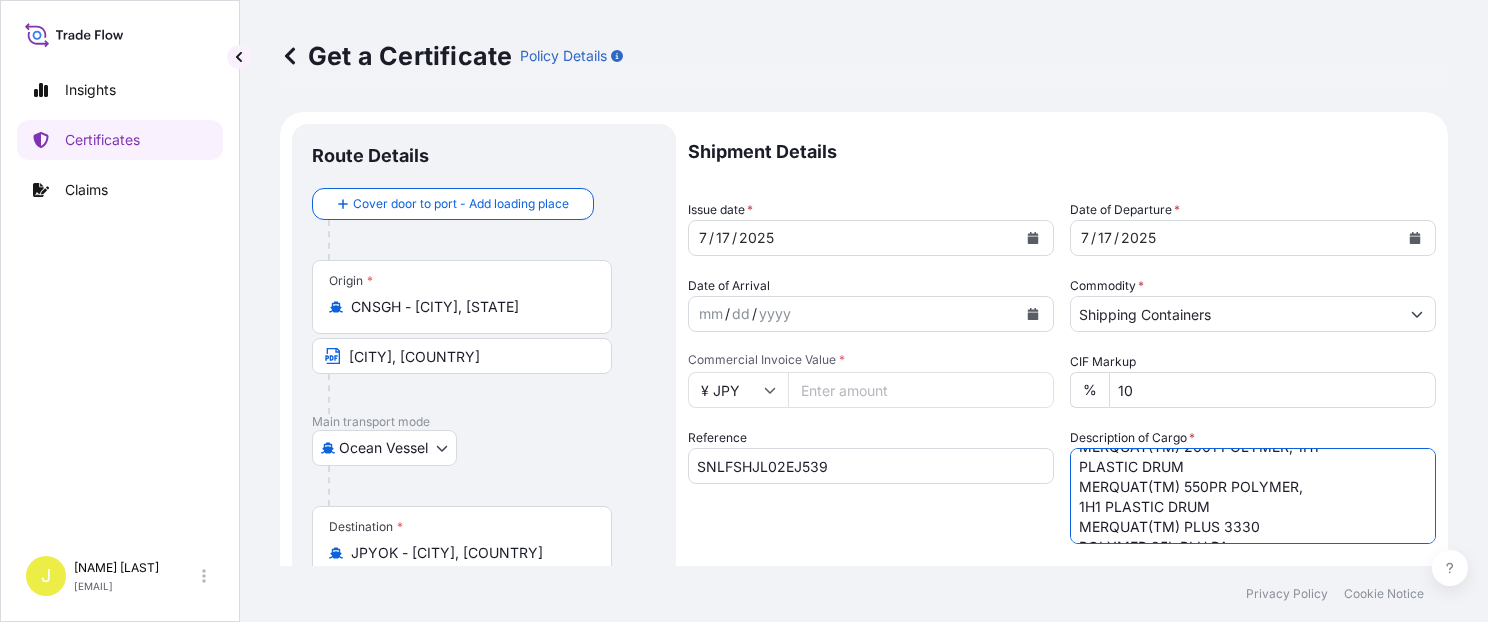 click on "MERQUAT(TM) 3330PR POLYMER,25L BLU HDPE
MERQUAT(TM) 550PR POLYMER, 1H1 PLASTIC DRUM
MERQUAT(TM) 3331PR POLYMER, 1H1 PLASTIC DRU
MERQUAT(TM) 3940 POLYMER, 1H1 PLASTIC DRUM
19 PALLETS (132 PIECES)" at bounding box center [1253, 496] 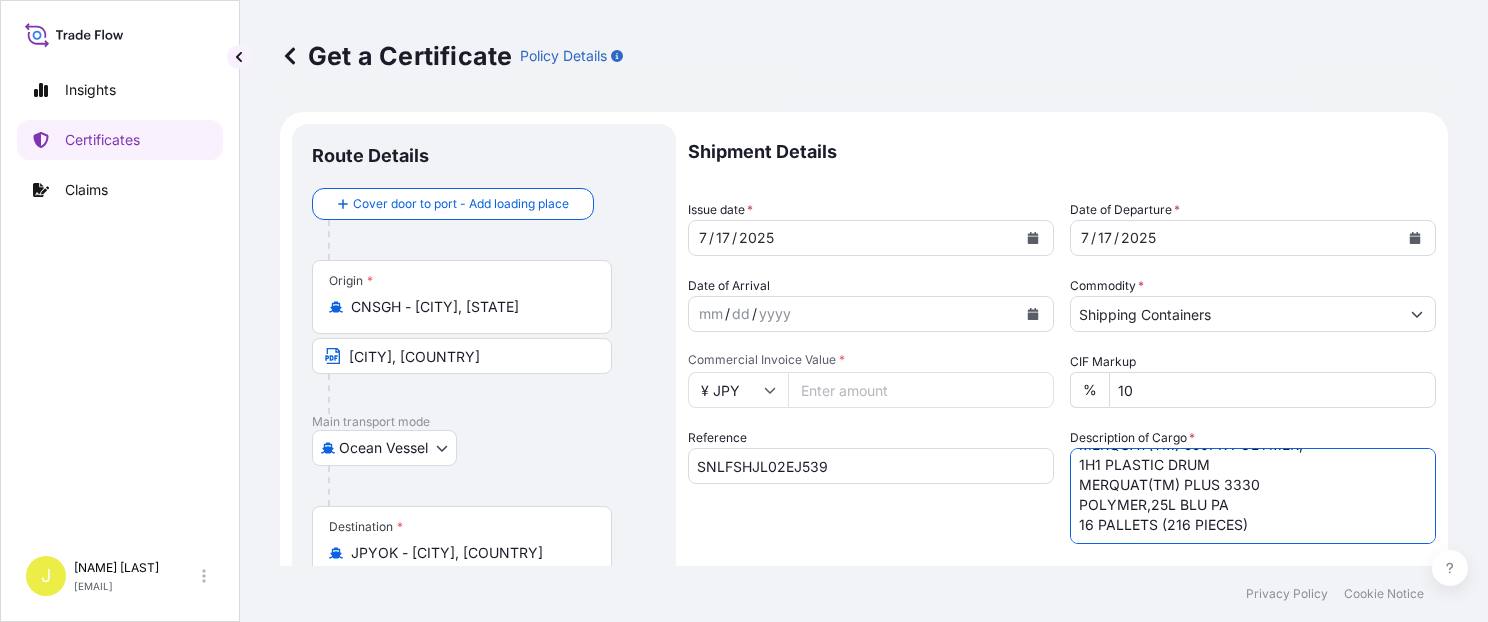 scroll, scrollTop: 202, scrollLeft: 0, axis: vertical 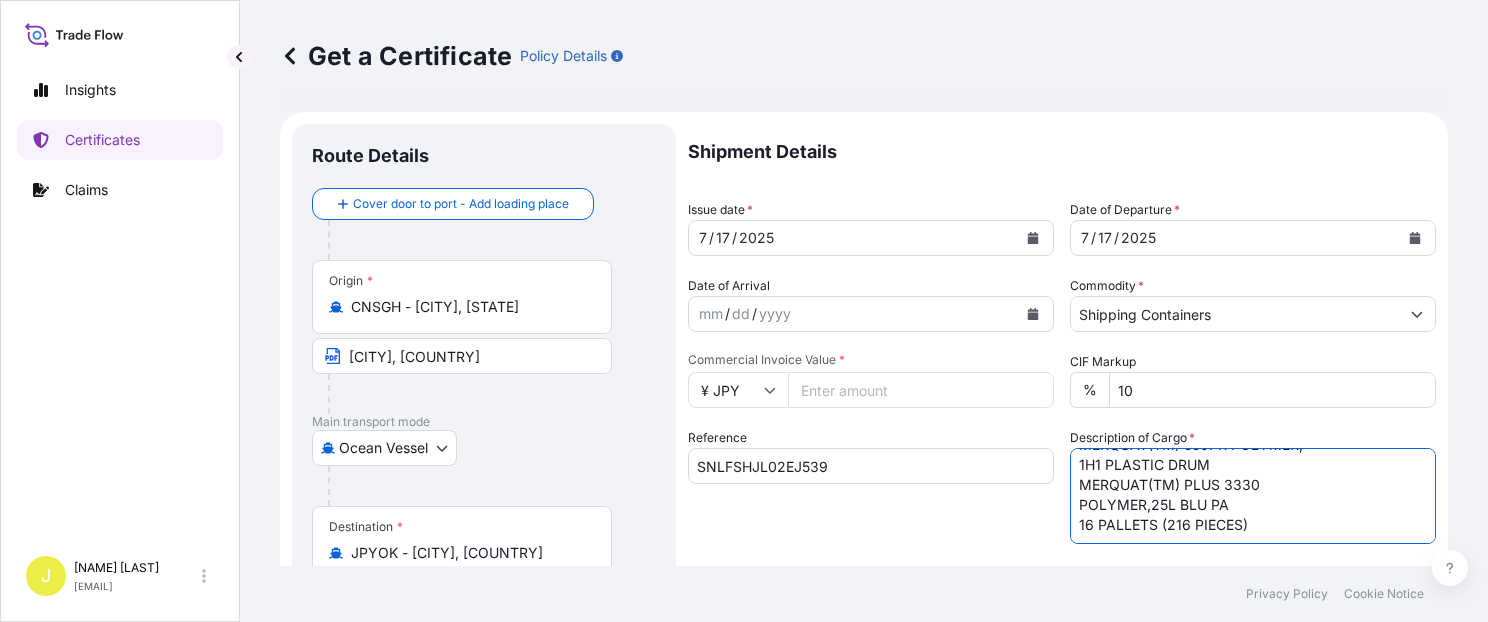 click on "MERQUAT(TM) 3330PR POLYMER,25L BLU HDPE
MERQUAT(TM) 550PR POLYMER, 1H1 PLASTIC DRUM
MERQUAT(TM) 3331PR POLYMER, 1H1 PLASTIC DRU
MERQUAT(TM) 3940 POLYMER, 1H1 PLASTIC DRUM
19 PALLETS (132 PIECES)" at bounding box center (1253, 496) 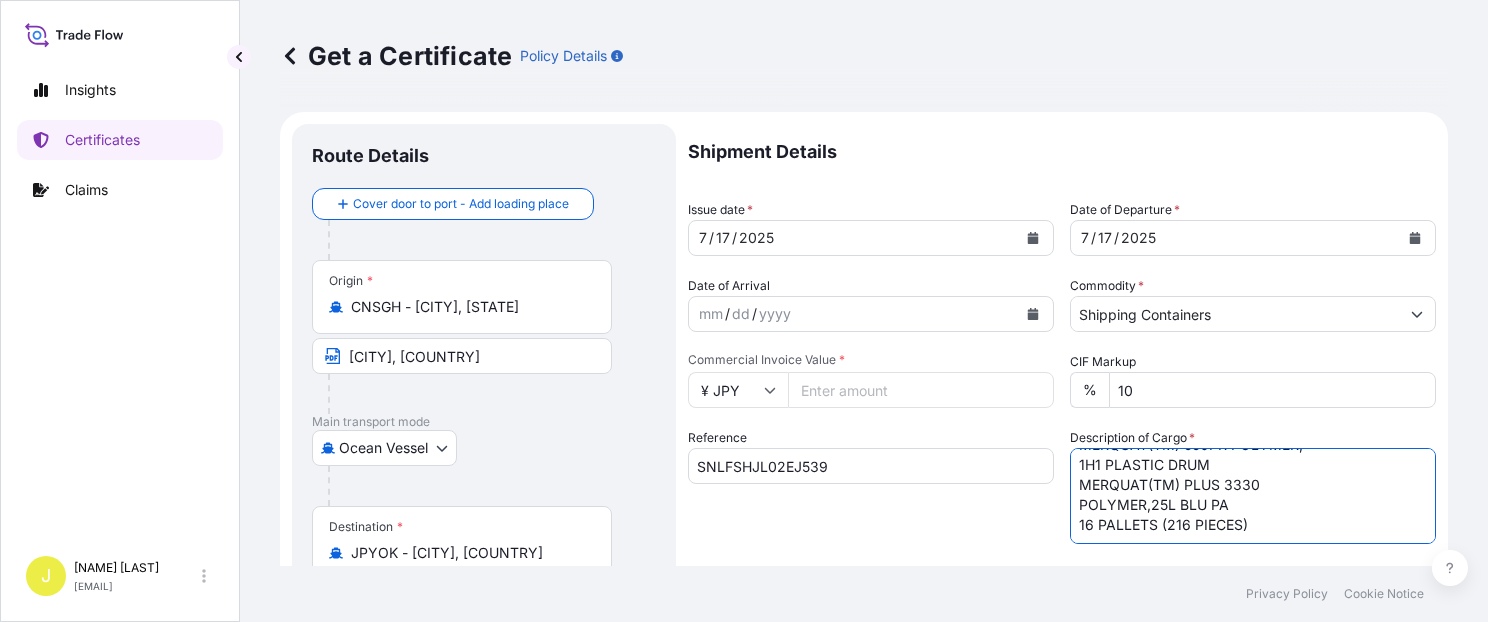 scroll, scrollTop: 230, scrollLeft: 0, axis: vertical 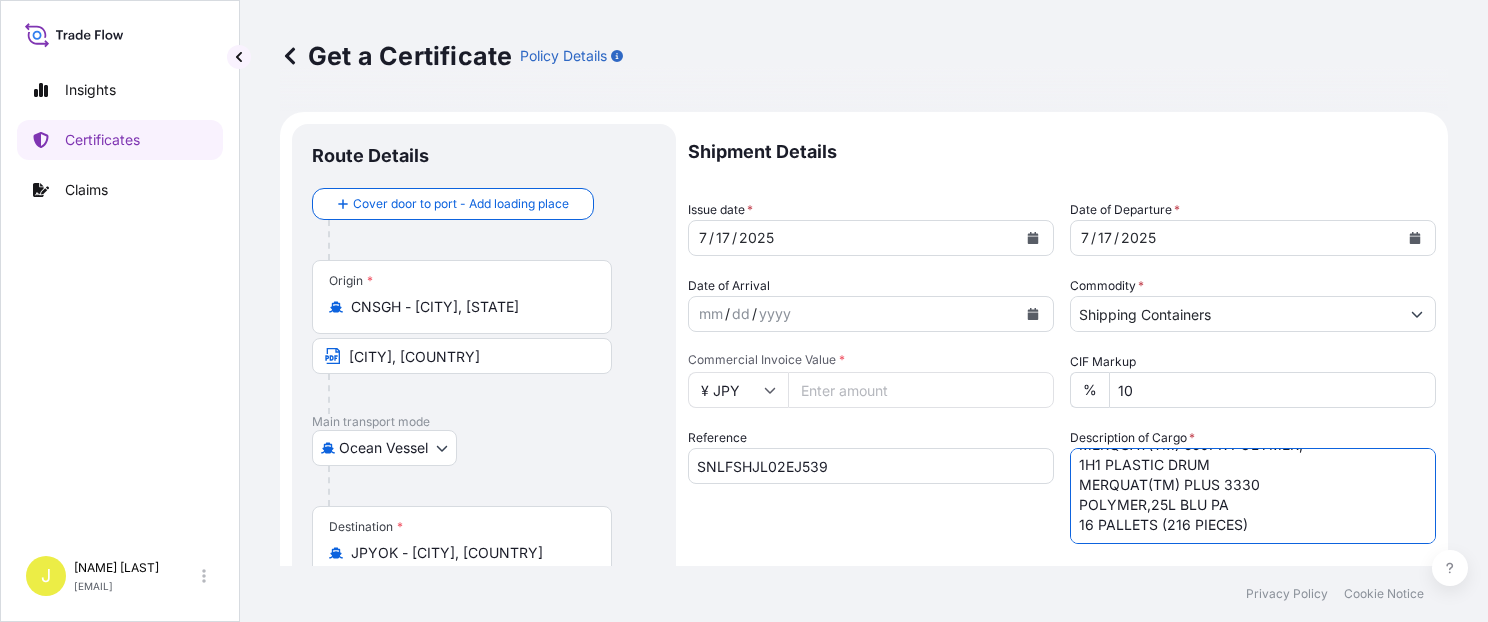 click on "MERQUAT(TM) 3330PR POLYMER,25L BLU HDPE
MERQUAT(TM) 550PR POLYMER, 1H1 PLASTIC DRUM
MERQUAT(TM) 3331PR POLYMER, 1H1 PLASTIC DRU
MERQUAT(TM) 3940 POLYMER, 1H1 PLASTIC DRUM
19 PALLETS (132 PIECES)" at bounding box center (1253, 496) 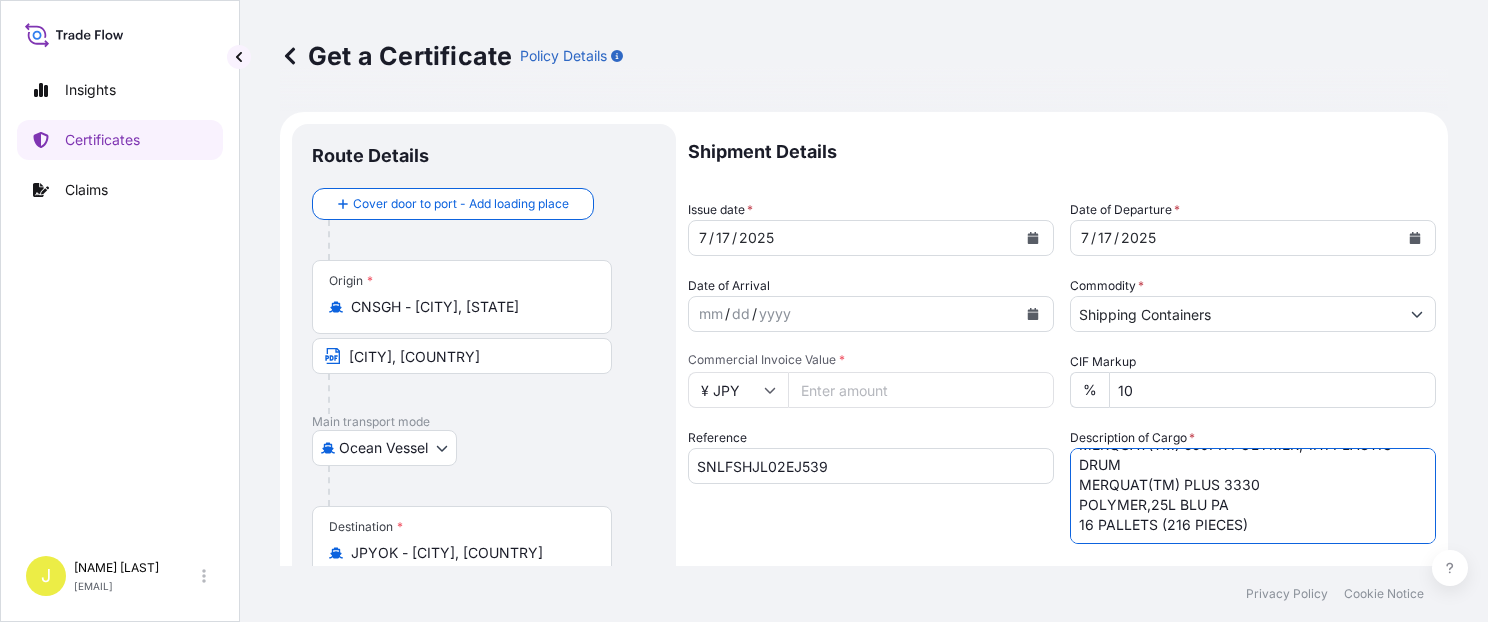 scroll, scrollTop: 272, scrollLeft: 0, axis: vertical 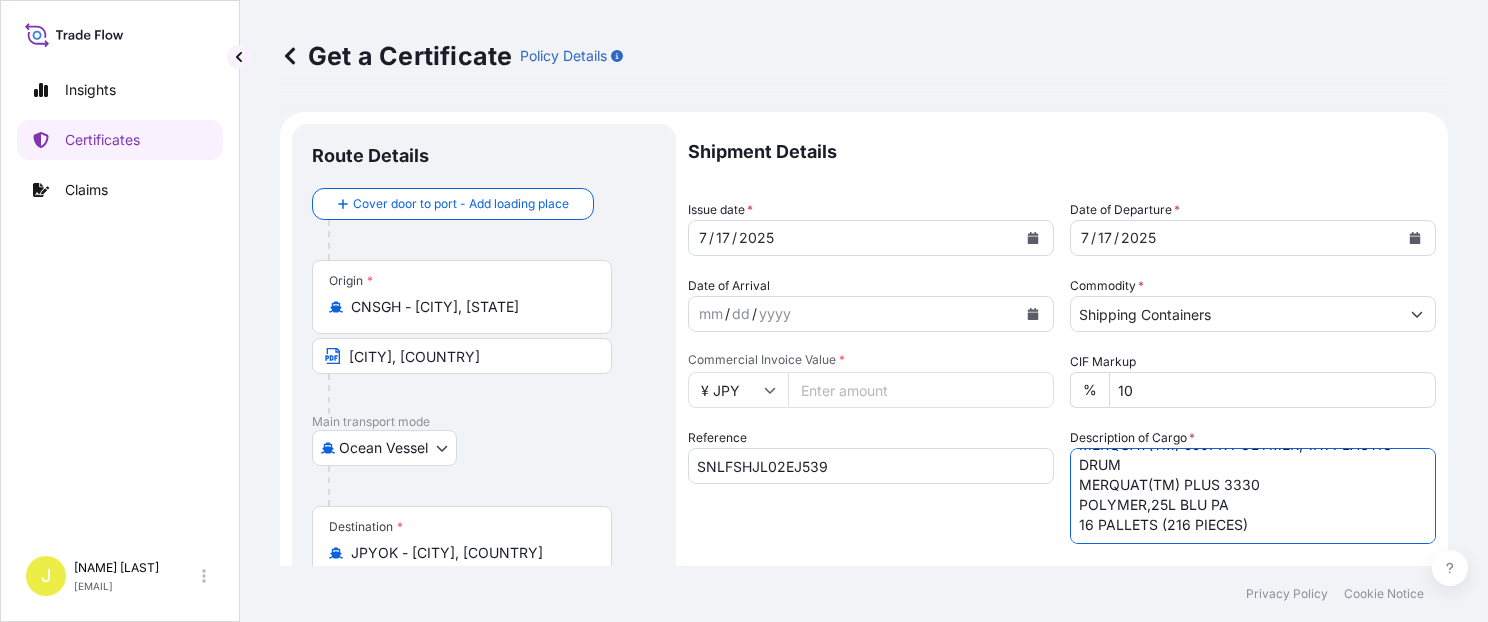 click on "MERQUAT(TM) 3330PR POLYMER,25L BLU HDPE
MERQUAT(TM) 550PR POLYMER, 1H1 PLASTIC DRUM
MERQUAT(TM) 3331PR POLYMER, 1H1 PLASTIC DRU
MERQUAT(TM) 3940 POLYMER, 1H1 PLASTIC DRUM
19 PALLETS (132 PIECES)" at bounding box center [1253, 496] 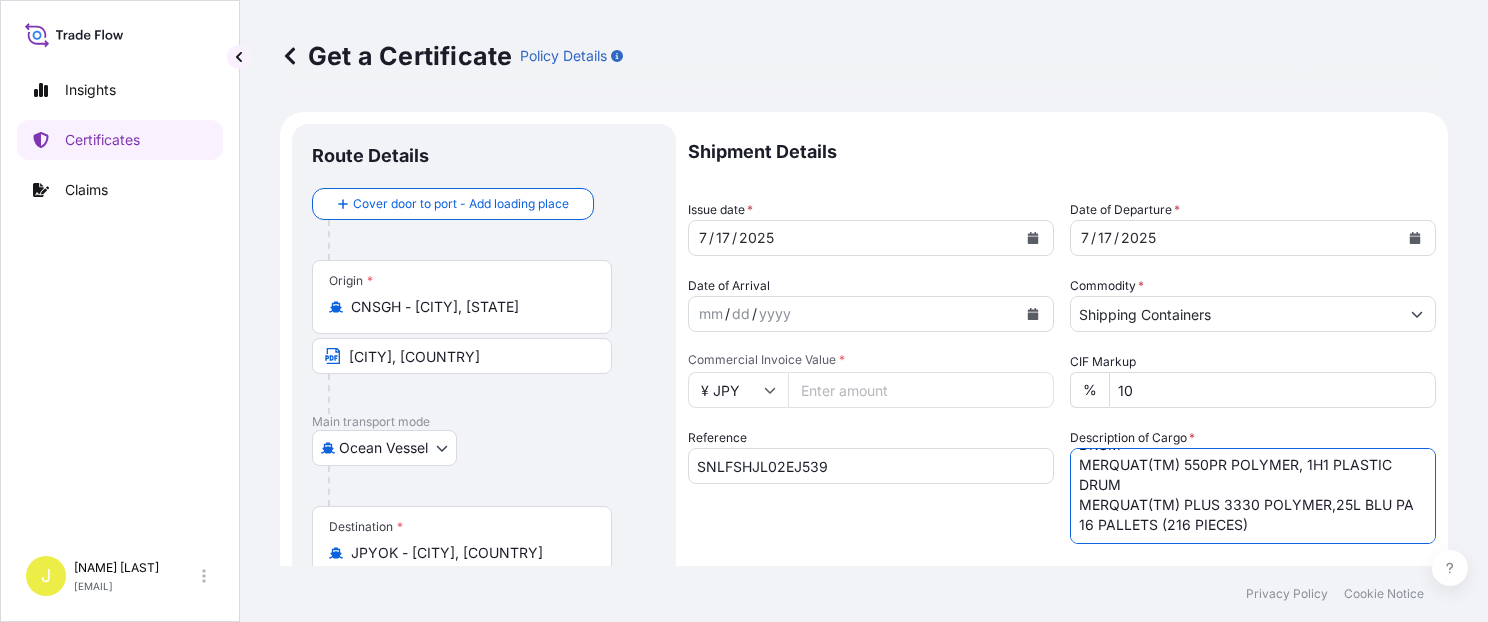 scroll, scrollTop: 281, scrollLeft: 0, axis: vertical 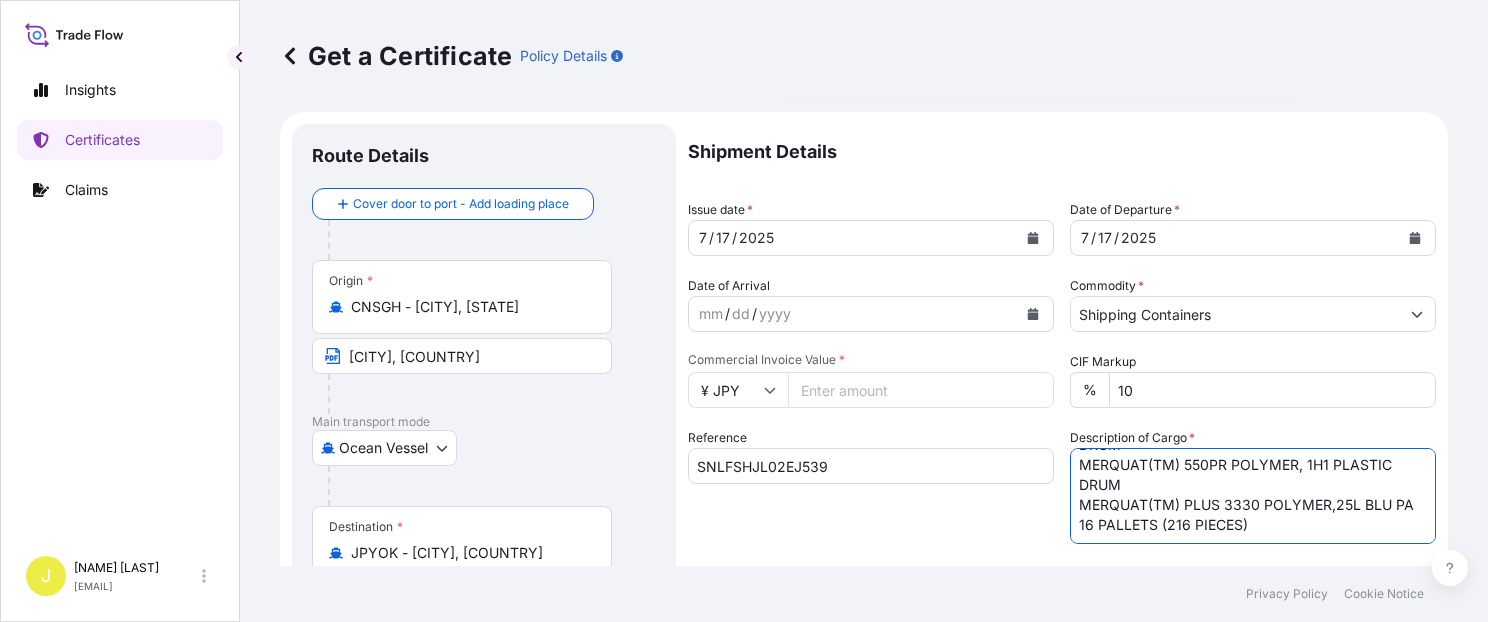 type on "MERQUAT(TM) 3331PR POLYMER,25L BLU HDPE
MERQUAT(TM) 3330PR POLYMER,25L BLU HDPE
MERQUAT(TM) 550 POLYMER,25L BLU HDPE PAI
MERQUAT(TM) 100 POLYMER, 1H1 PLASTIC DRUM
MERQUAT(TM) PLUS 3331 POLYMER,25L BLU PA
MERQUAT(TM) 2001 POLYMER, BLK PLSTC PAIL
MERQUAT(TM) 2001 POLYMER, 1H1 PLASTIC DRUM
MERQUAT(TM) 550PR POLYMER, 1H1 PLASTIC DRUM
MERQUAT(TM) PLUS 3330 POLYMER,25L BLU PA
16 PALLETS (216 PIECES)" 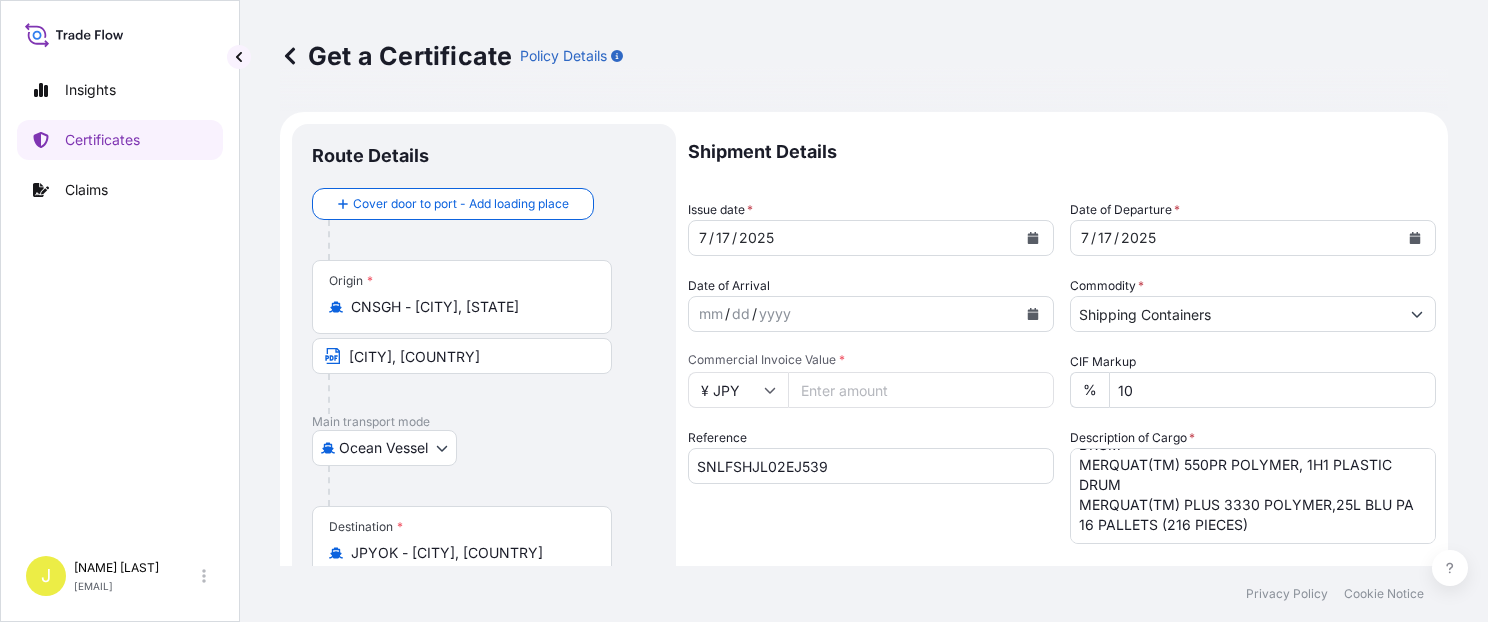 click on "[NUMBER]" at bounding box center [921, 390] 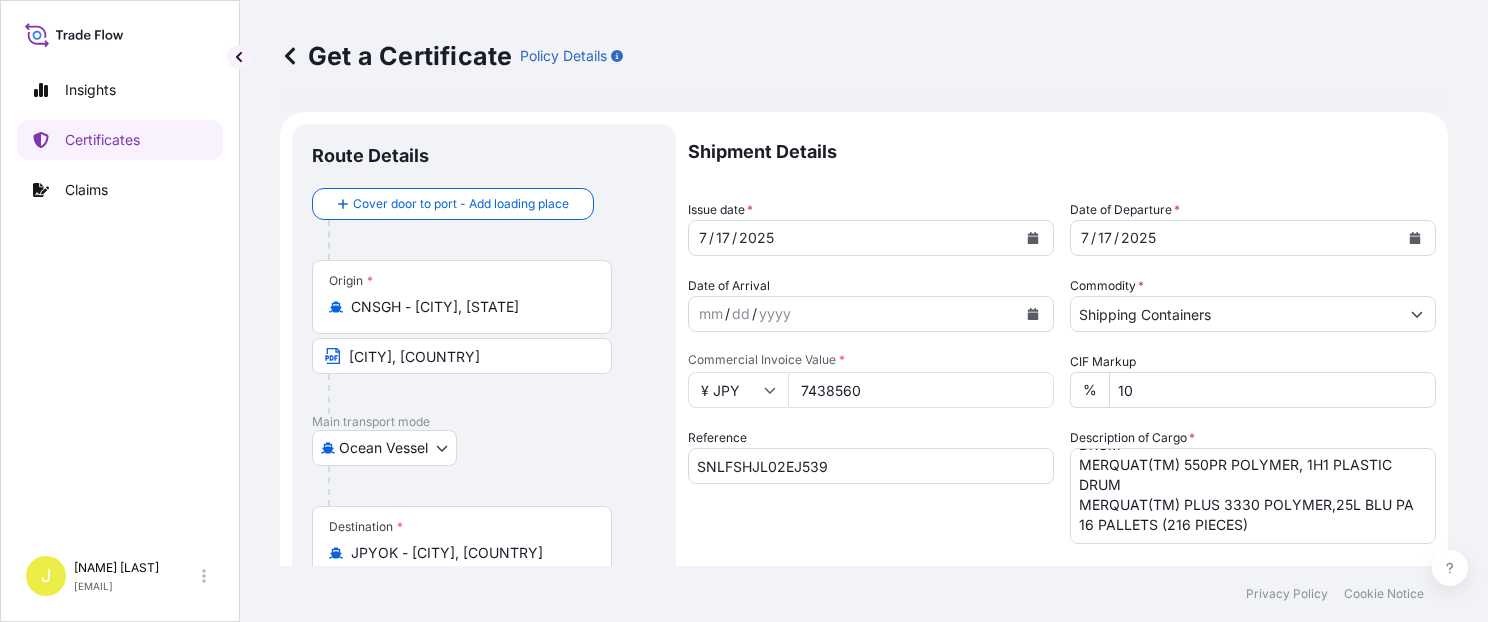 type on "7438560" 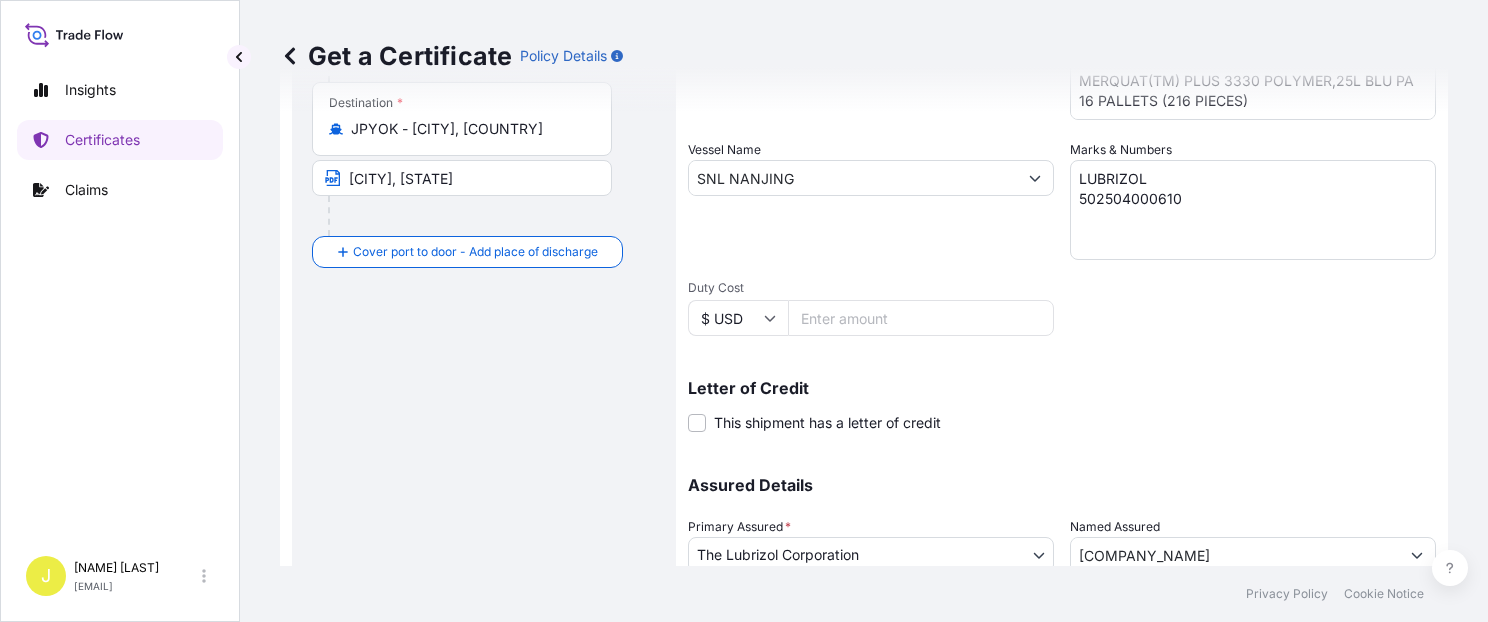 scroll, scrollTop: 565, scrollLeft: 0, axis: vertical 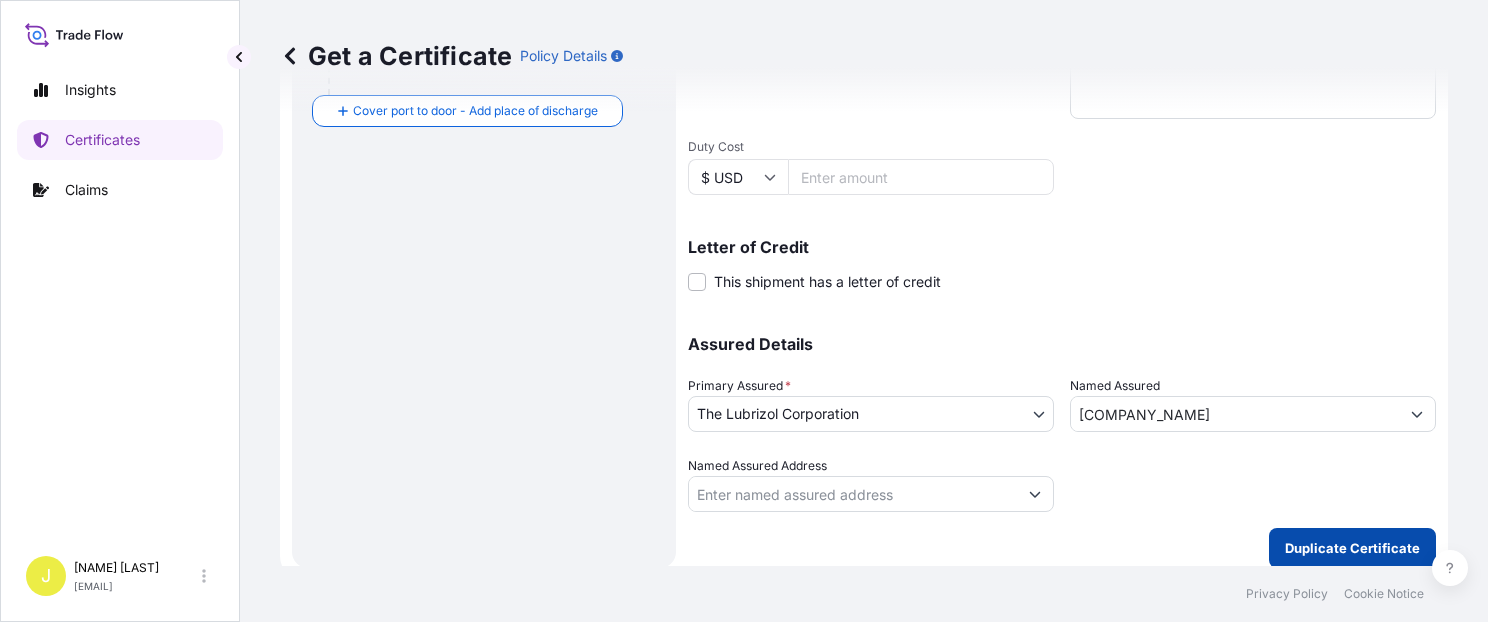 click on "Duplicate Certificate" at bounding box center (1352, 548) 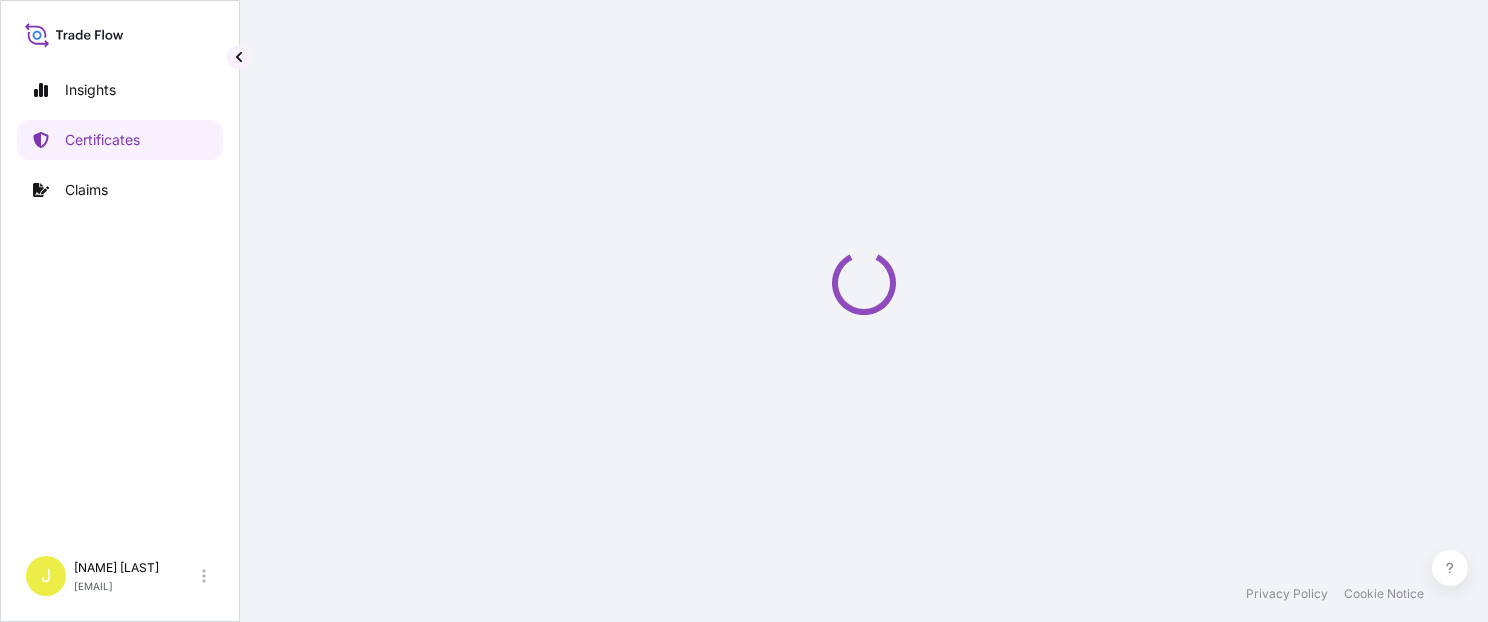 scroll, scrollTop: 0, scrollLeft: 0, axis: both 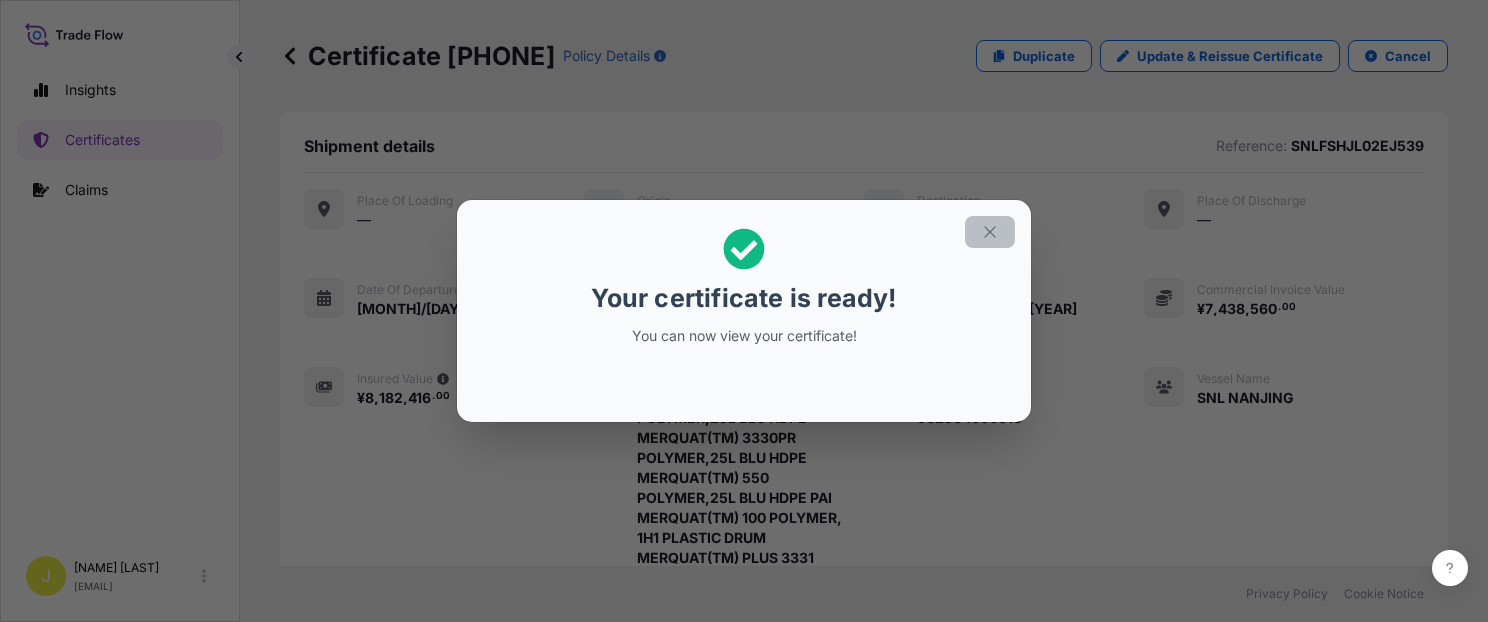 click 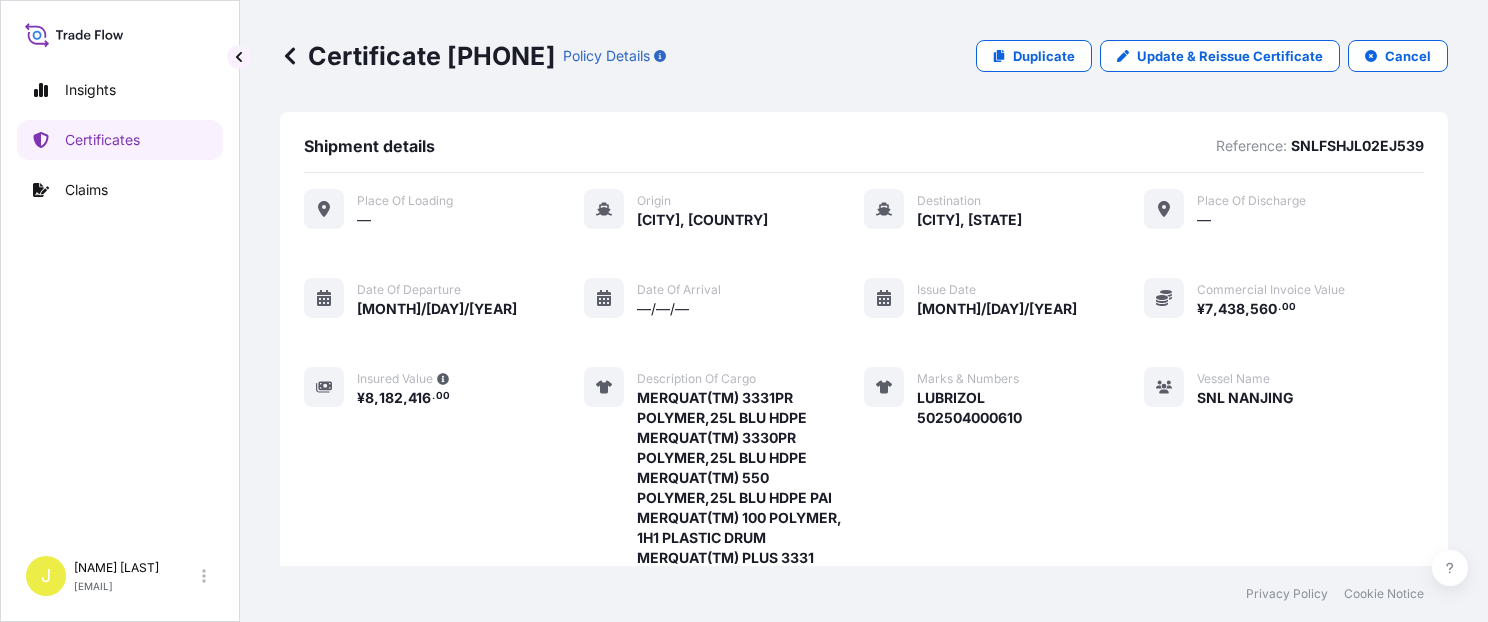 click on "Place of Loading — Origin [CITY], [COUNTRY] Destination [CITY], [COUNTRY] Place of discharge — Date of departure 07/17/2025 Date of arrival —/—/— Issue Date 07/17/2025 Commercial Invoice Value ¥ 7 , 438 , 560 . 00 Insured Value ¥ 8 , 182 , 416 . 00 Description of cargo MERQUAT(TM) 3331PR POLYMER,25L BLU HDPE
MERQUAT(TM) 3330PR POLYMER,25L BLU HDPE
MERQUAT(TM) 550 POLYMER,25L BLU HDPE PAI
MERQUAT(TM) 100 POLYMER, 1H1 PLASTIC DRUM
MERQUAT(TM) PLUS 3331 POLYMER,25L BLU PA
MERQUAT(TM) 2001 POLYMER, BLK PLSTC PAIL
MERQUAT(TM) 2001 POLYMER, 1H1 PLASTIC DRUM
MERQUAT(TM) 550PR POLYMER, 1H1 PLASTIC DRUM
MERQUAT(TM) PLUS 3330 POLYMER,25L BLU PA
16 PALLETS (216 PIECES) Marks & Numbers LUBRIZOL
502504000610 Vessel Name SNL NANJING Duty Cost —" at bounding box center (864, 523) 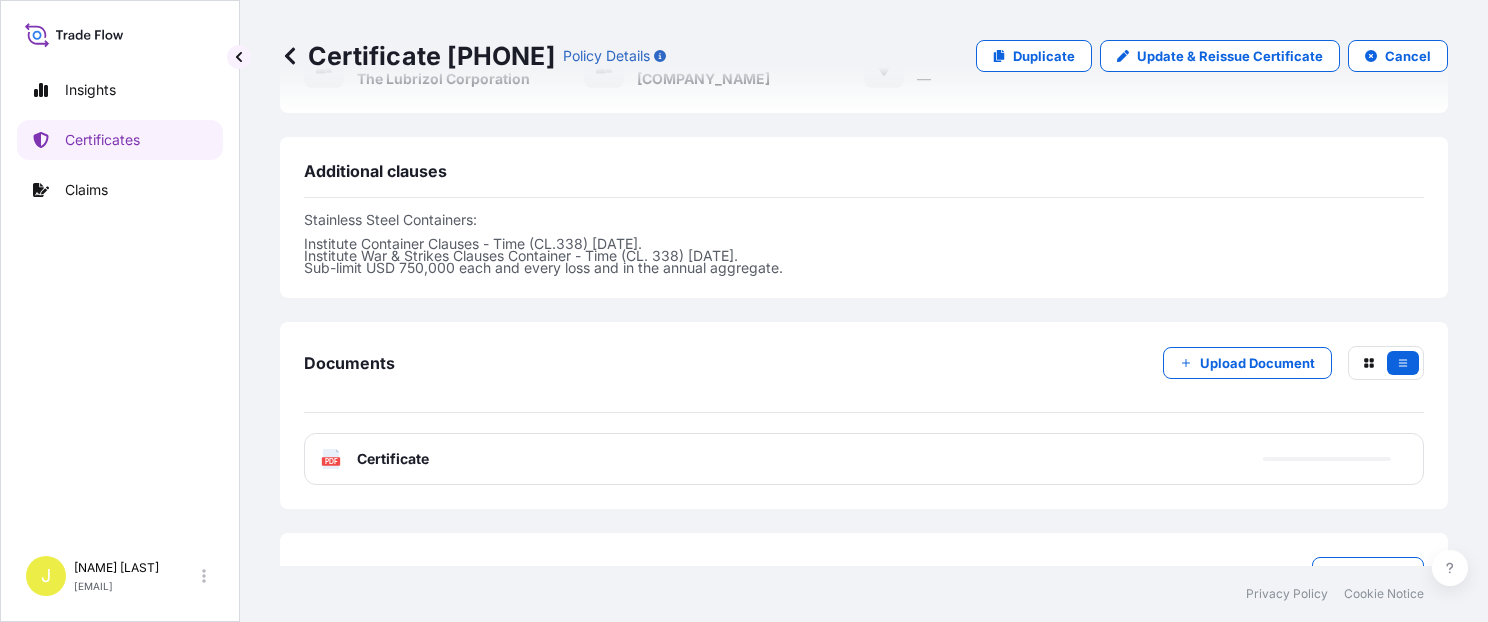 scroll, scrollTop: 994, scrollLeft: 0, axis: vertical 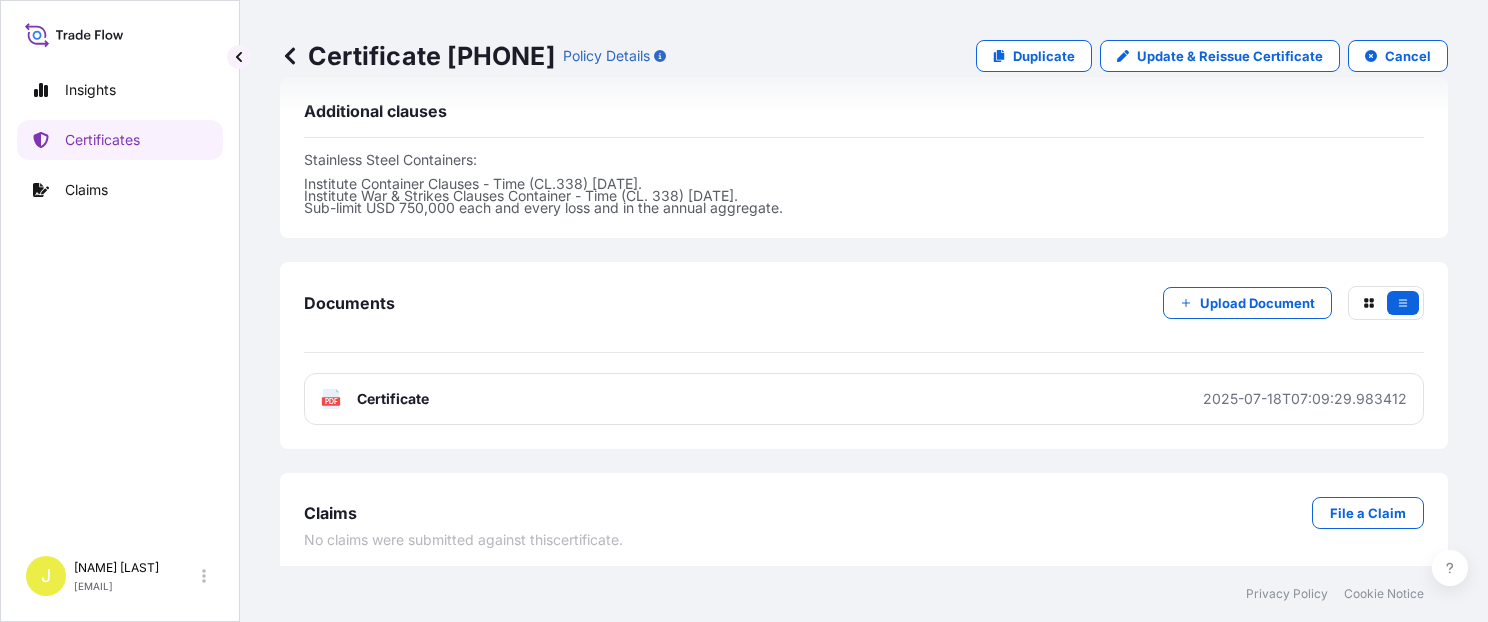 click on "PDF Certificate [DATETIME]" at bounding box center [864, 399] 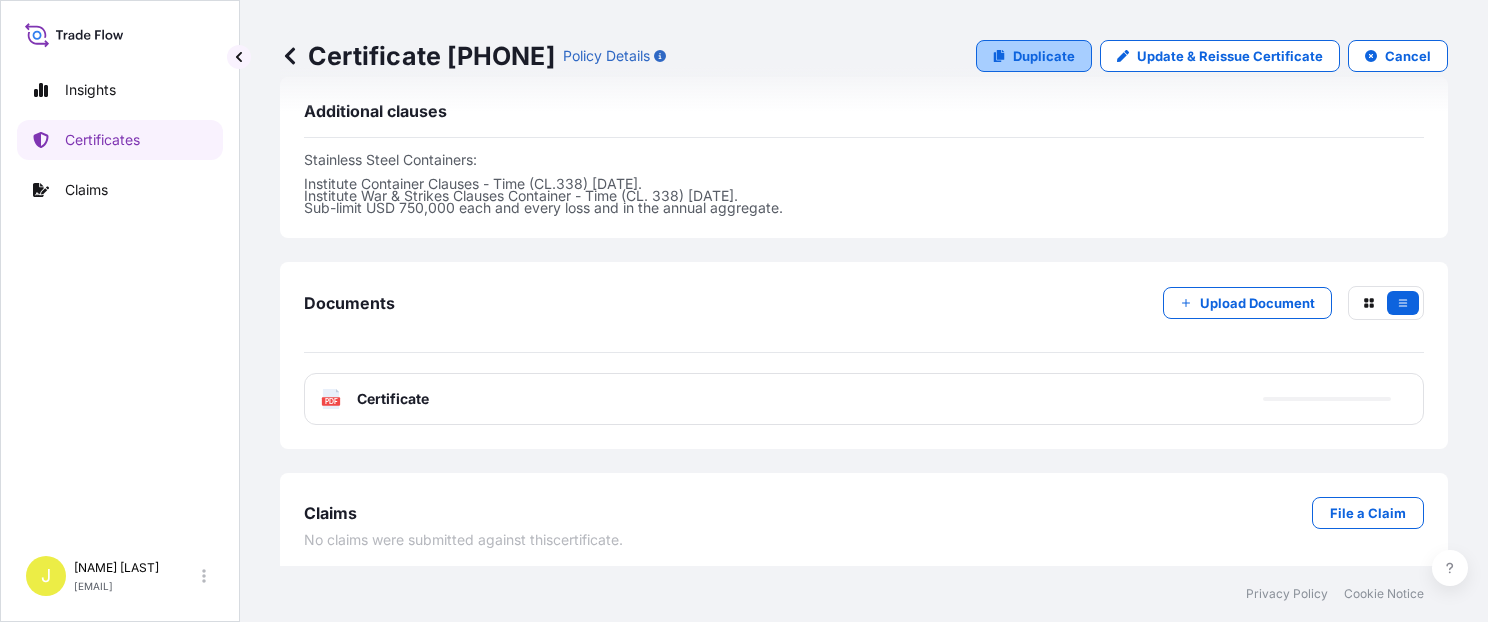 click on "Duplicate" at bounding box center (1044, 56) 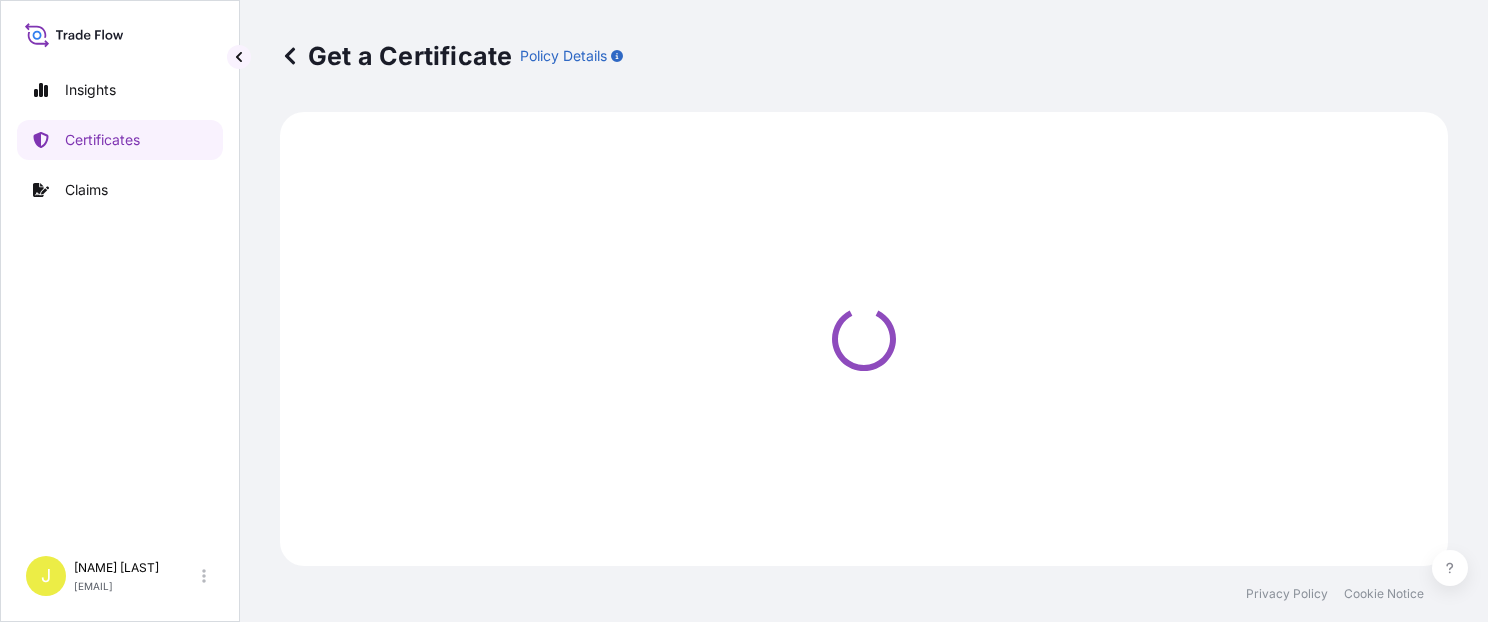 select on "Ocean Vessel" 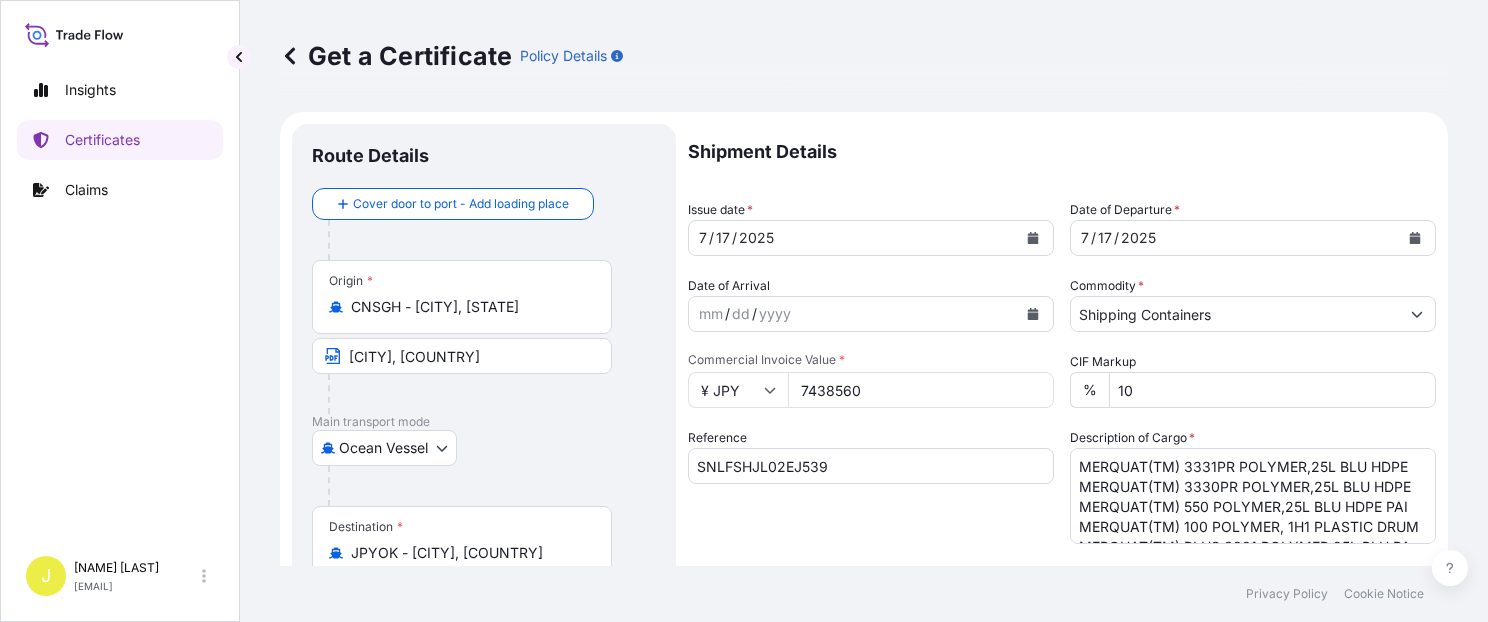 drag, startPoint x: 816, startPoint y: 503, endPoint x: 840, endPoint y: 467, distance: 43.266617 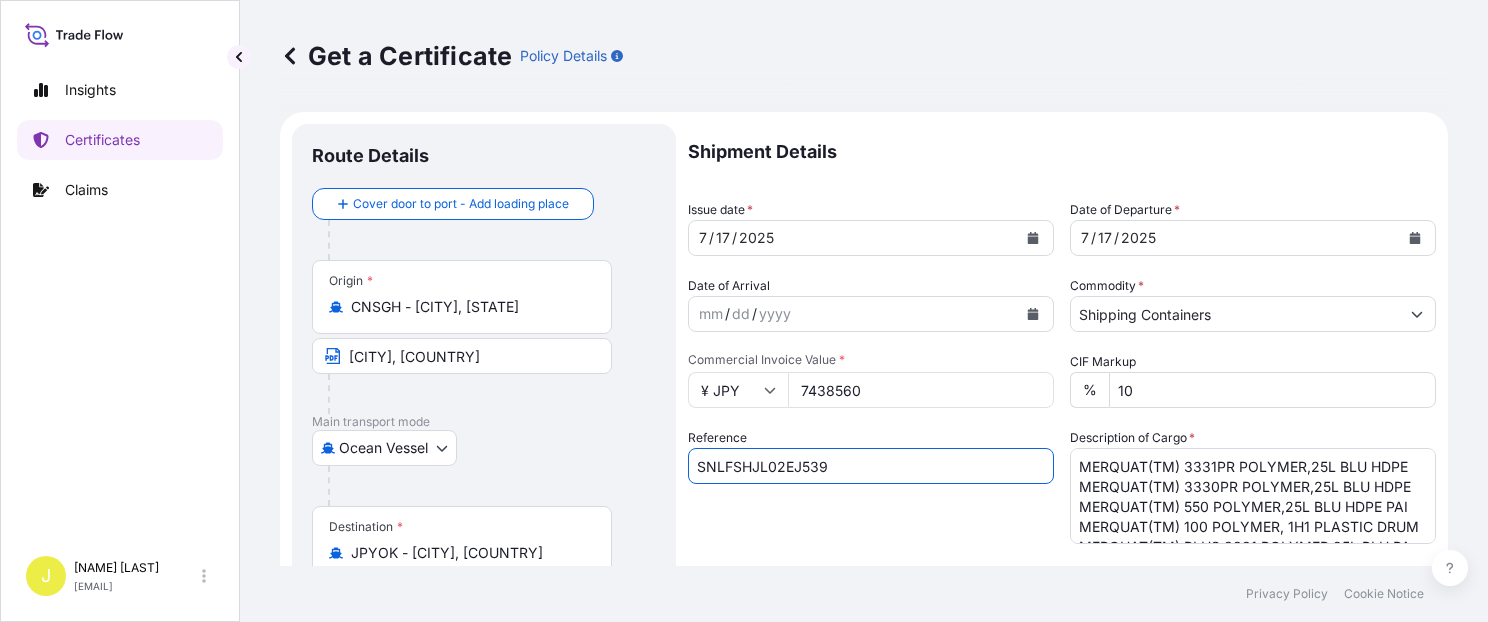 click on "SNLFSHJL02EJ539" at bounding box center (871, 466) 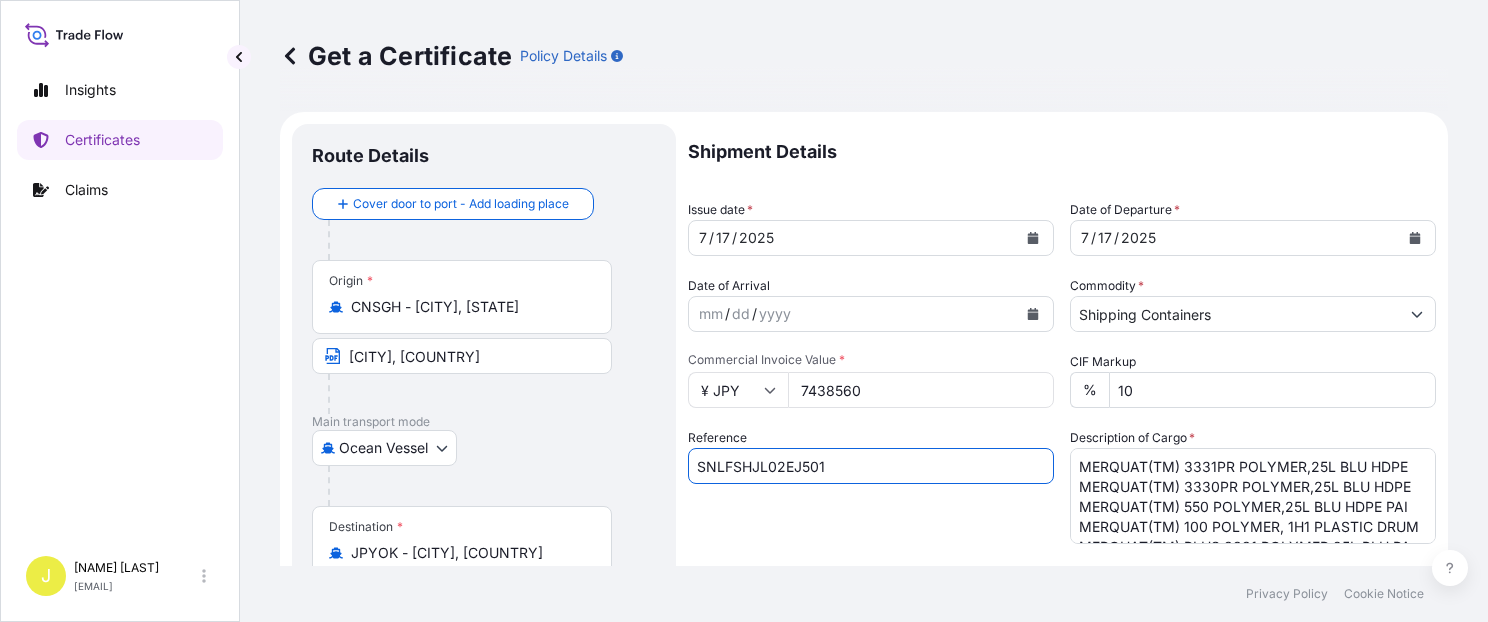 type on "SNLFSHJL02EJ501" 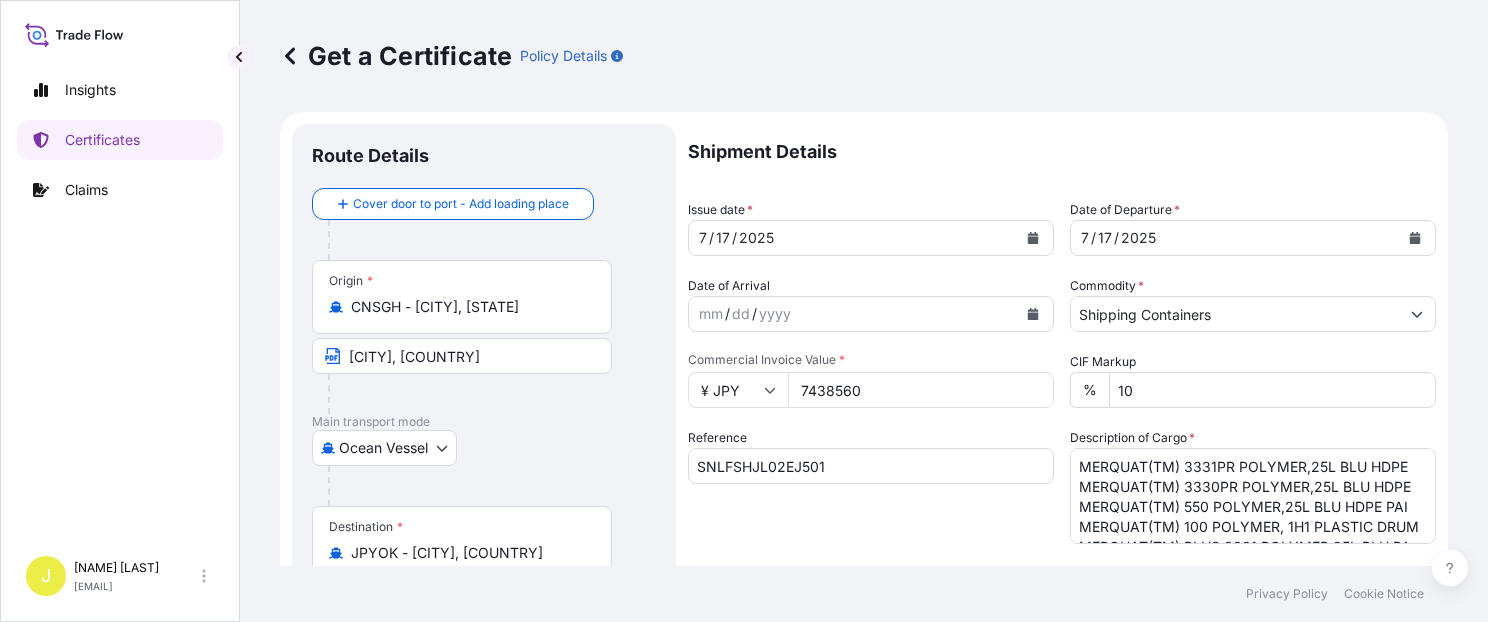 scroll, scrollTop: 84, scrollLeft: 0, axis: vertical 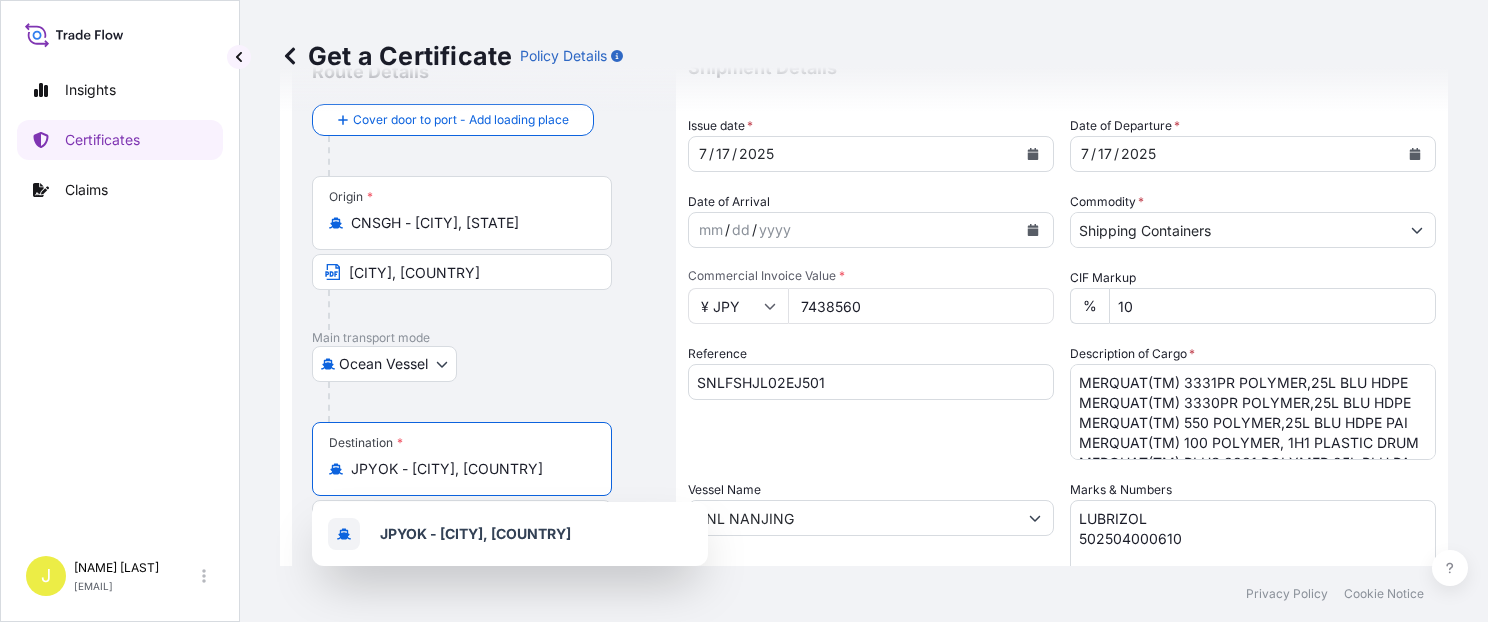 drag, startPoint x: 432, startPoint y: 473, endPoint x: 265, endPoint y: 452, distance: 168.31519 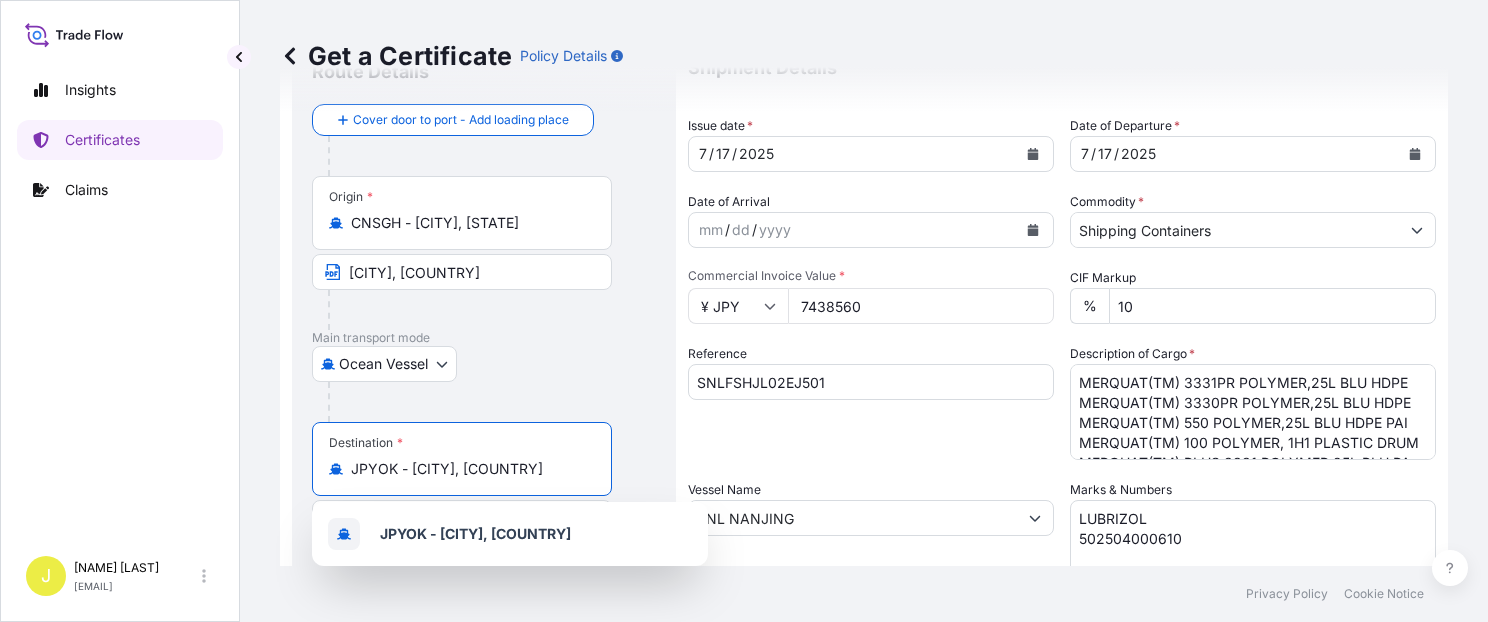 click on "Cover door to port - Add loading place Place of loading Road / Inland Road / Inland Origin * CNSGH - [CITY], [STATE] [CITY], [STATE] Main transport mode Ocean Vessel Air Barge Road Ocean Vessel Rail Barge in Tow Destination * JPYOK - [CITY], [STATE] [CITY], [STATE] Cover port to door - Add place of discharge Road / Inland Road / Inland Place of Discharge Shipment Details Issue date * [MONTH] / [DAY] / [YEAR] Date of Departure * [MONTH] / [DAY] / [YEAR] Date of Arrival mm / dd / yyyy Commodity * Shipping Containers Packing Category Commercial Invoice Value    * ¥ JPY 7438560 CIF Markup % 10 Reference SNLFSHJL02EJ501 Description of Cargo * Vessel Name SNL NANJING Marks & Numbers LUBRIZOL
502504000610 Duty Cost   $ USD Letter of Credit This shipment has a letter of credit Letter of credit * Letter of credit may not exceed 12000 characters Assured Details Primary Assured * The Lubrizol Corporation The Lubrizol Corporation Named Assured MATSUMOTO TRADING CO LTD Named Assured Address" at bounding box center [864, 283] 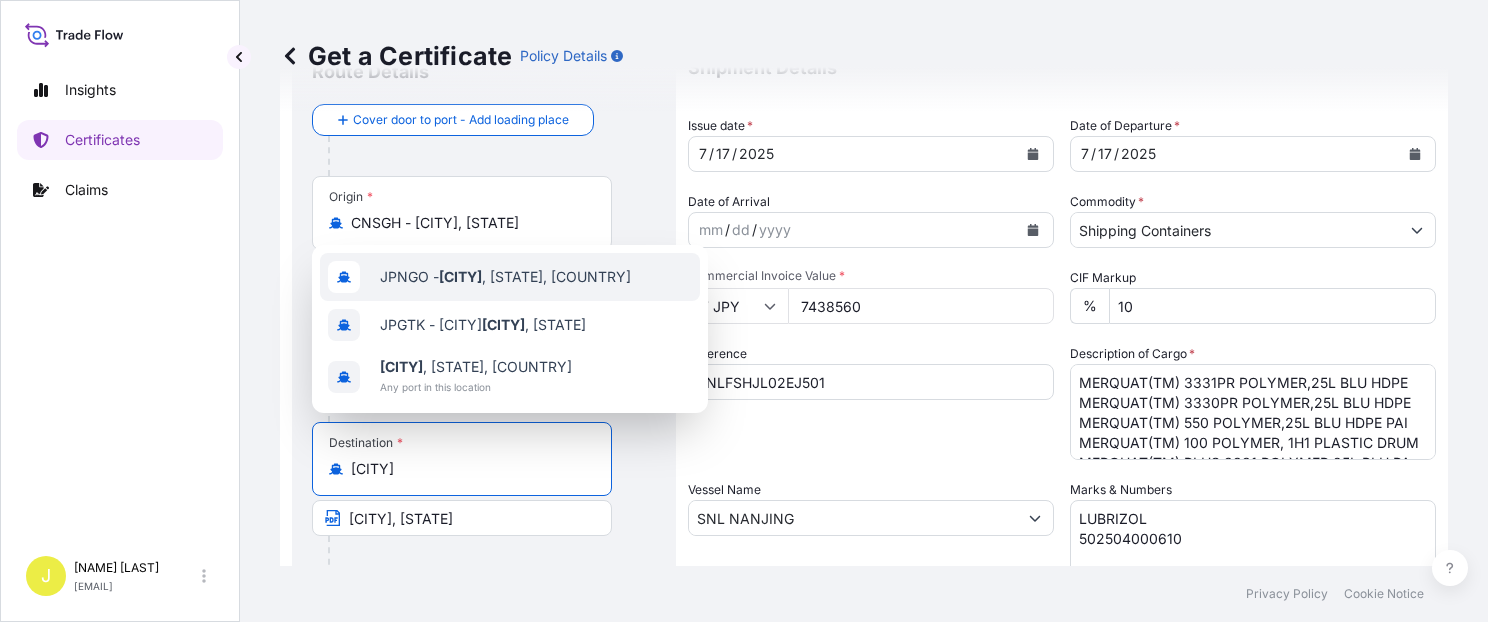 click on "JPNGO -  Nagoya , [STATE], [COUNTRY]" at bounding box center (505, 277) 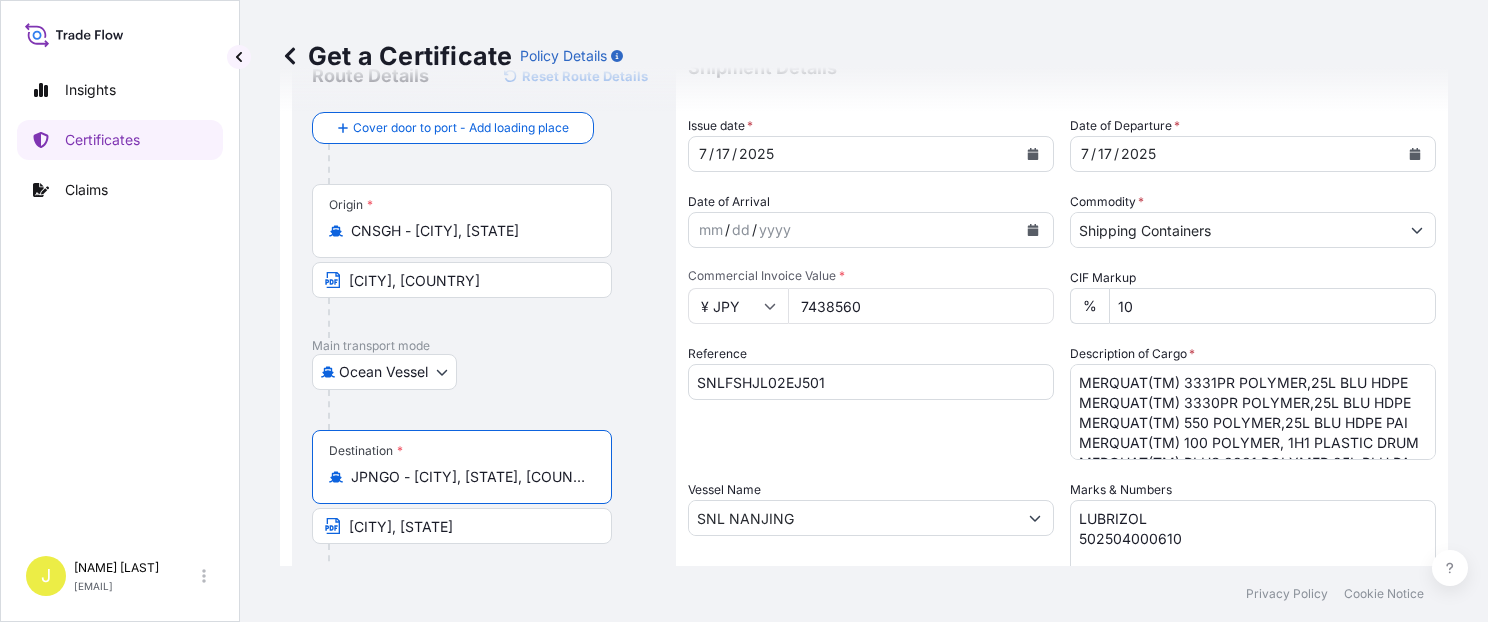 drag, startPoint x: 415, startPoint y: 473, endPoint x: 540, endPoint y: 510, distance: 130.36104 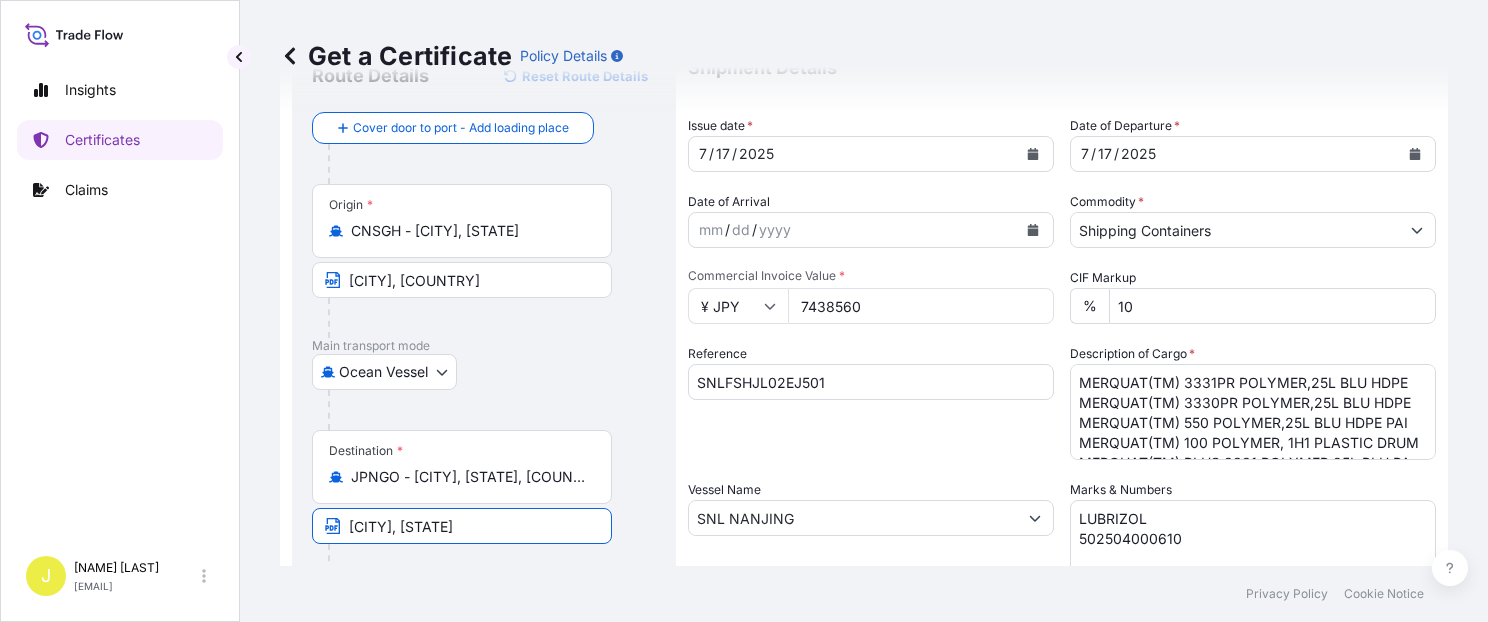 drag, startPoint x: 471, startPoint y: 529, endPoint x: 516, endPoint y: 529, distance: 45 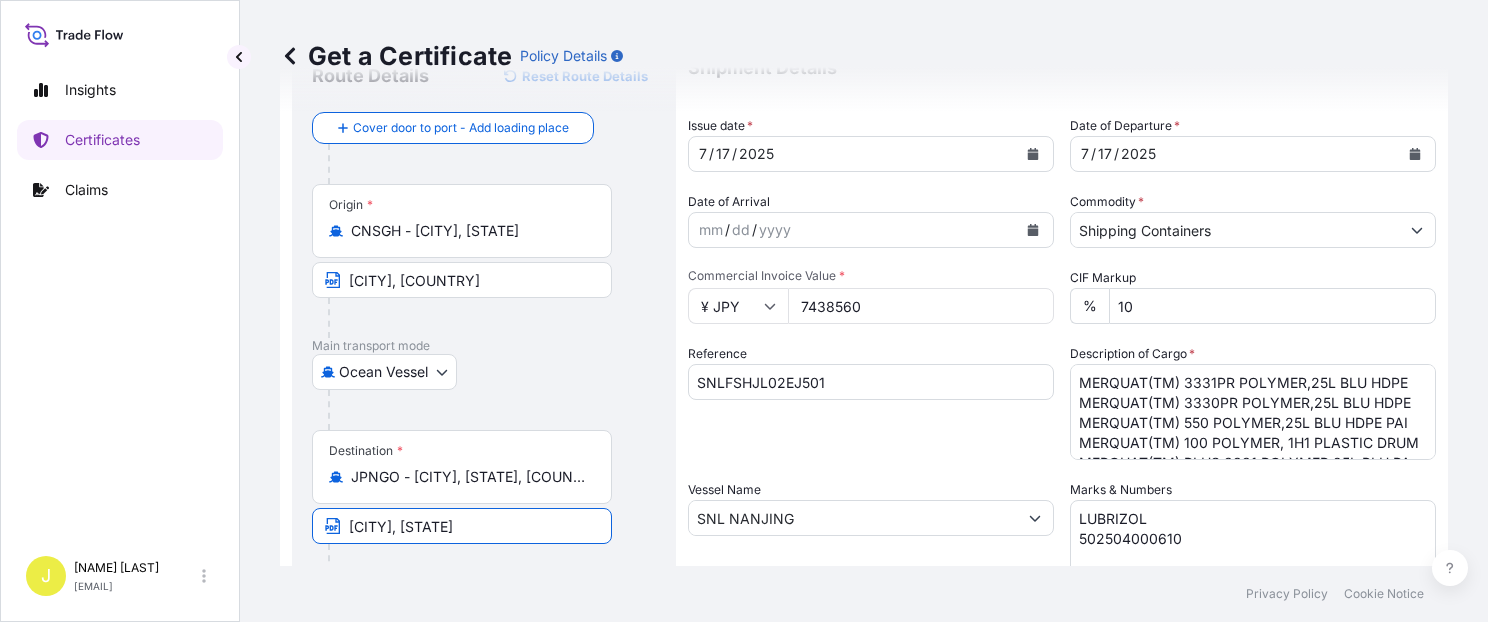 click on "[CITY], [STATE]" at bounding box center [462, 526] 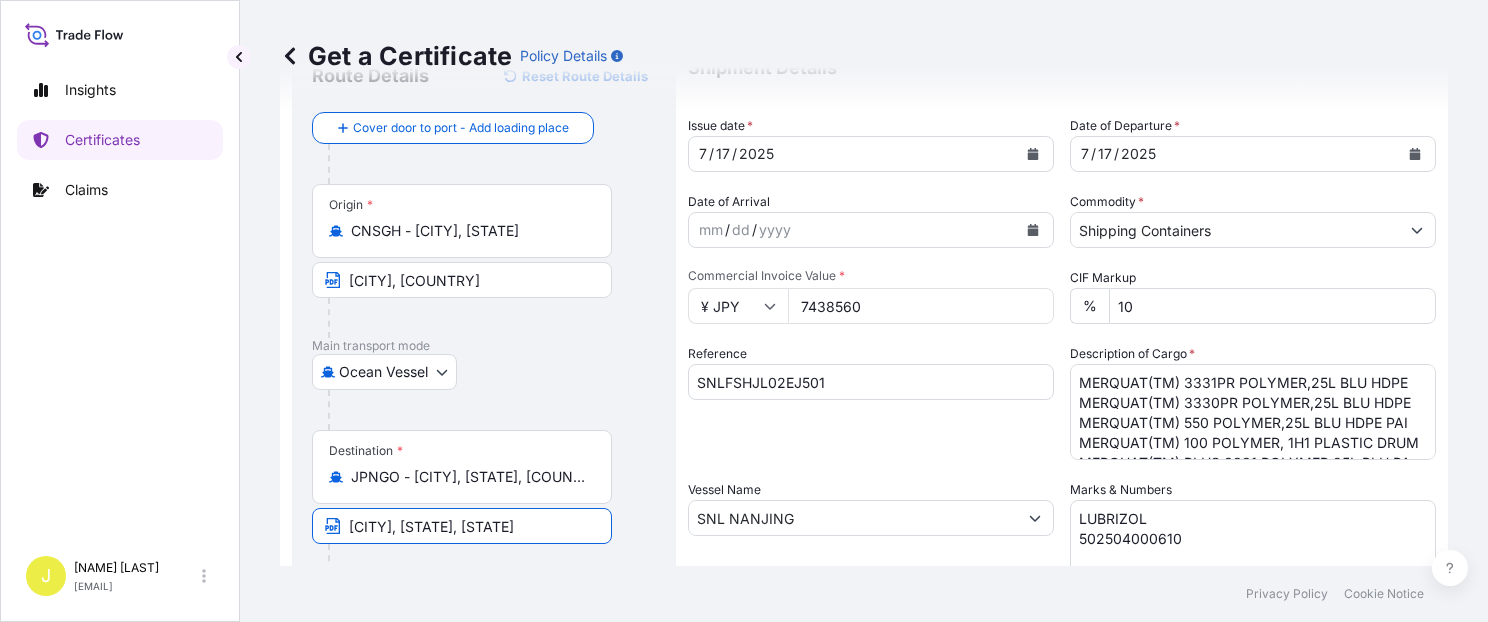 drag, startPoint x: 447, startPoint y: 532, endPoint x: 407, endPoint y: 535, distance: 40.112343 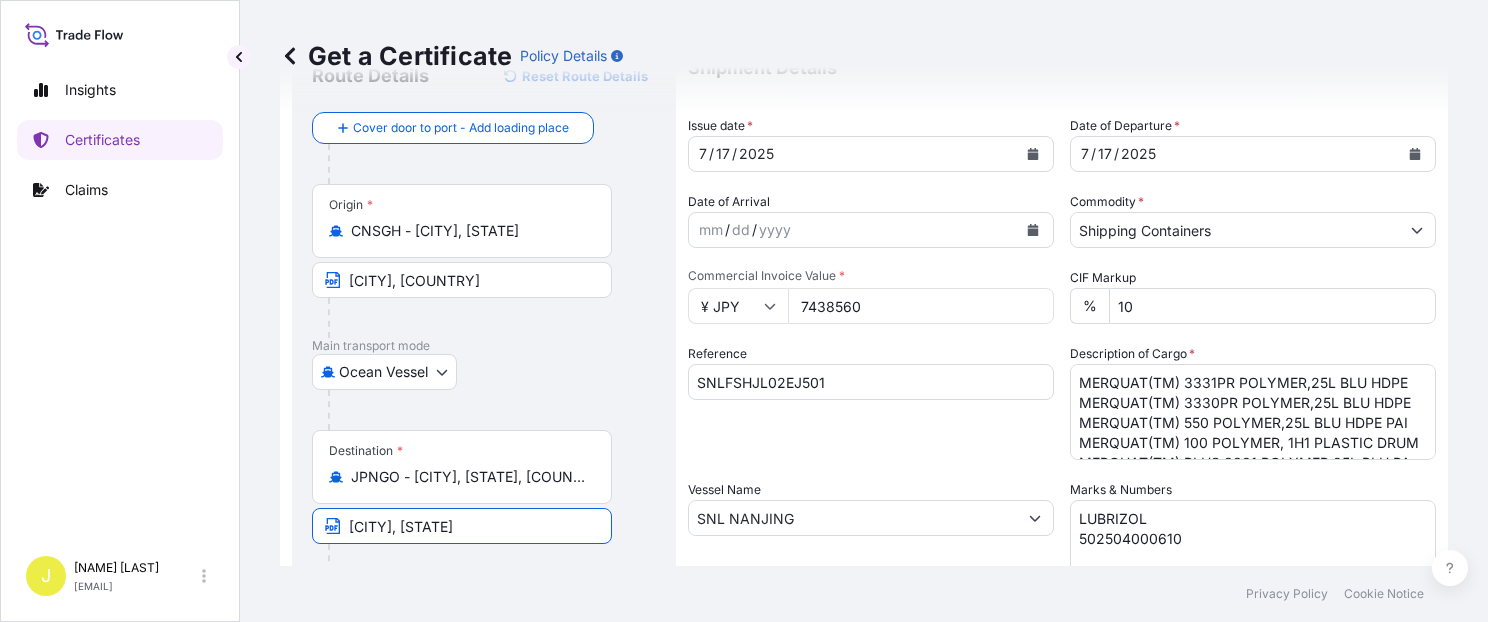 type on "[CITY], [STATE]" 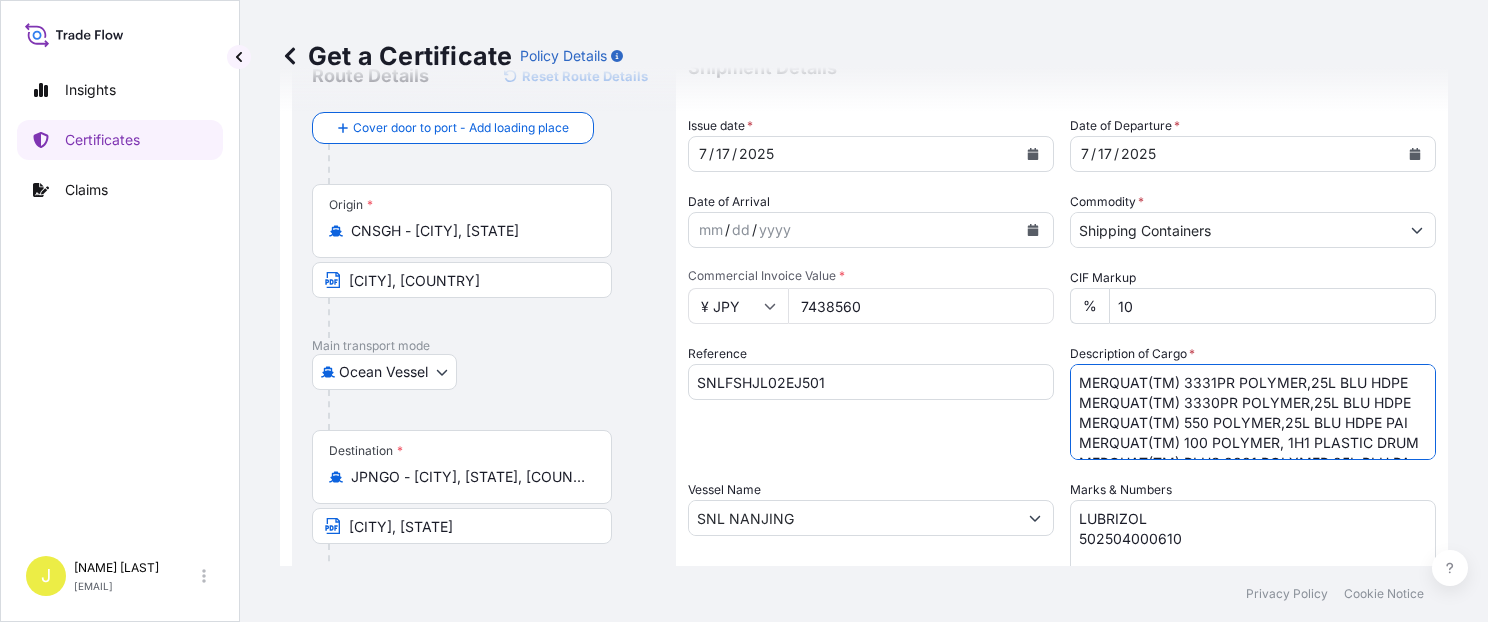click on "MERQUAT(TM) 3331PR POLYMER,25L BLU HDPE
MERQUAT(TM) 3330PR POLYMER,25L BLU HDPE
MERQUAT(TM) 550 POLYMER,25L BLU HDPE PAI
MERQUAT(TM) 100 POLYMER, 1H1 PLASTIC DRUM
MERQUAT(TM) PLUS 3331 POLYMER,25L BLU PA
MERQUAT(TM) 2001 POLYMER, BLK PLSTC PAIL
MERQUAT(TM) 2001 POLYMER, 1H1 PLASTIC DRUM
MERQUAT(TM) 550PR POLYMER, 1H1 PLASTIC DRUM
MERQUAT(TM) PLUS 3330 POLYMER,25L BLU PA
16 PALLETS (216 PIECES)" at bounding box center (1253, 412) 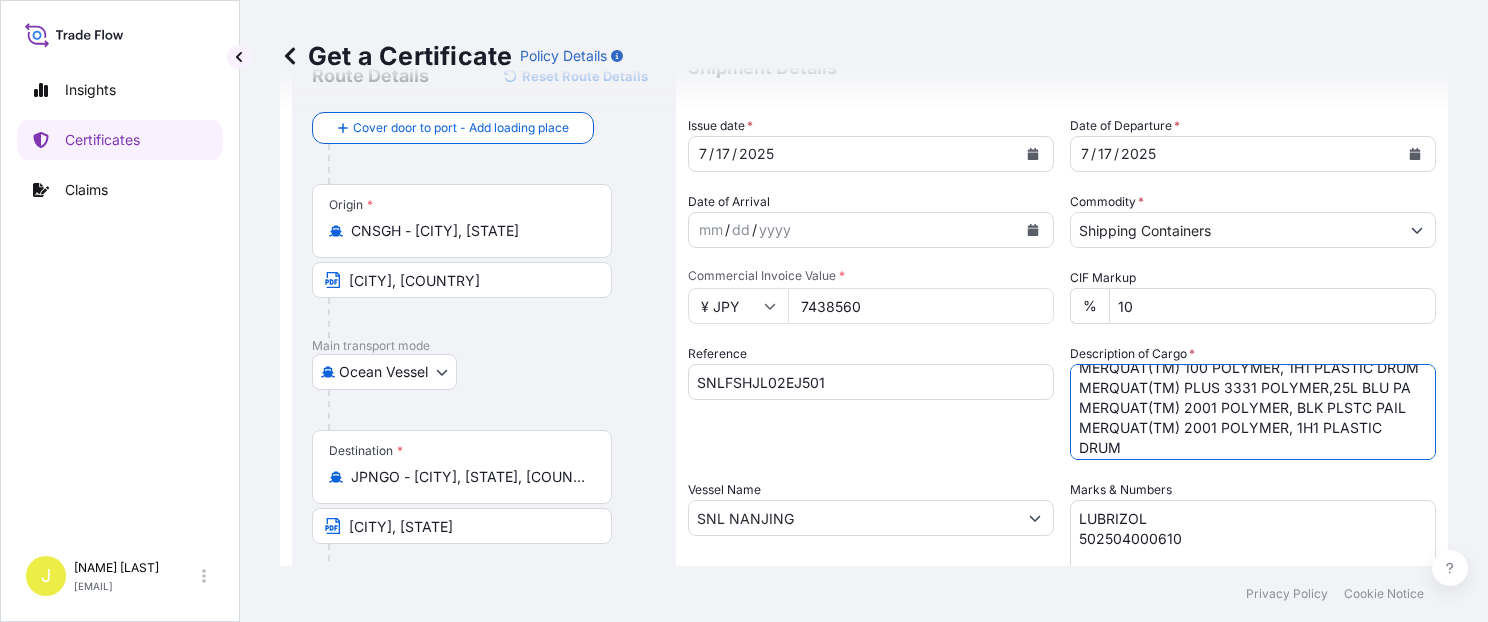 scroll, scrollTop: 281, scrollLeft: 0, axis: vertical 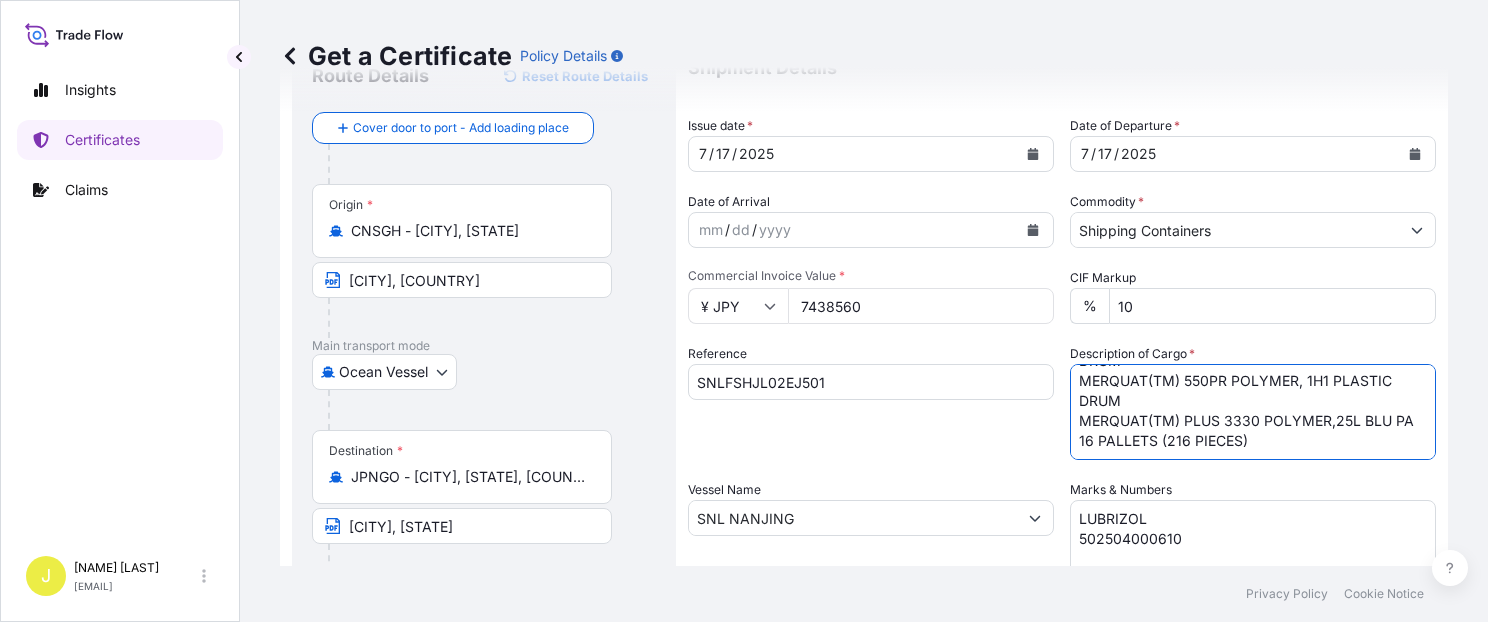 drag, startPoint x: 1075, startPoint y: 379, endPoint x: 1316, endPoint y: 486, distance: 263.68542 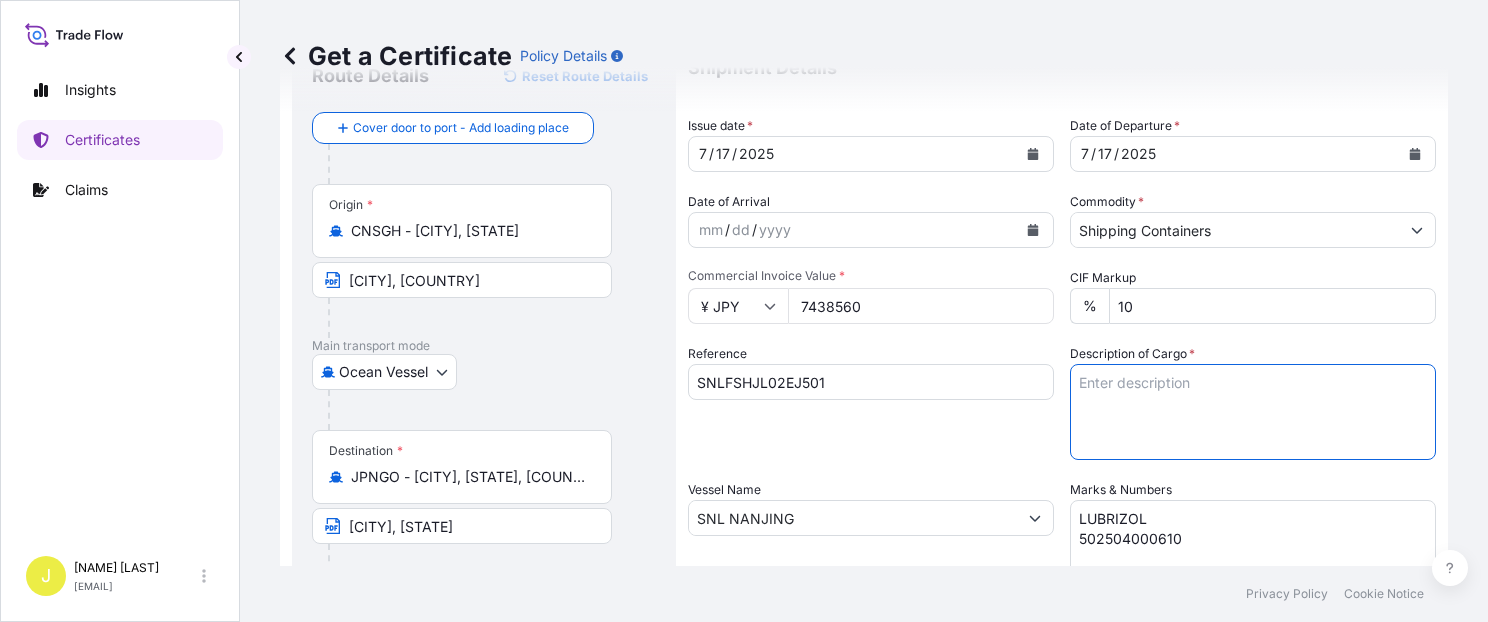 scroll, scrollTop: 0, scrollLeft: 0, axis: both 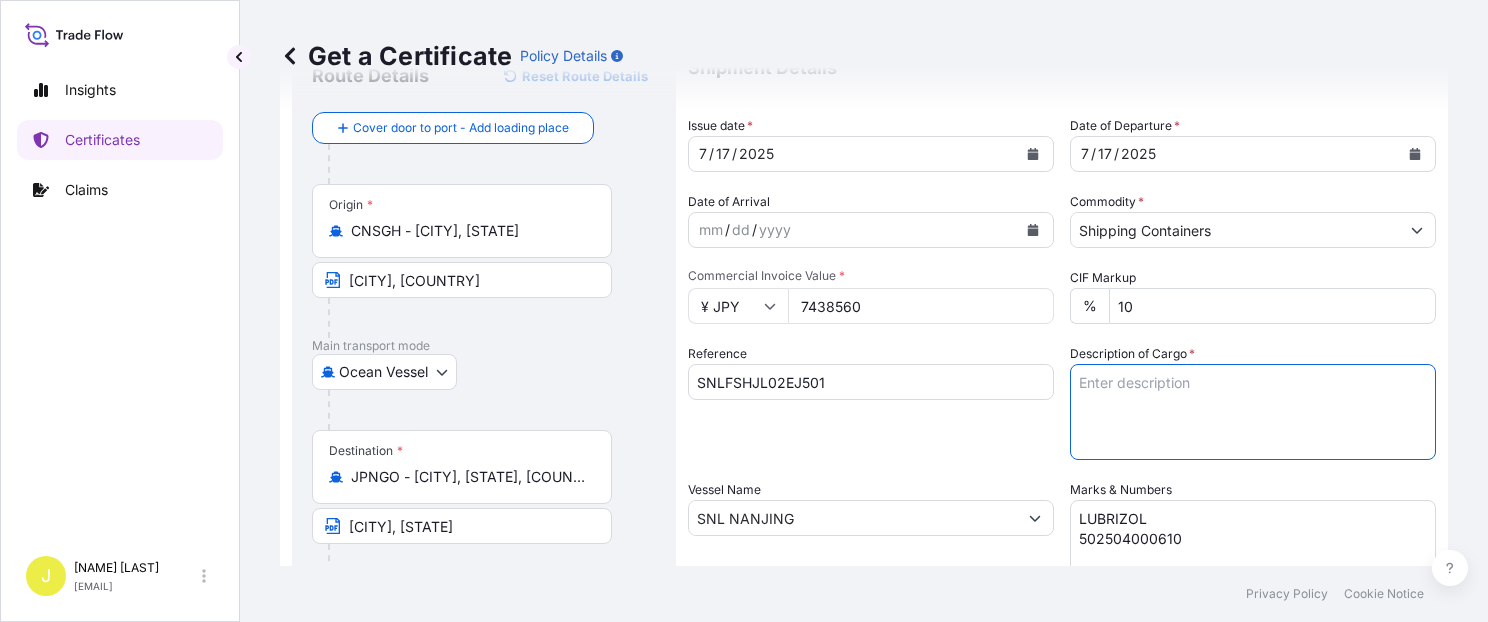 click on "MERQUAT(TM) 3331PR POLYMER,25L BLU HDPE
MERQUAT(TM) 3330PR POLYMER,25L BLU HDPE
MERQUAT(TM) 550 POLYMER,25L BLU HDPE PAI
MERQUAT(TM) 100 POLYMER, 1H1 PLASTIC DRUM
MERQUAT(TM) PLUS 3331 POLYMER,25L BLU PA
MERQUAT(TM) 2001 POLYMER, BLK PLSTC PAIL
MERQUAT(TM) 2001 POLYMER, 1H1 PLASTIC DRUM
MERQUAT(TM) 550PR POLYMER, 1H1 PLASTIC DRUM
MERQUAT(TM) PLUS 3330 POLYMER,25L BLU PA
16 PALLETS (216 PIECES)" at bounding box center (1253, 412) 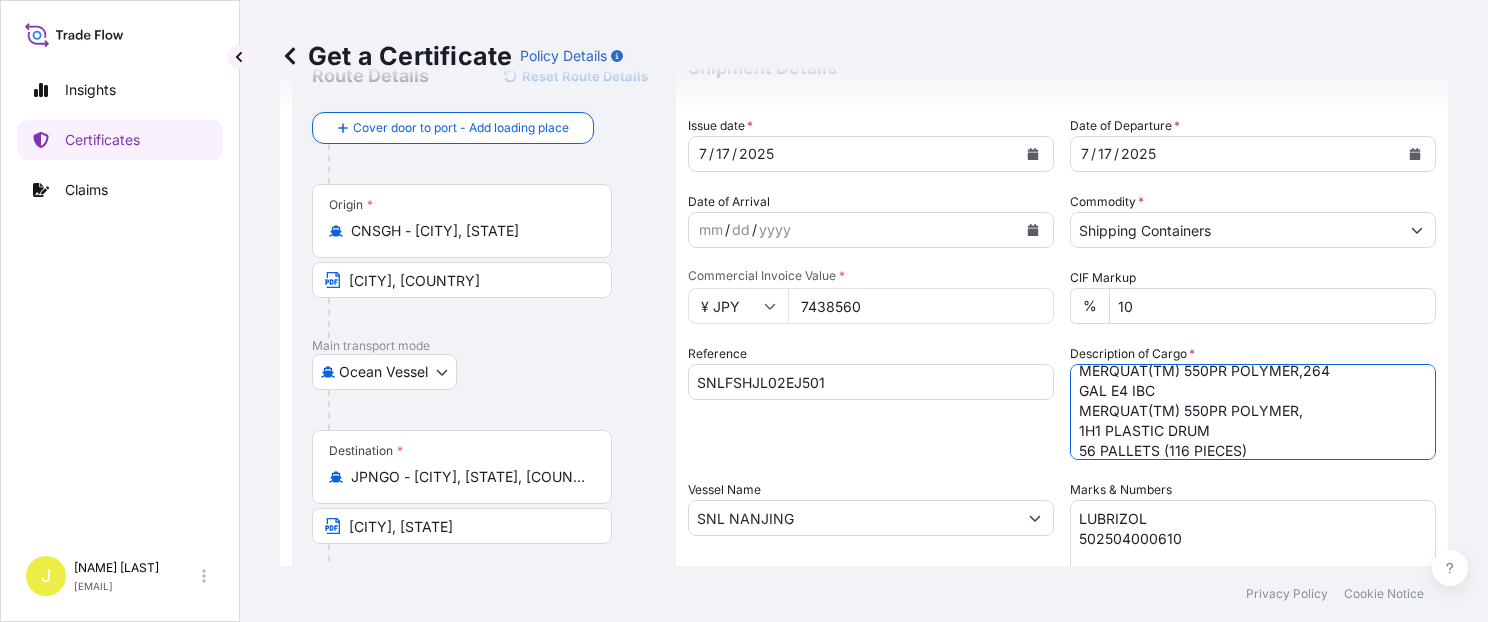 scroll, scrollTop: 0, scrollLeft: 0, axis: both 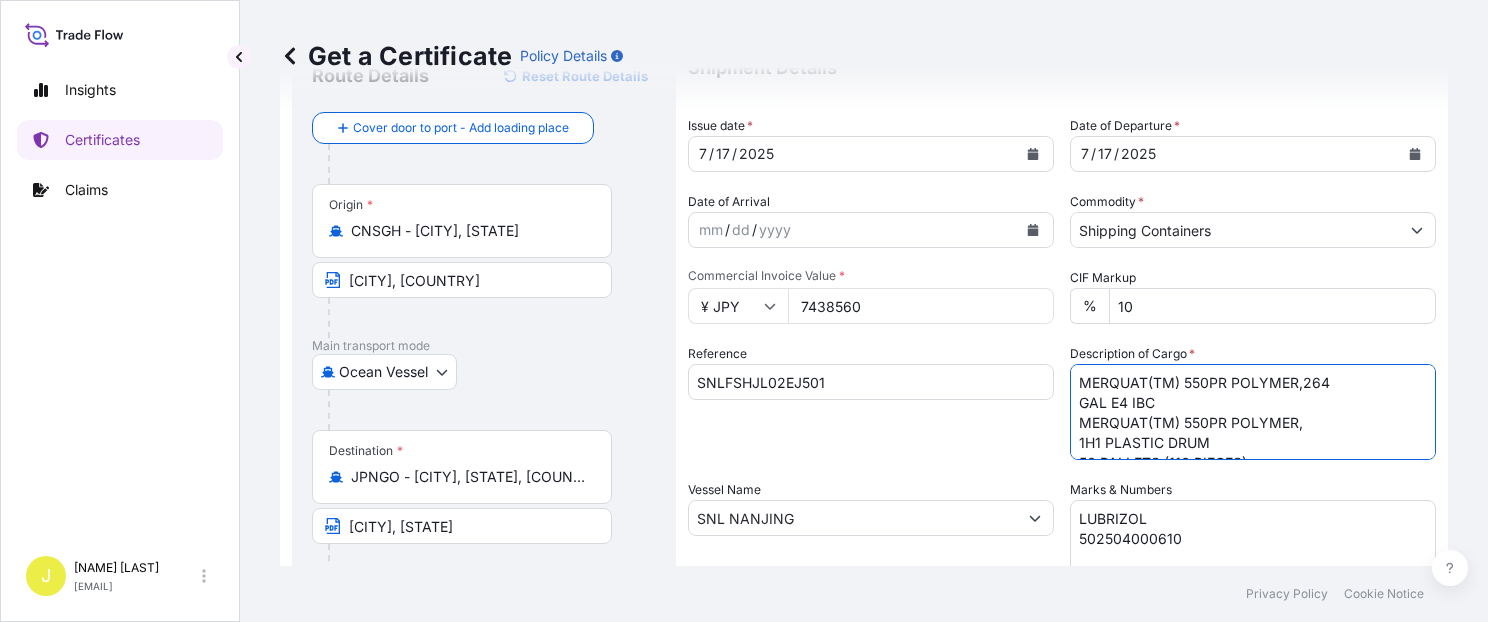 click on "MERQUAT(TM) 3331PR POLYMER,25L BLU HDPE
MERQUAT(TM) 3330PR POLYMER,25L BLU HDPE
MERQUAT(TM) 550 POLYMER,25L BLU HDPE PAI
MERQUAT(TM) 100 POLYMER, 1H1 PLASTIC DRUM
MERQUAT(TM) PLUS 3331 POLYMER,25L BLU PA
MERQUAT(TM) 2001 POLYMER, BLK PLSTC PAIL
MERQUAT(TM) 2001 POLYMER, 1H1 PLASTIC DRUM
MERQUAT(TM) 550PR POLYMER, 1H1 PLASTIC DRUM
MERQUAT(TM) PLUS 3330 POLYMER,25L BLU PA
16 PALLETS (216 PIECES)" at bounding box center (1253, 412) 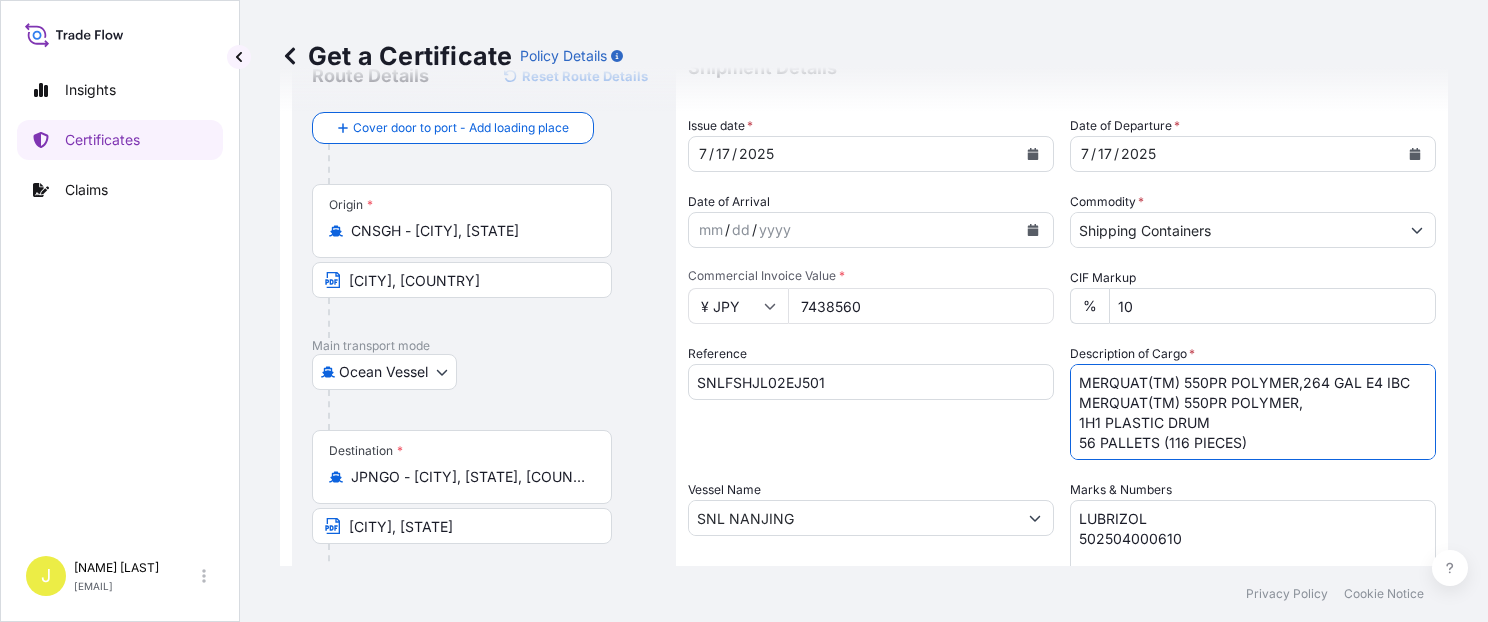 click on "MERQUAT(TM) 3331PR POLYMER,25L BLU HDPE
MERQUAT(TM) 3330PR POLYMER,25L BLU HDPE
MERQUAT(TM) 550 POLYMER,25L BLU HDPE PAI
MERQUAT(TM) 100 POLYMER, 1H1 PLASTIC DRUM
MERQUAT(TM) PLUS 3331 POLYMER,25L BLU PA
MERQUAT(TM) 2001 POLYMER, BLK PLSTC PAIL
MERQUAT(TM) 2001 POLYMER, 1H1 PLASTIC DRUM
MERQUAT(TM) 550PR POLYMER, 1H1 PLASTIC DRUM
MERQUAT(TM) PLUS 3330 POLYMER,25L BLU PA
16 PALLETS (216 PIECES)" at bounding box center (1253, 412) 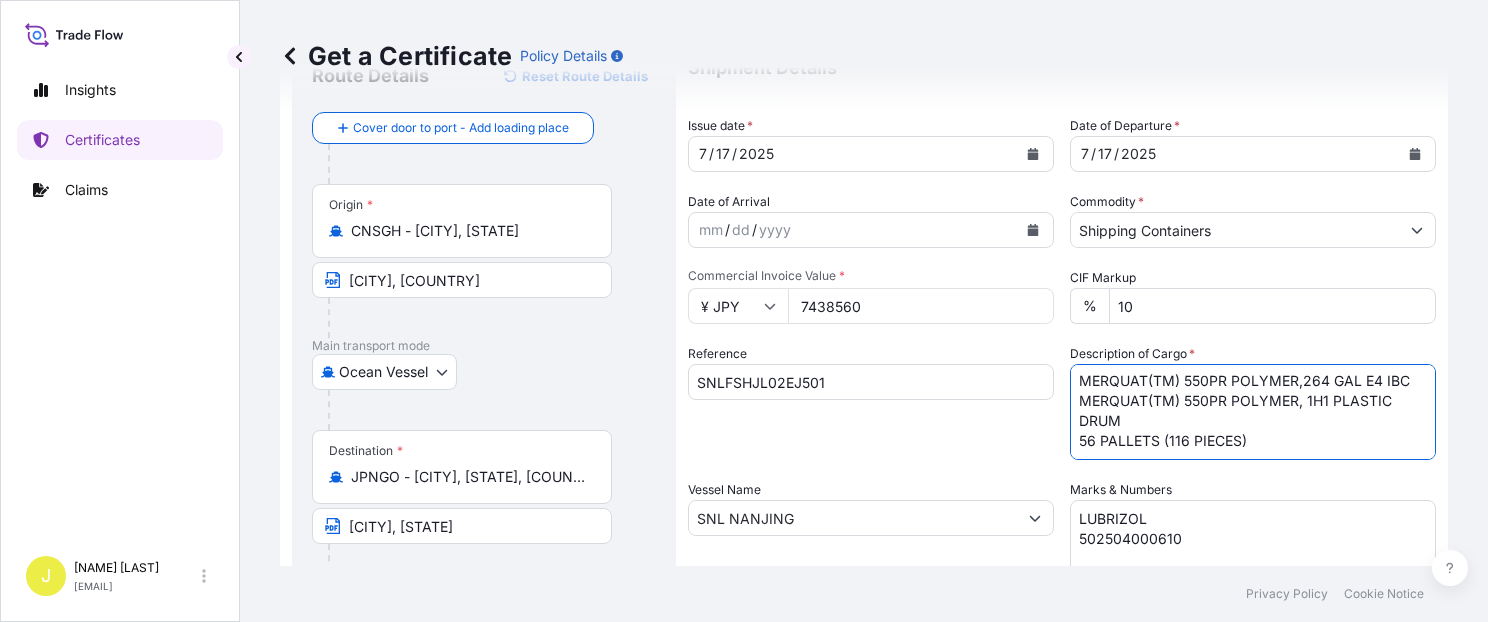 scroll, scrollTop: 0, scrollLeft: 0, axis: both 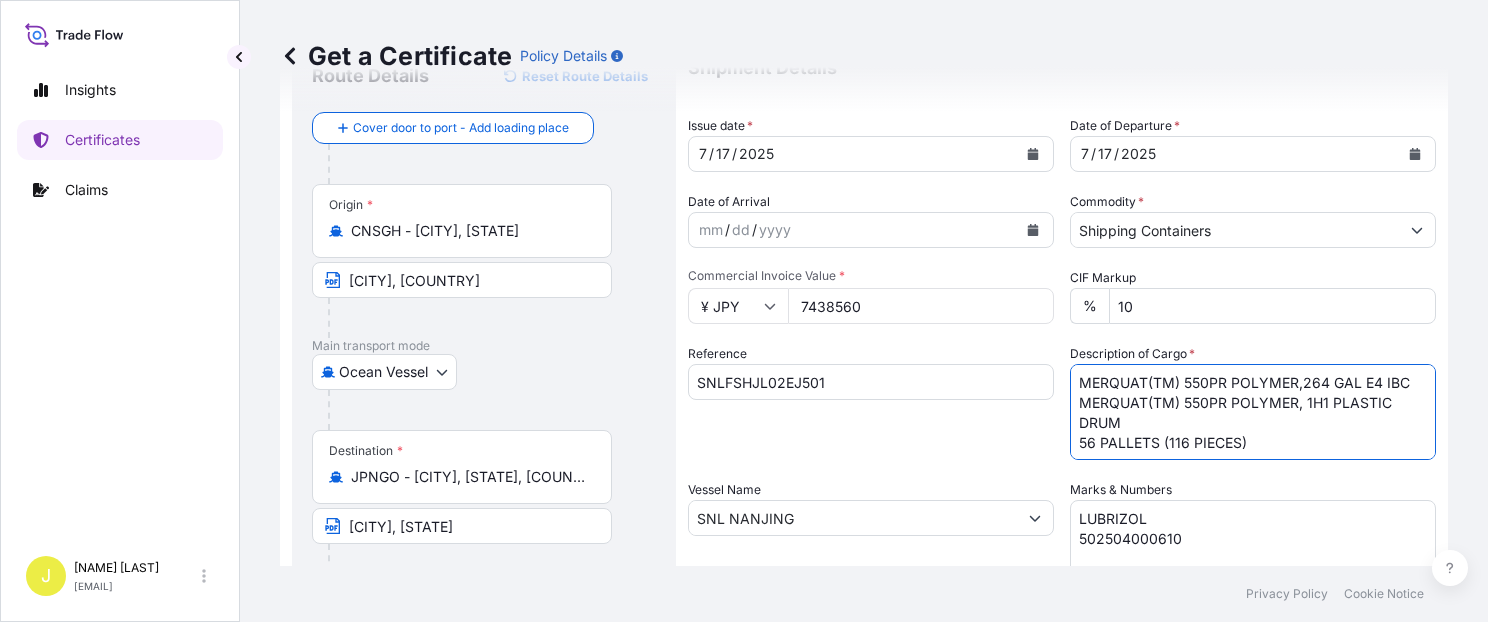 type on "MERQUAT(TM) 550PR POLYMER,264 GAL E4 IBC
MERQUAT(TM) 550PR POLYMER, 1H1 PLASTIC DRUM
56 PALLETS (116 PIECES)" 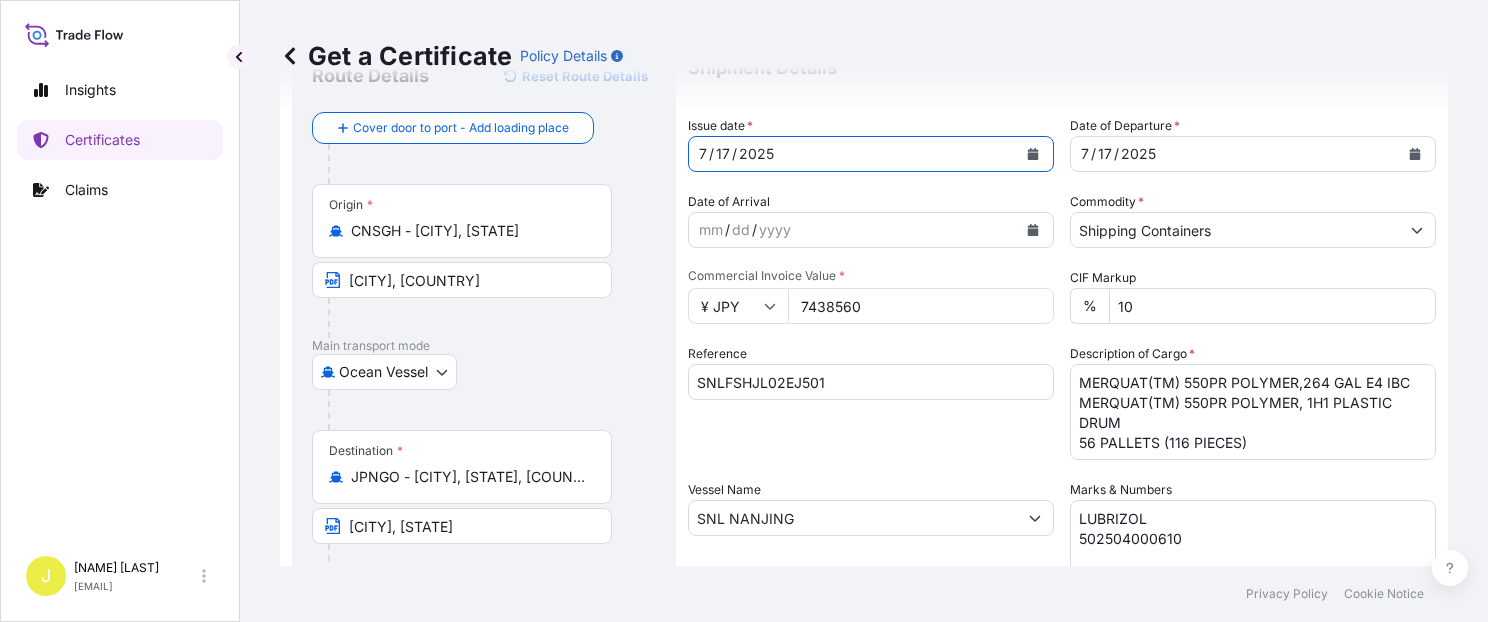 click on "17" at bounding box center (723, 154) 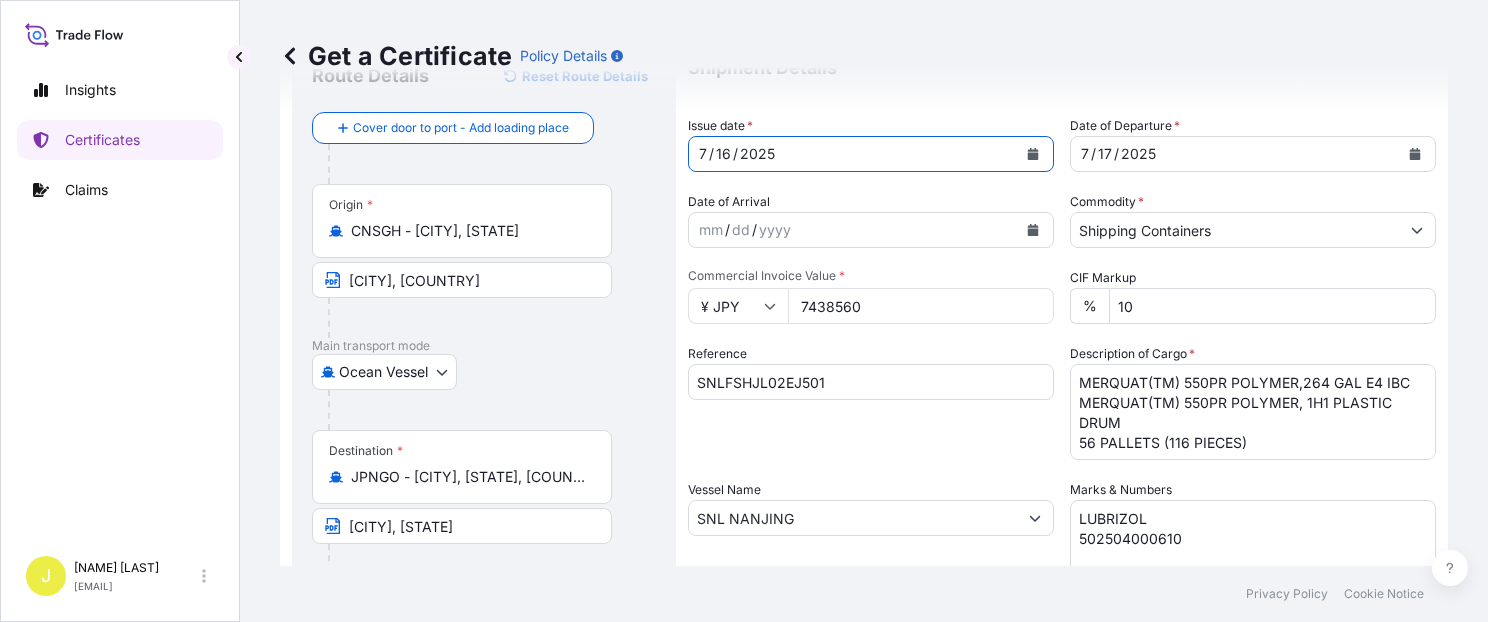 click on "17" at bounding box center (1105, 154) 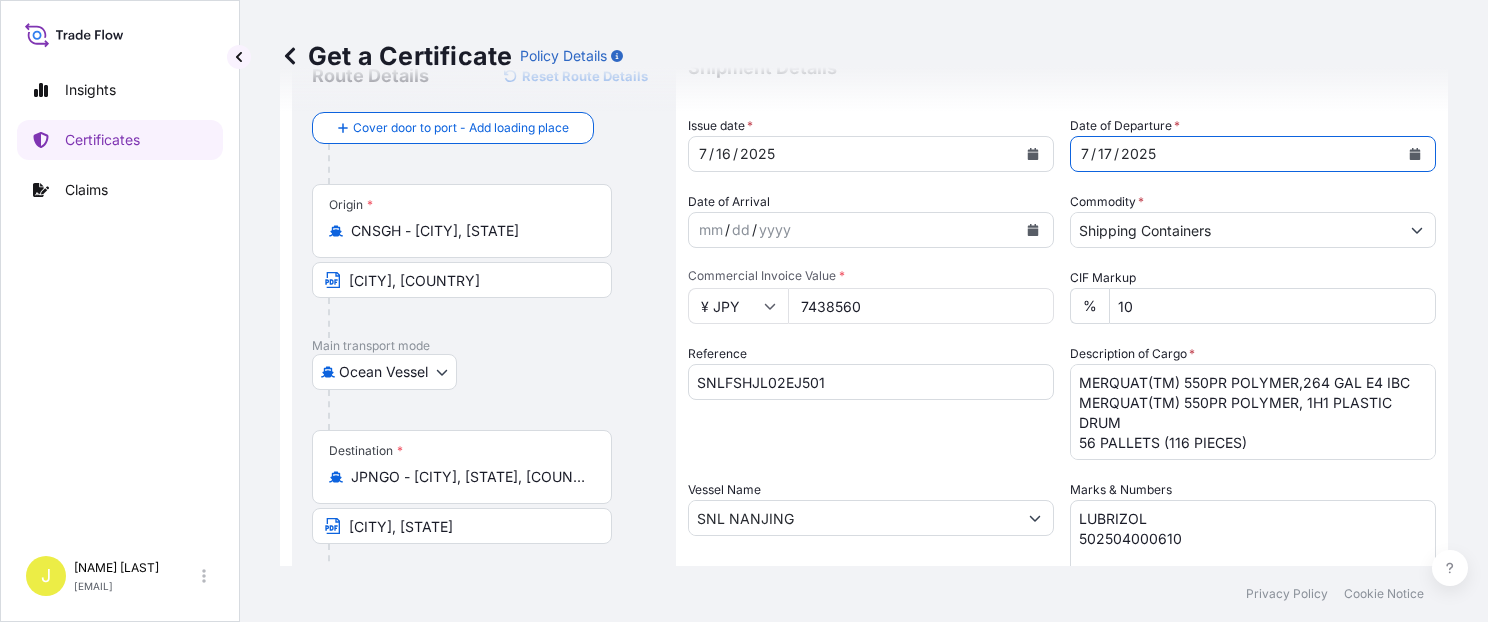 click on "17" at bounding box center [1105, 154] 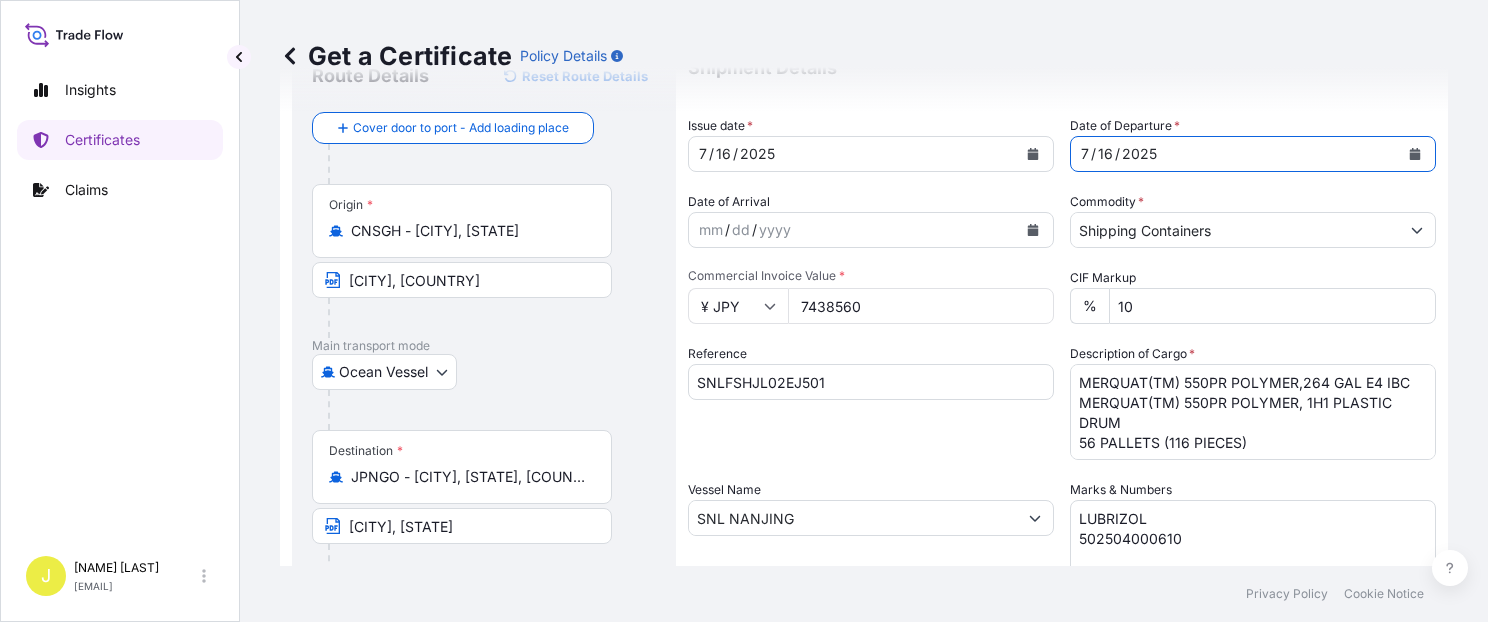 click on "Reference SNLFSHJL02EJ501" at bounding box center [871, 402] 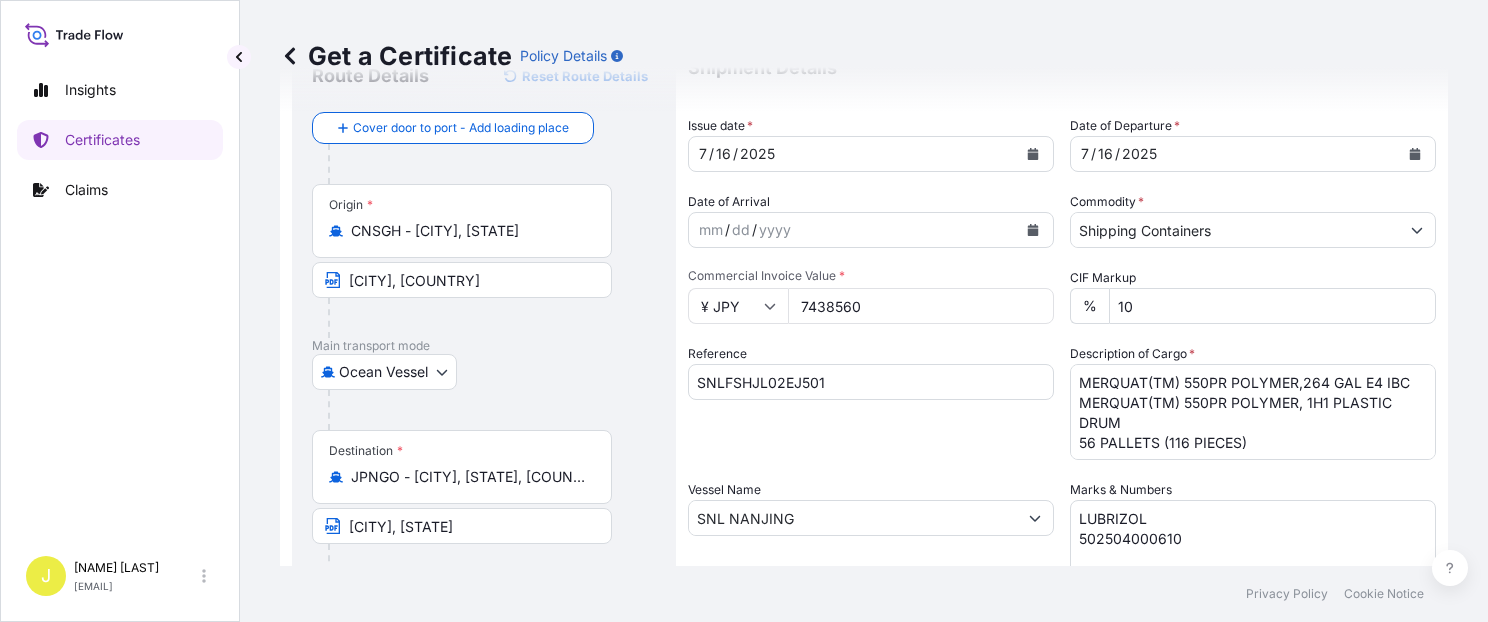 click on "7438560" at bounding box center [921, 306] 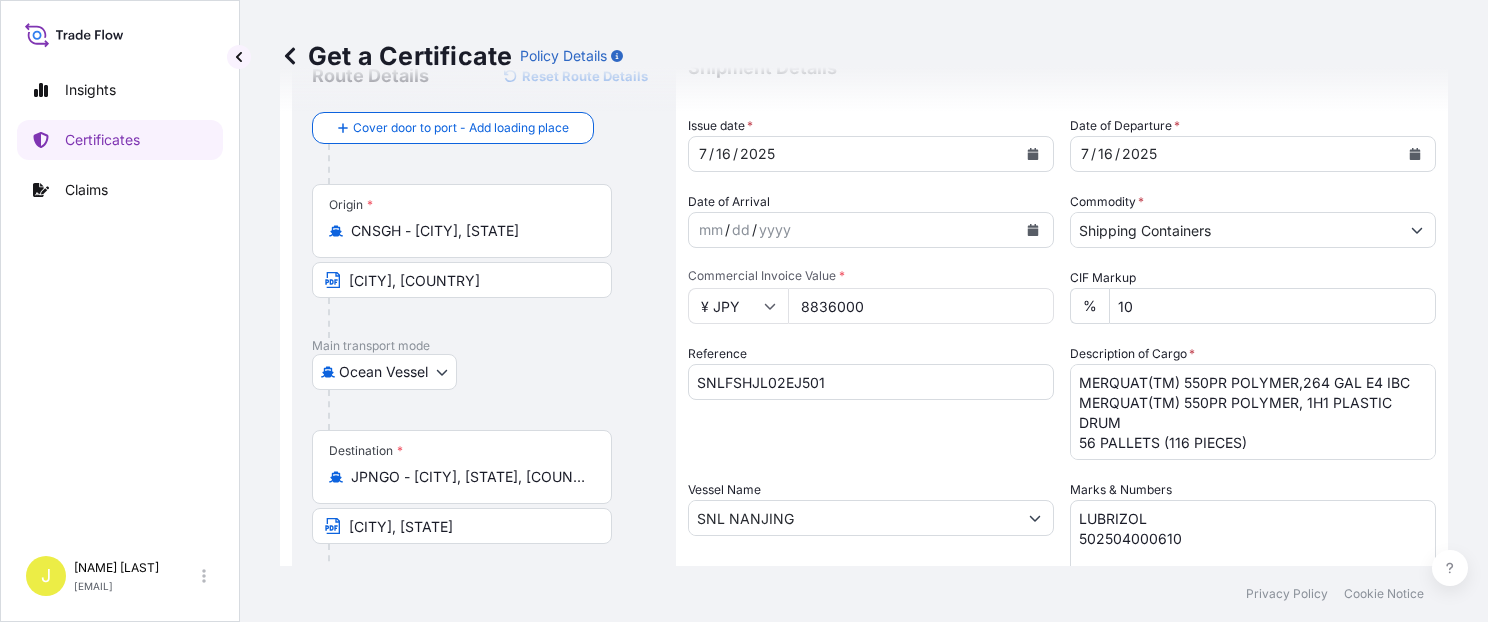 type on "8836000" 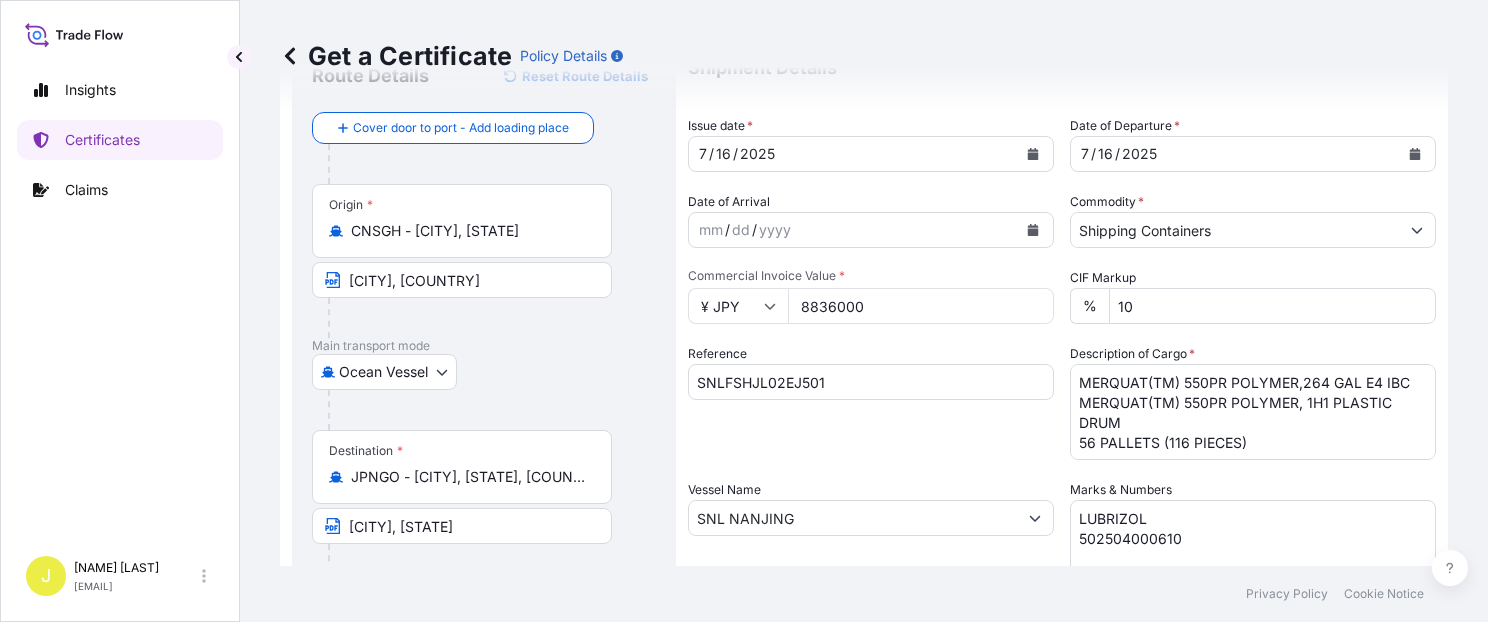 click on "Reference SNLFSHJL02EJ501" at bounding box center [871, 402] 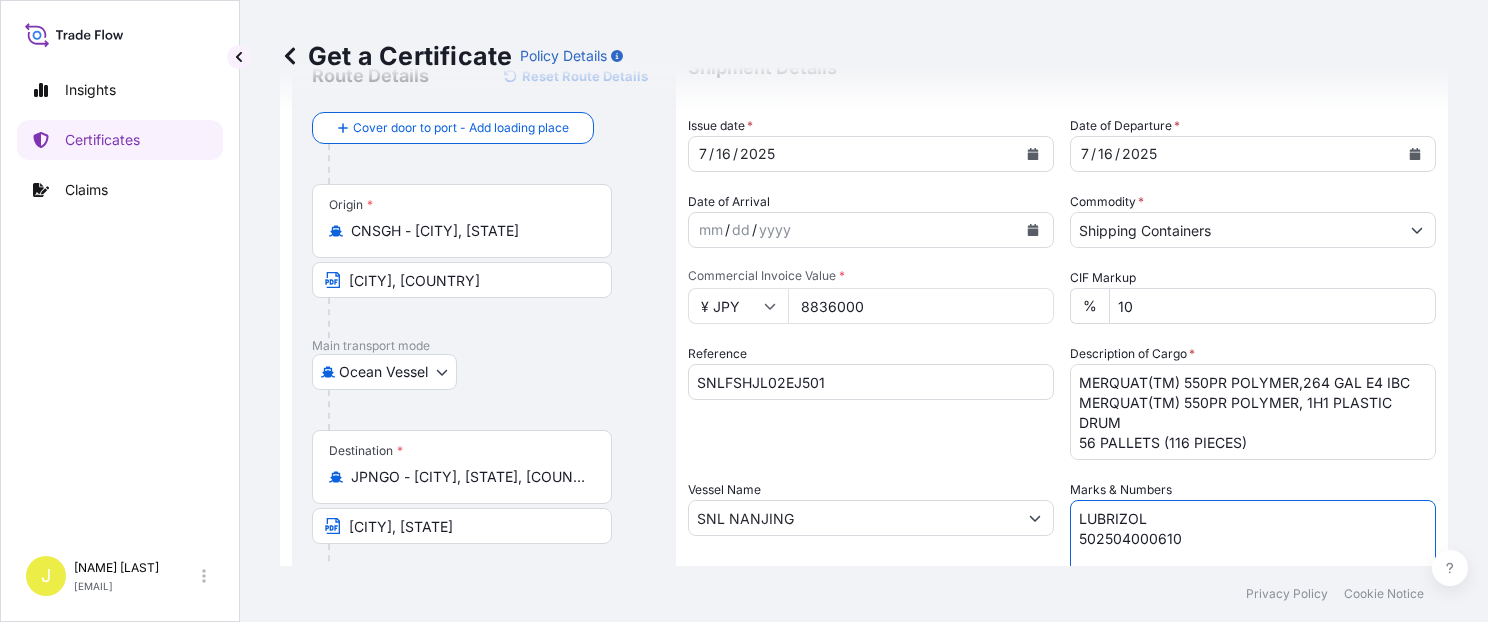 drag, startPoint x: 1208, startPoint y: 539, endPoint x: 933, endPoint y: 473, distance: 282.8091 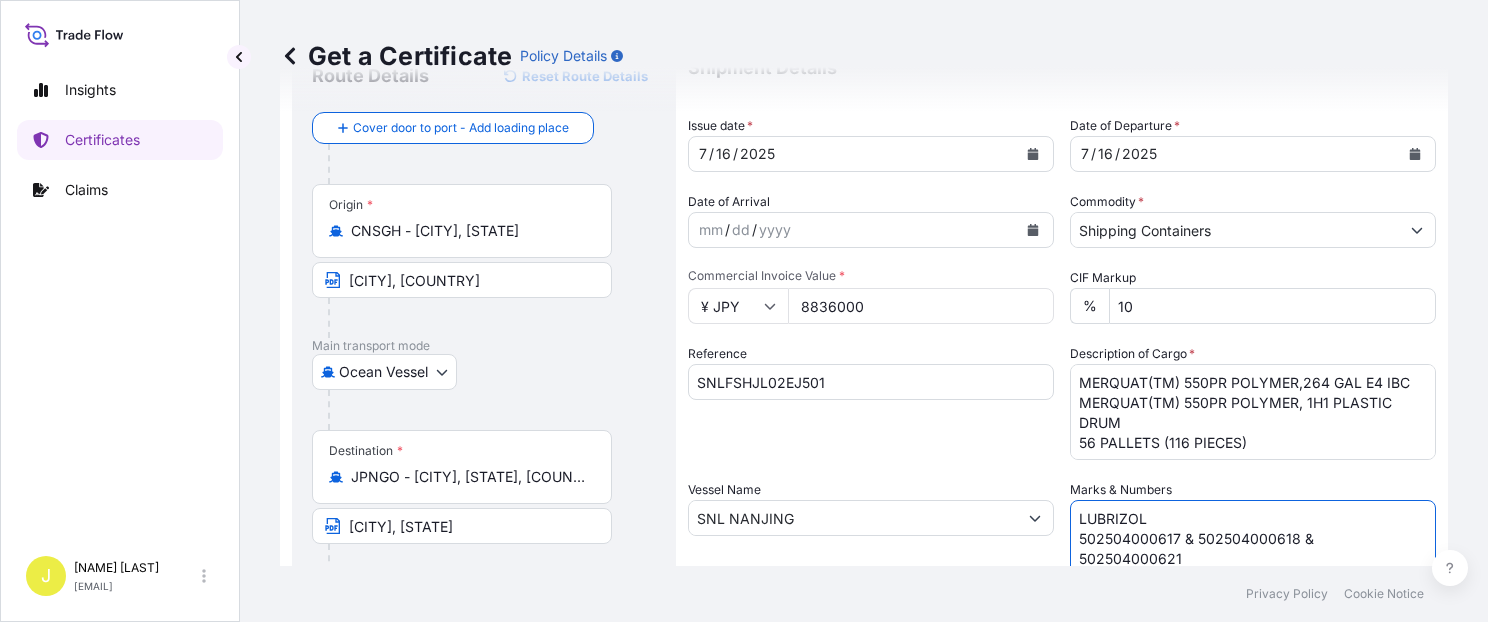 type on "LUBRIZOL
502504000617 & 502504000618 &
502504000621" 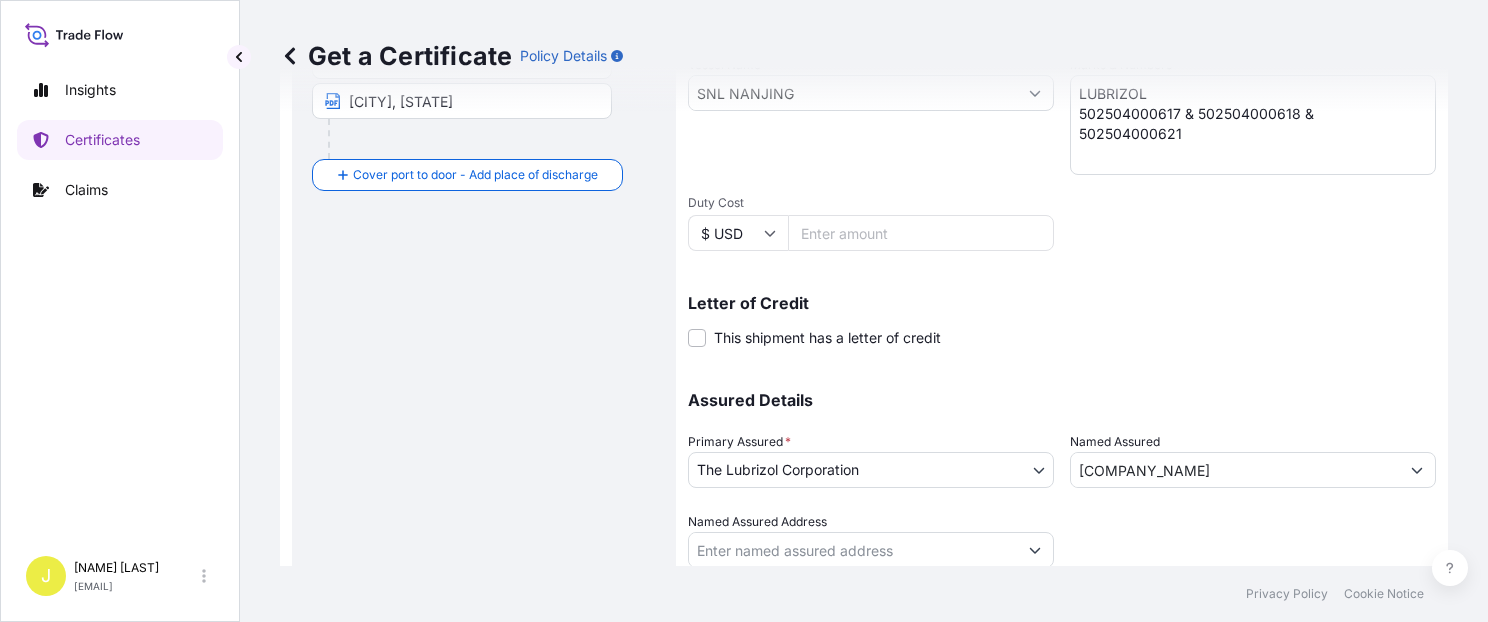 scroll, scrollTop: 565, scrollLeft: 0, axis: vertical 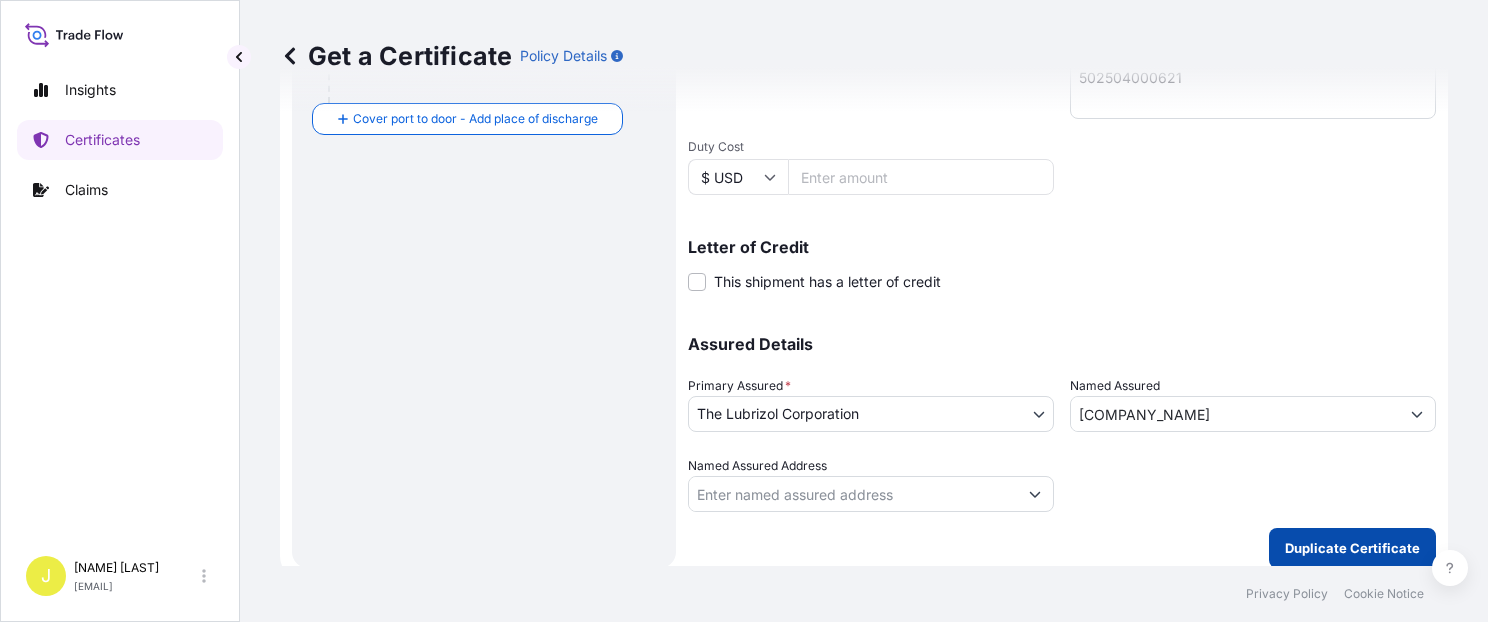 click on "Duplicate Certificate" at bounding box center (1352, 548) 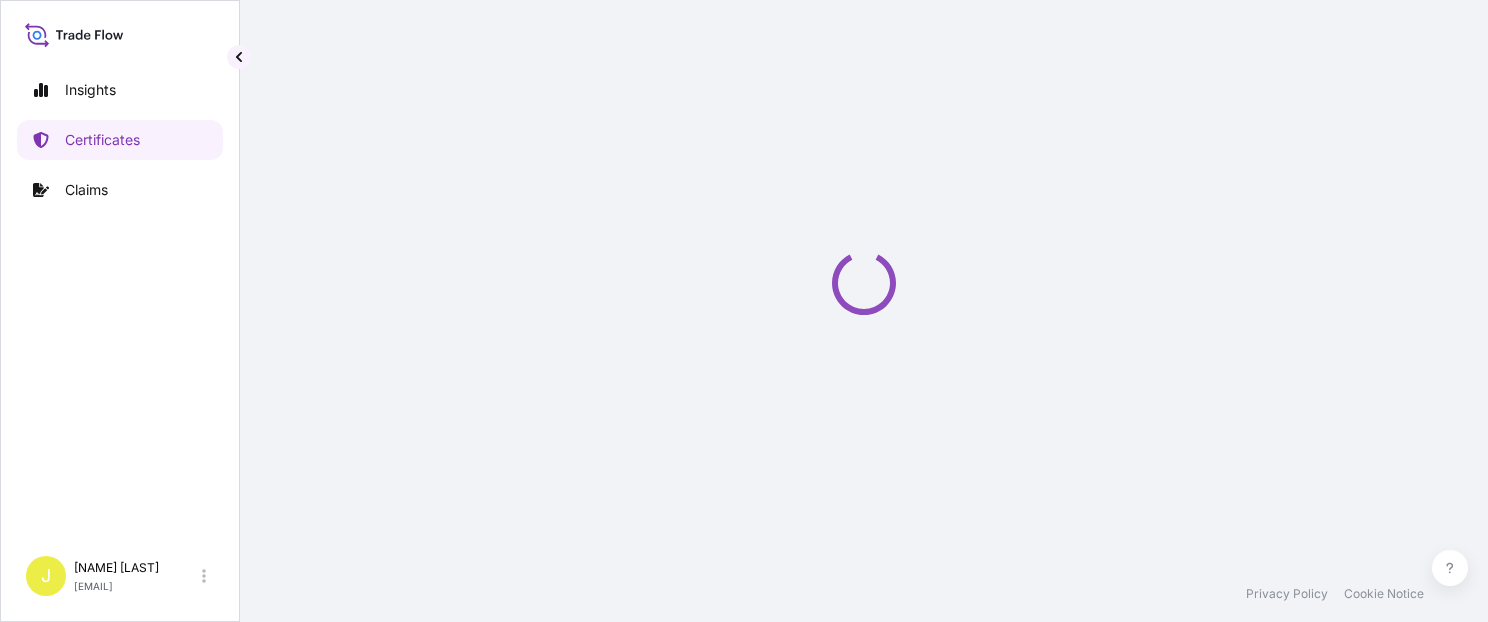 scroll, scrollTop: 0, scrollLeft: 0, axis: both 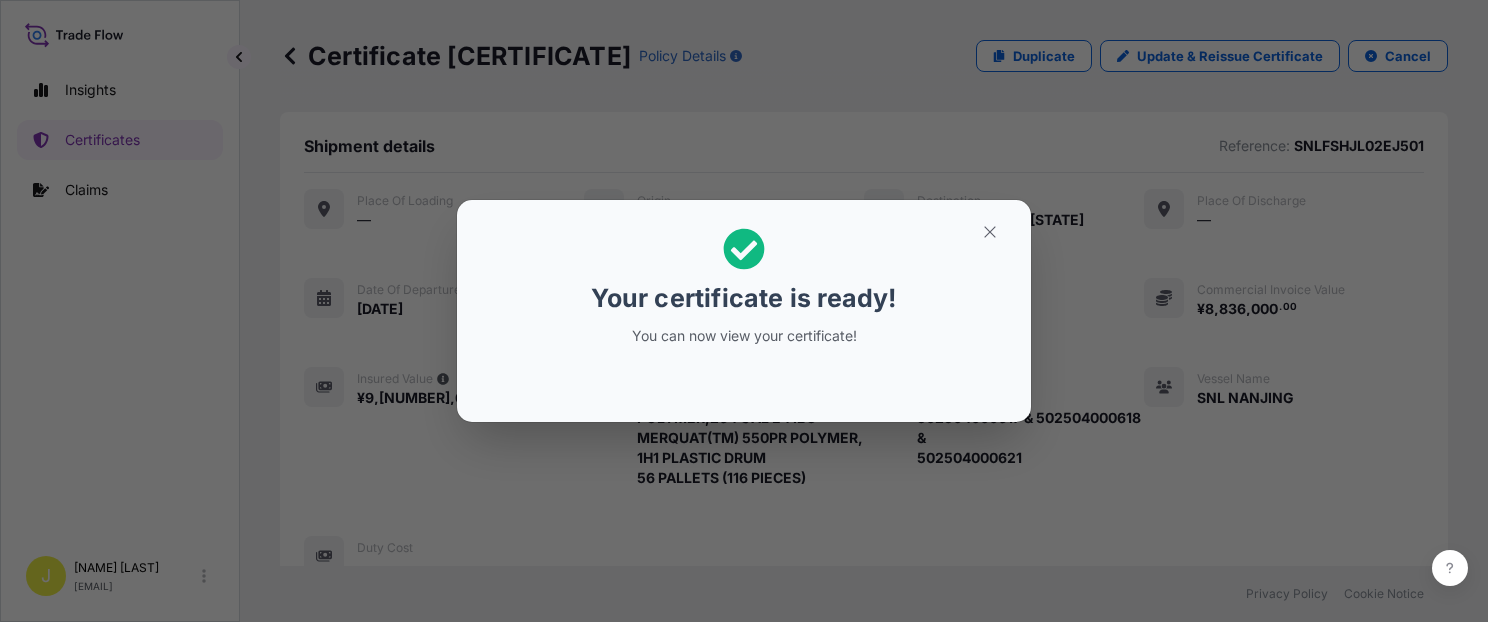 click 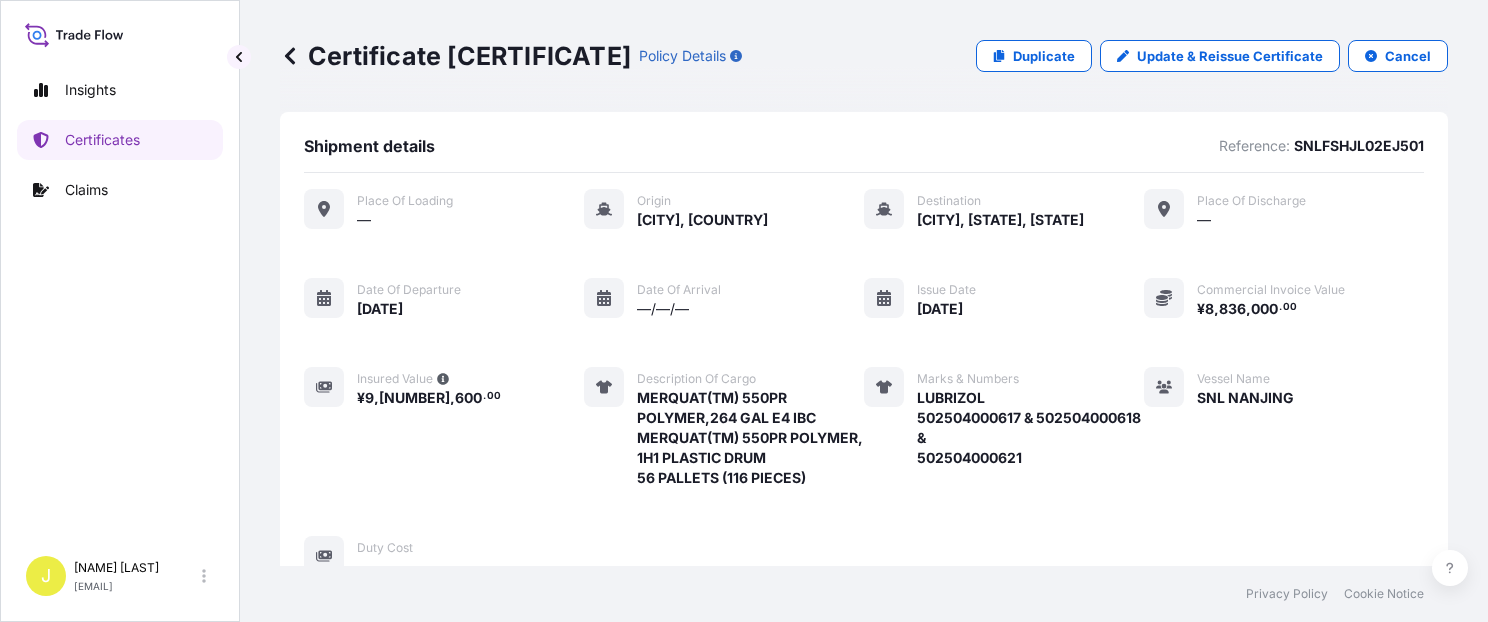 click on "Update & Reissue Certificate" at bounding box center [1230, 56] 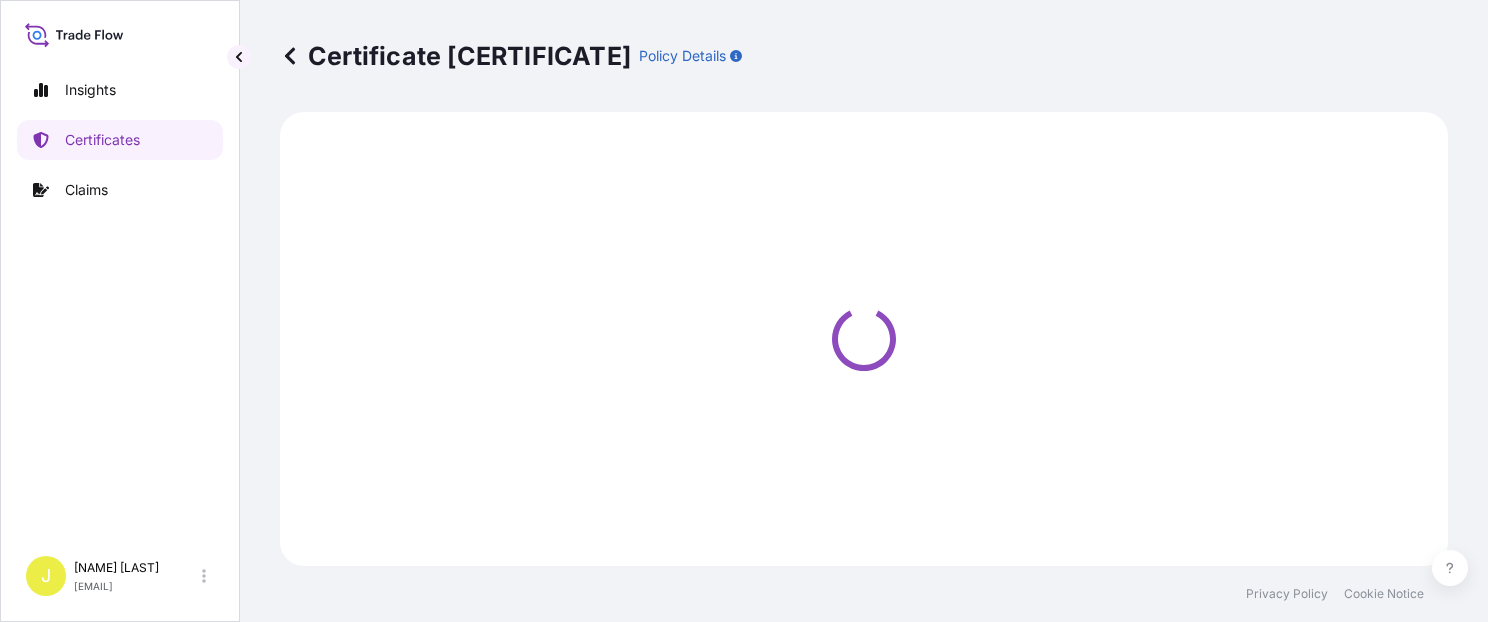 select on "Ocean Vessel" 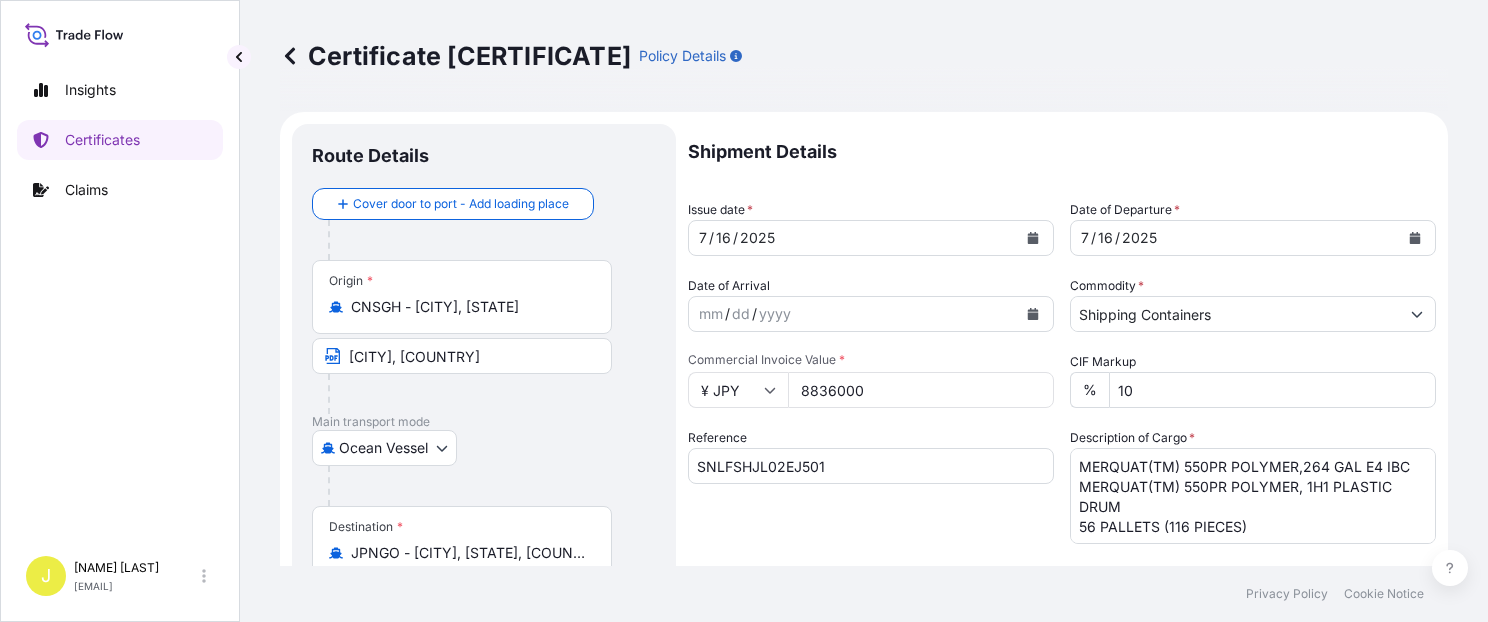 scroll, scrollTop: 84, scrollLeft: 0, axis: vertical 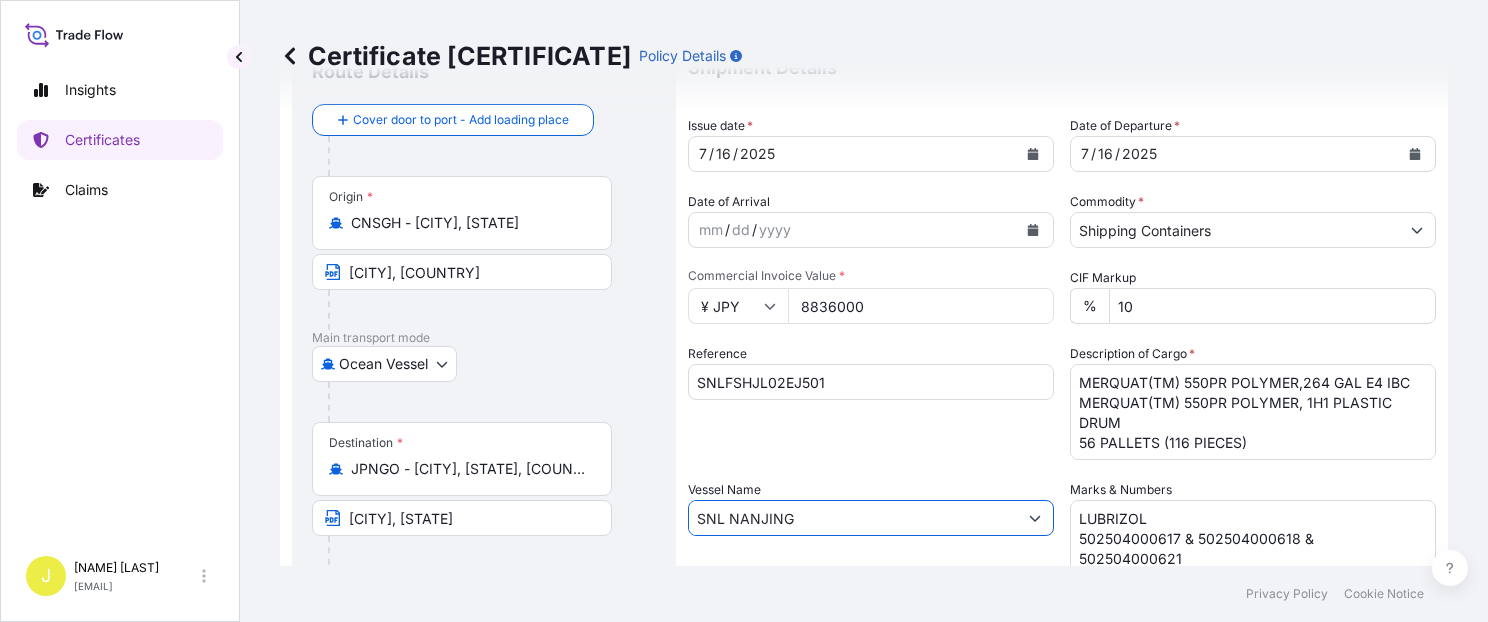 click on "SNL NANJING" at bounding box center (853, 518) 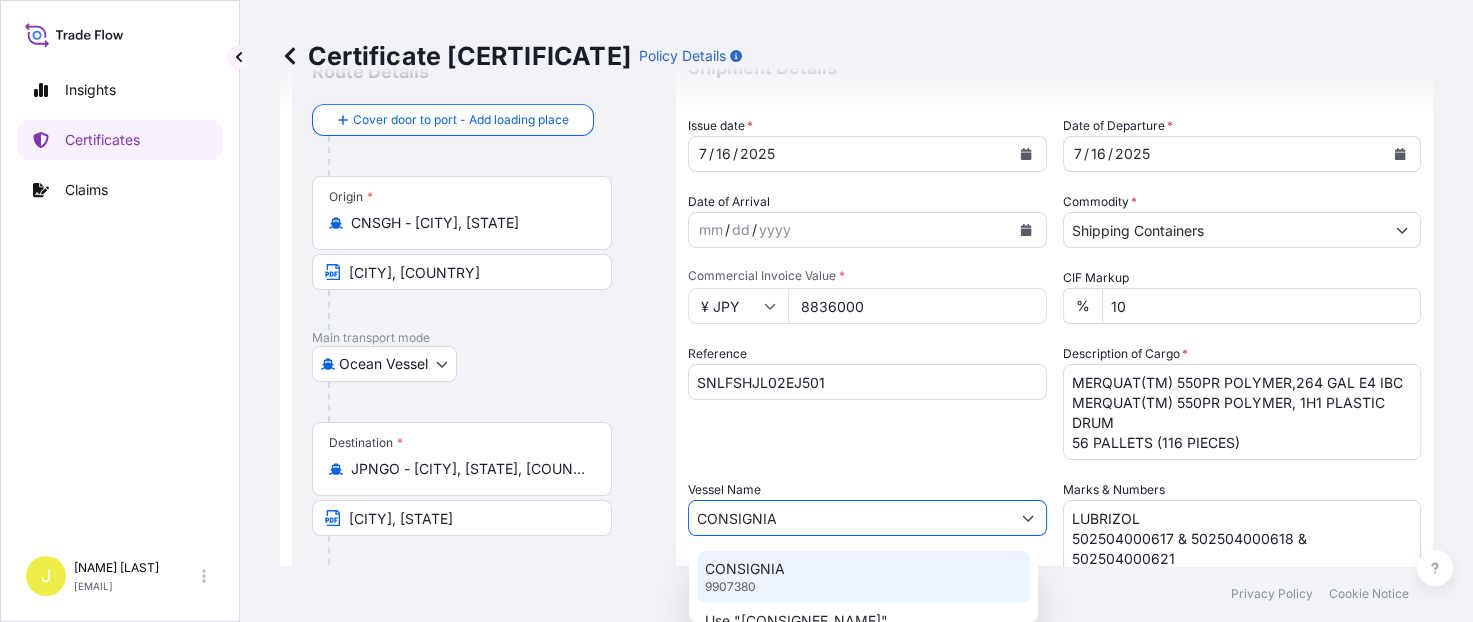 click on "CONSIGNIA" at bounding box center [745, 569] 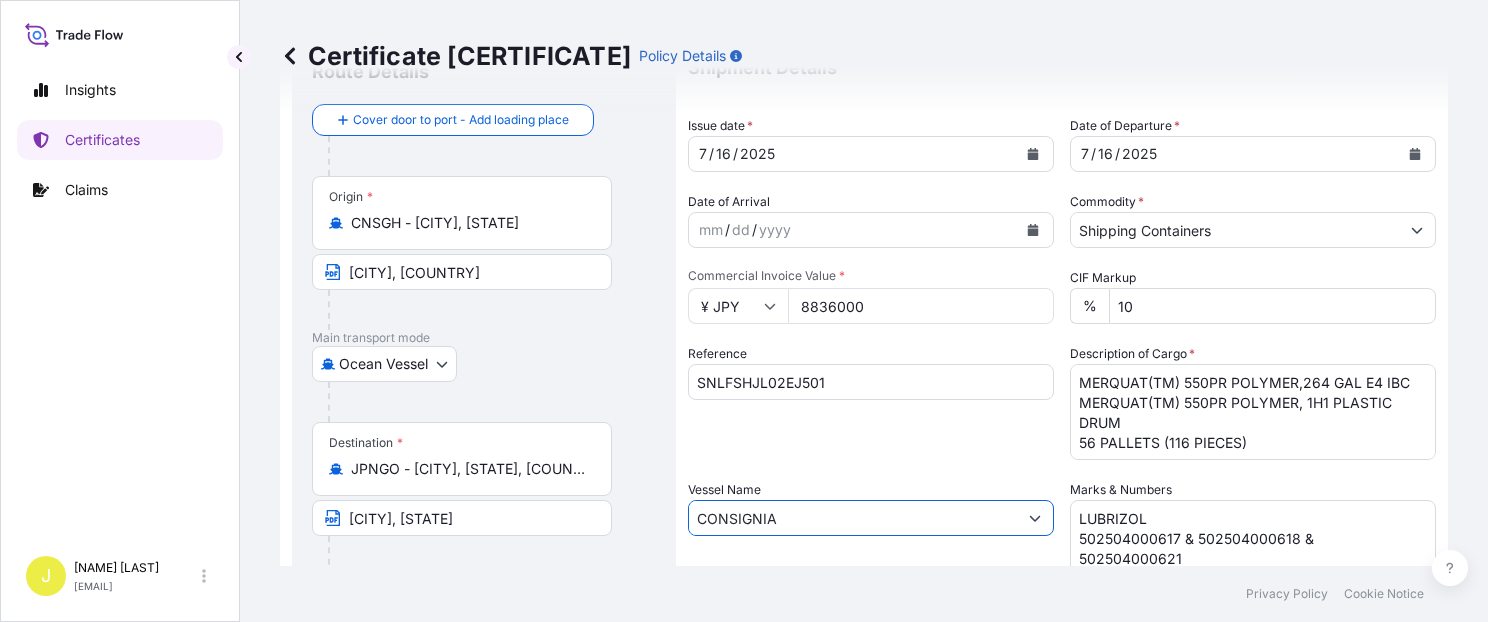 type on "CONSIGNIA" 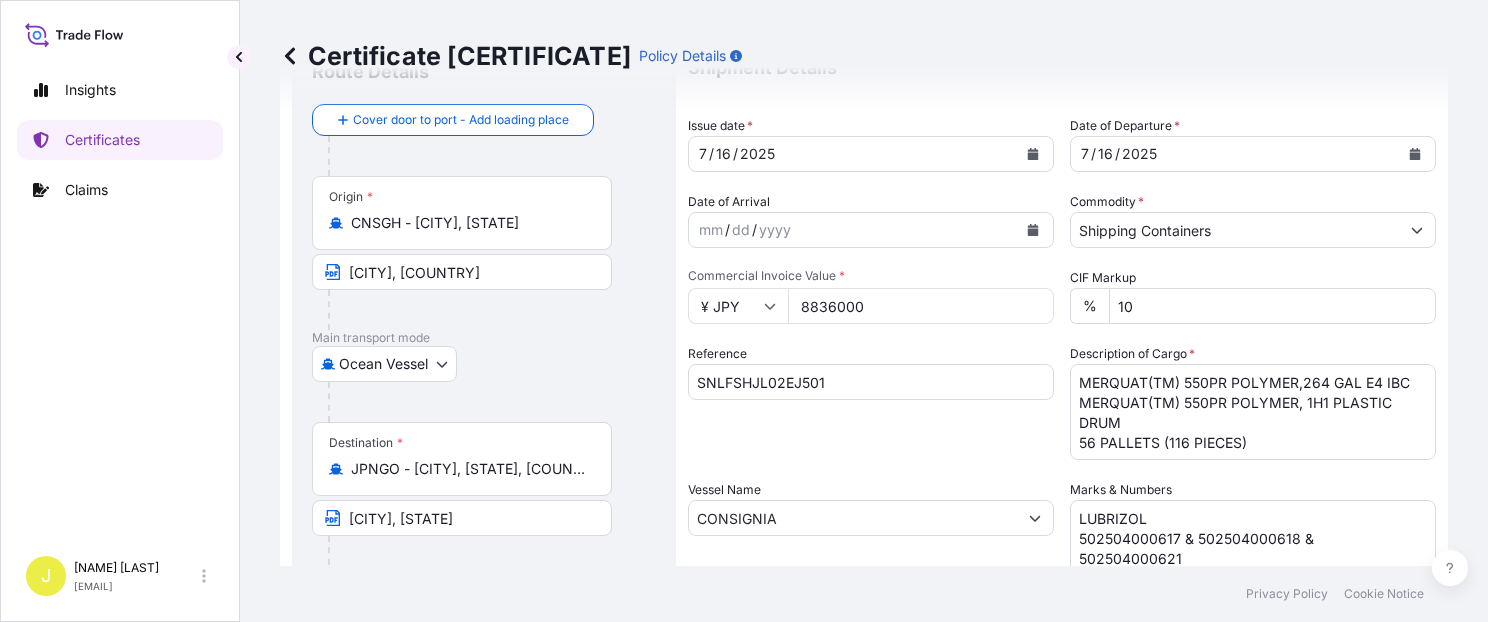 scroll, scrollTop: 565, scrollLeft: 0, axis: vertical 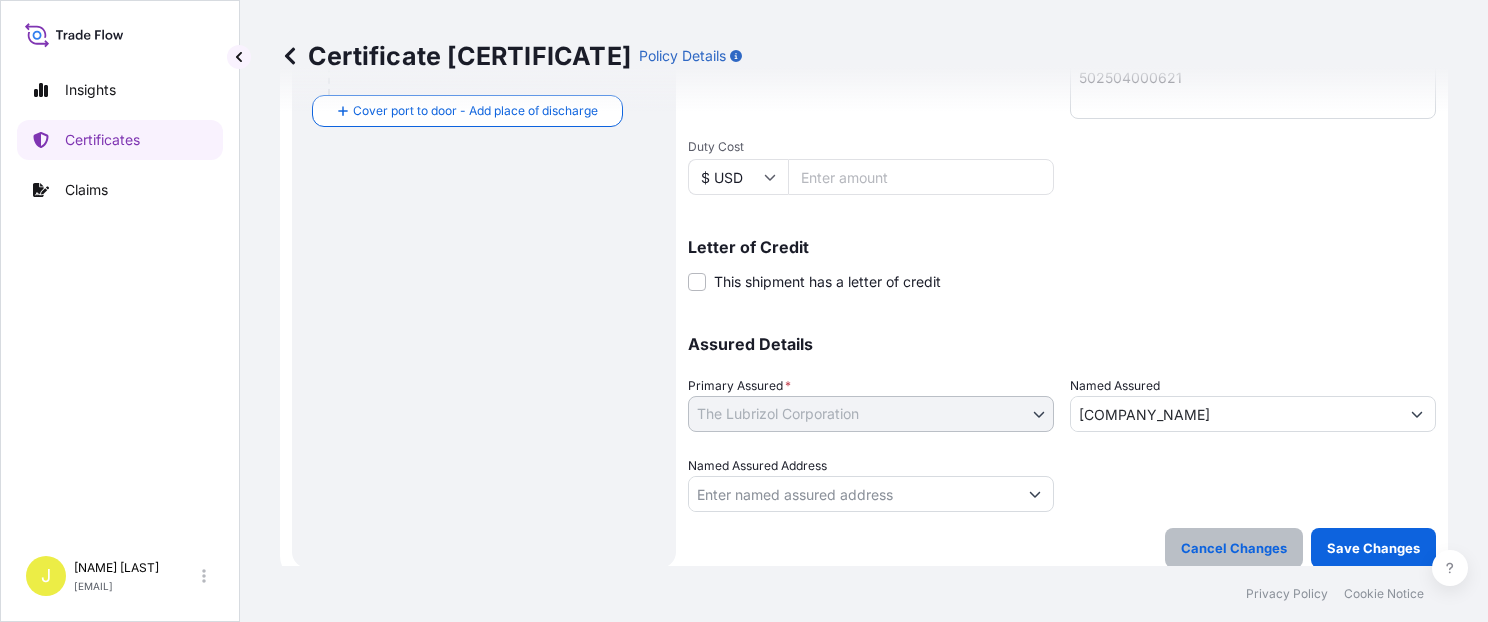 click on "Save Changes" at bounding box center [1373, 548] 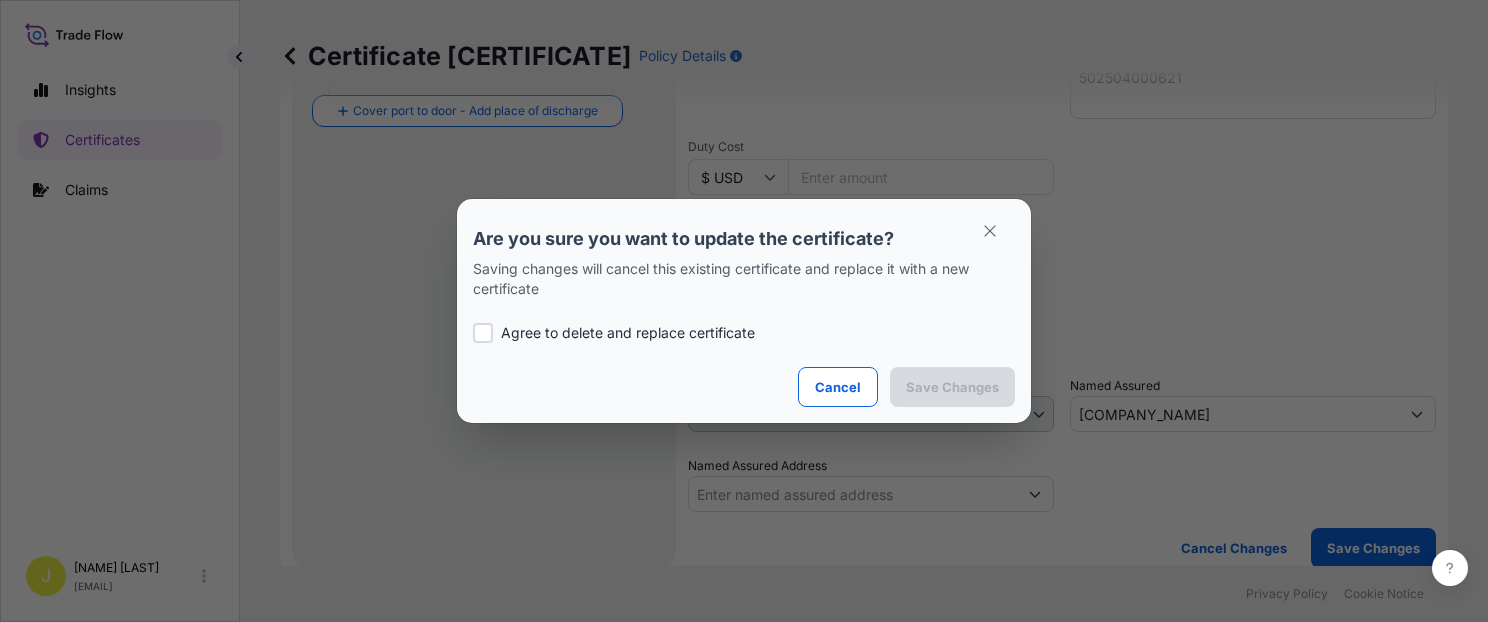 click on "Agree to delete and replace certificate" at bounding box center [628, 333] 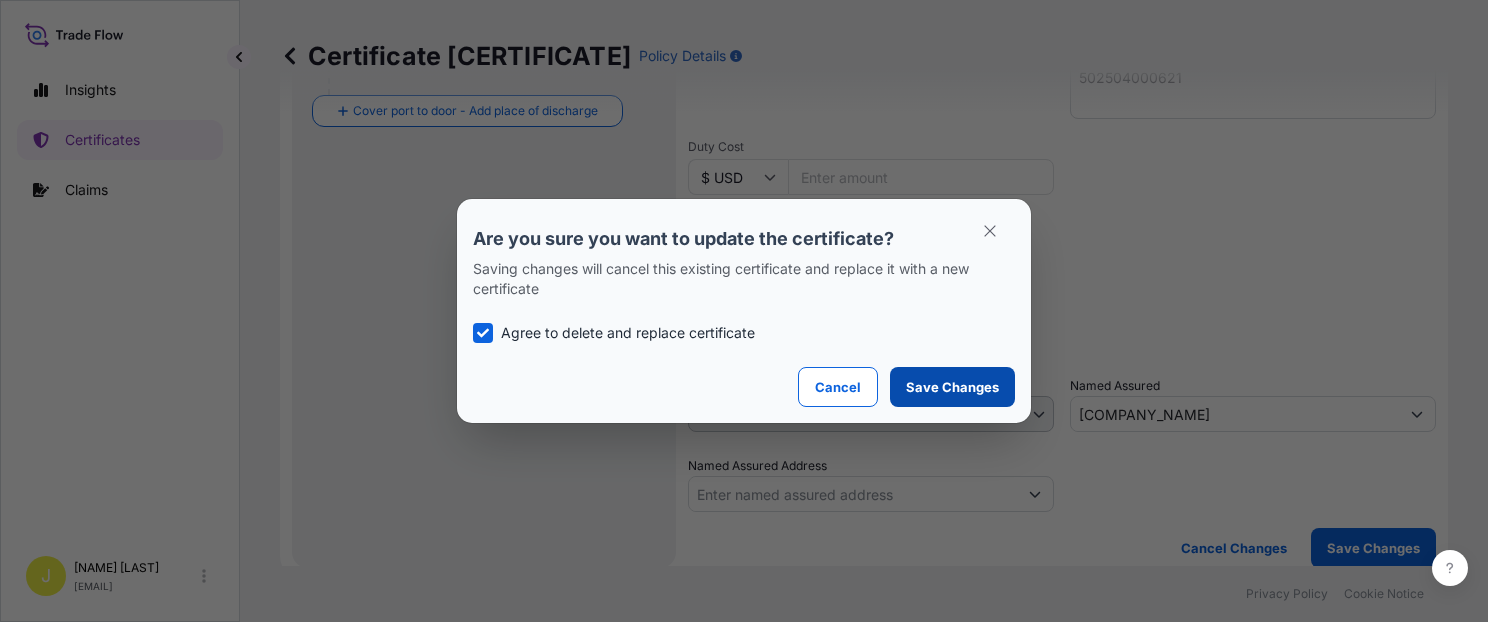 click on "Save Changes" at bounding box center [952, 387] 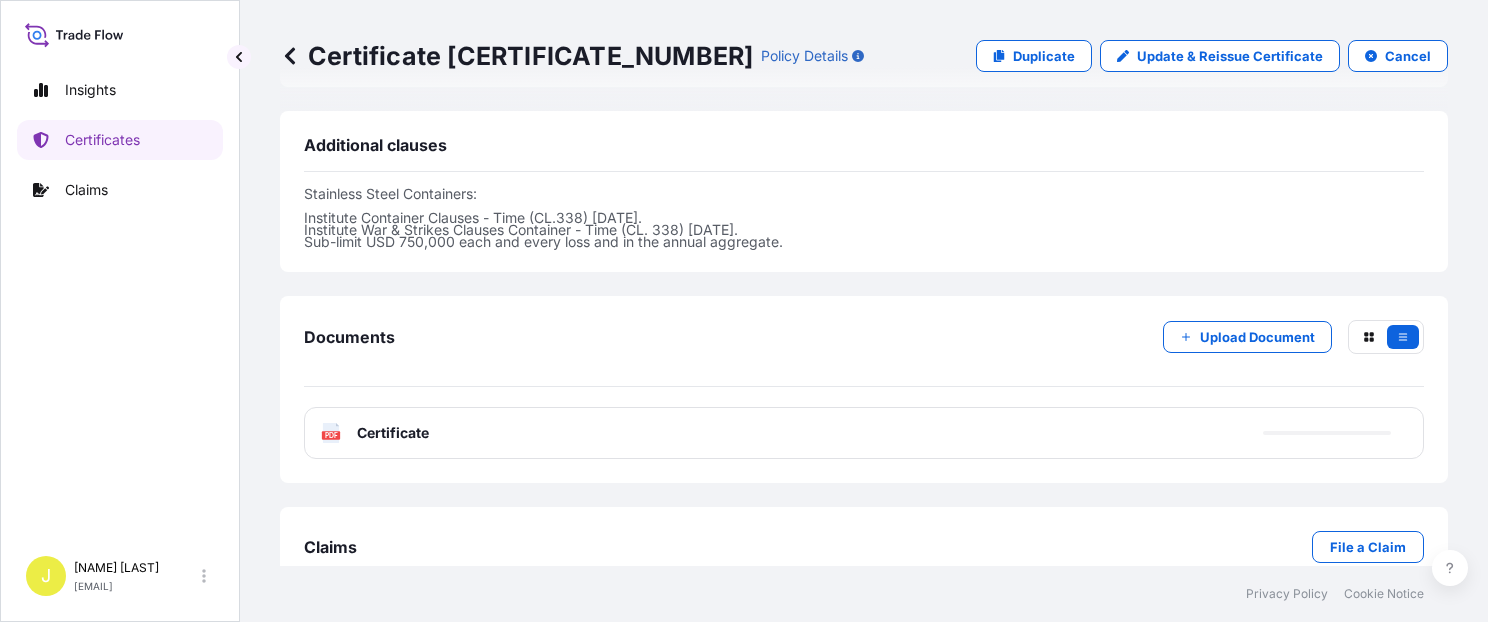 scroll, scrollTop: 714, scrollLeft: 0, axis: vertical 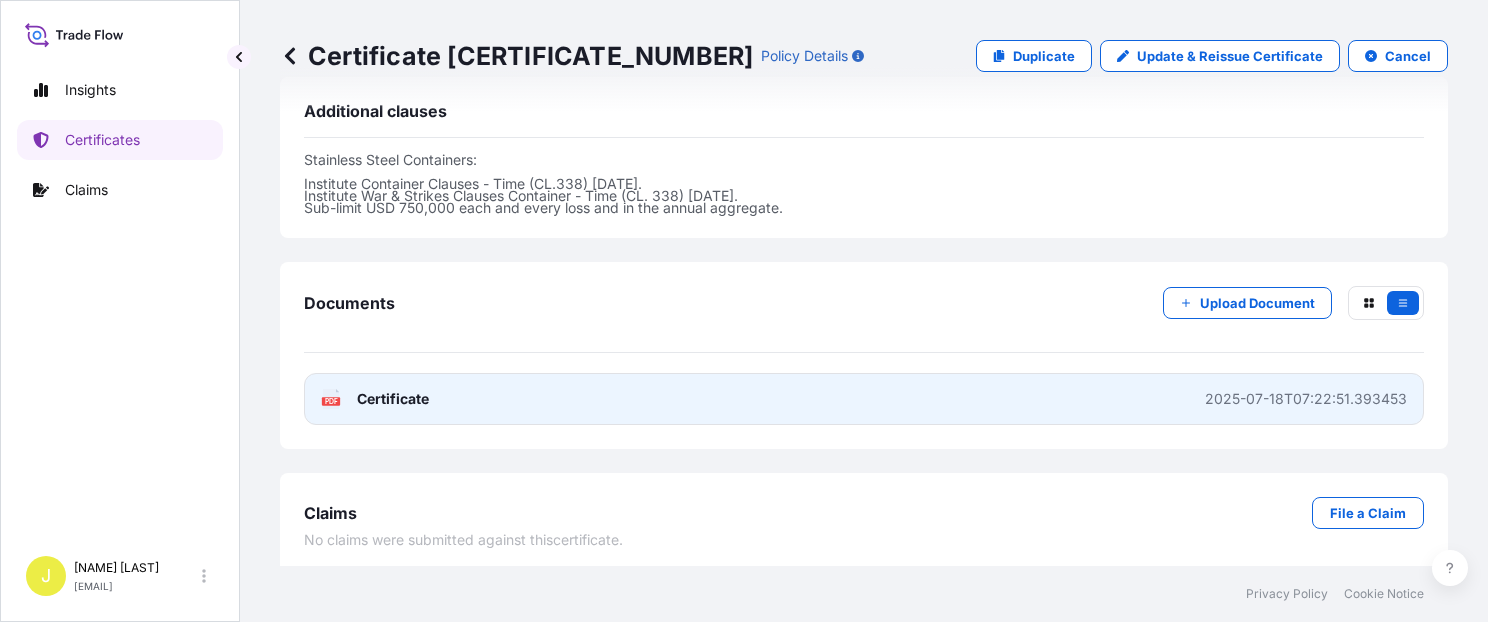 click on "PDF Certificate [DATETIME]" at bounding box center [864, 399] 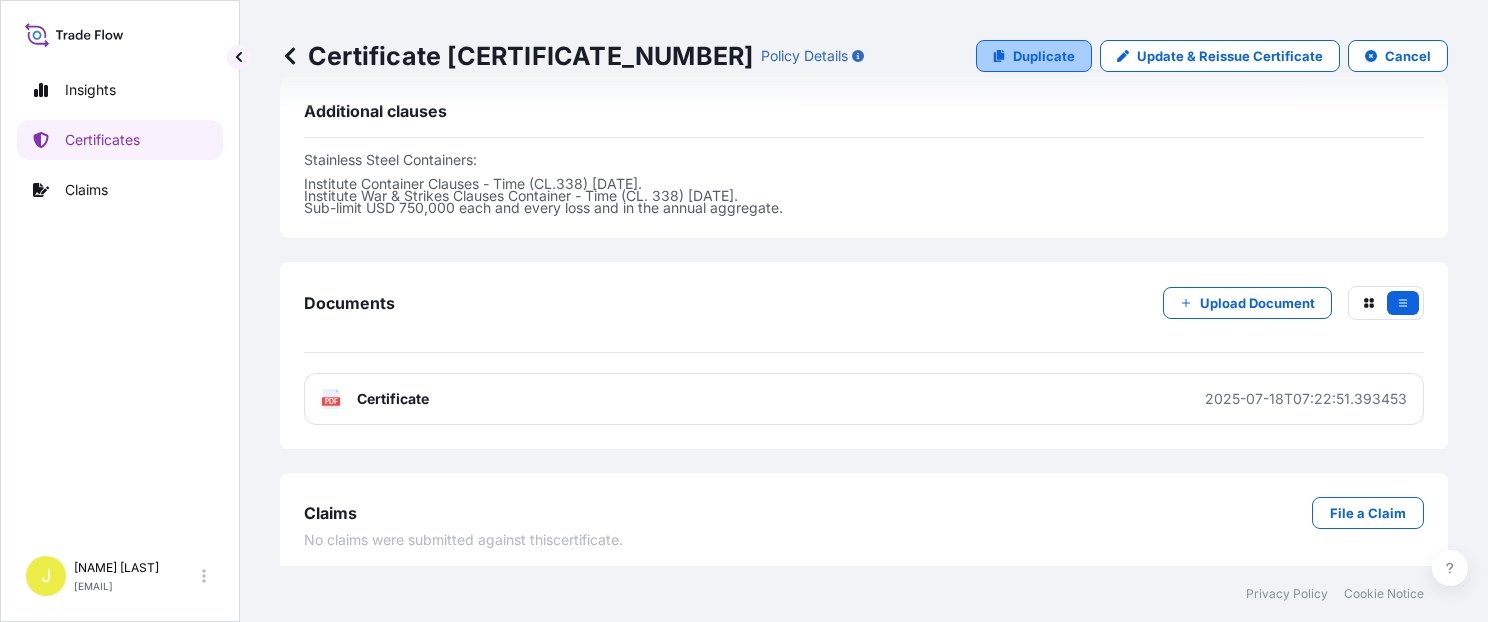 click on "Duplicate" at bounding box center (1044, 56) 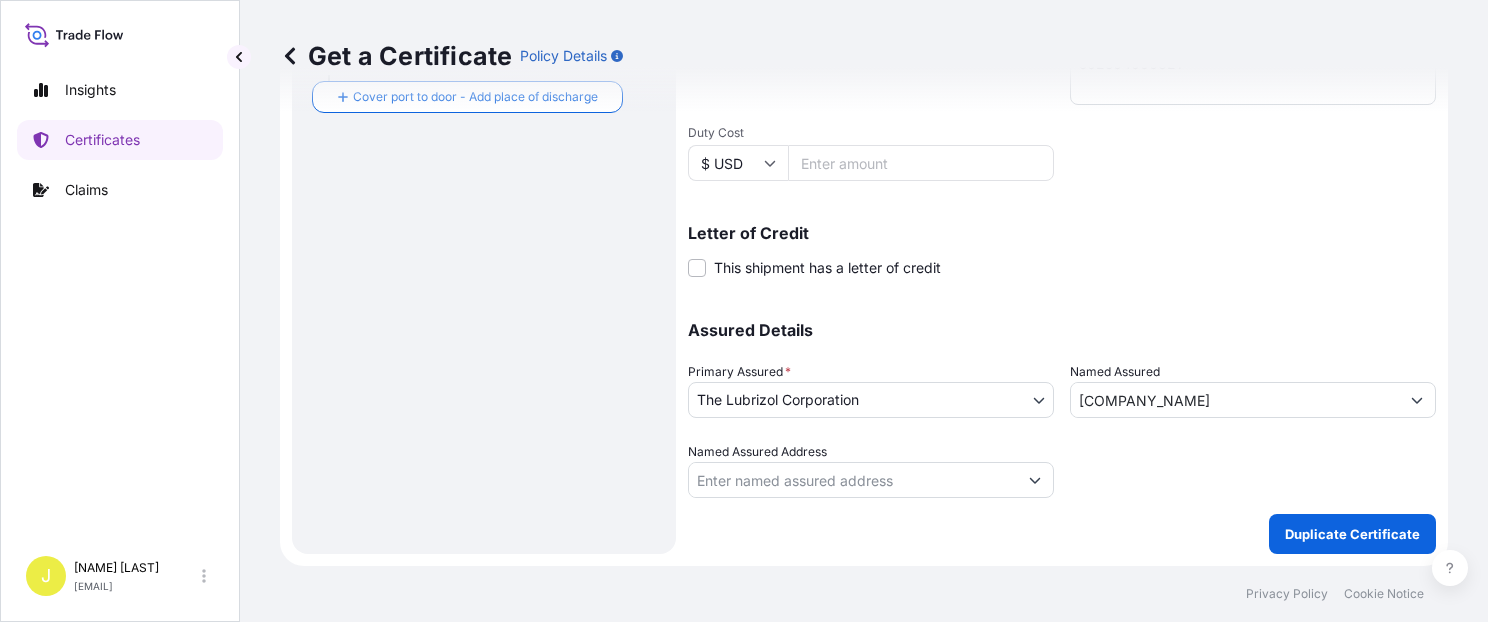 scroll, scrollTop: 565, scrollLeft: 0, axis: vertical 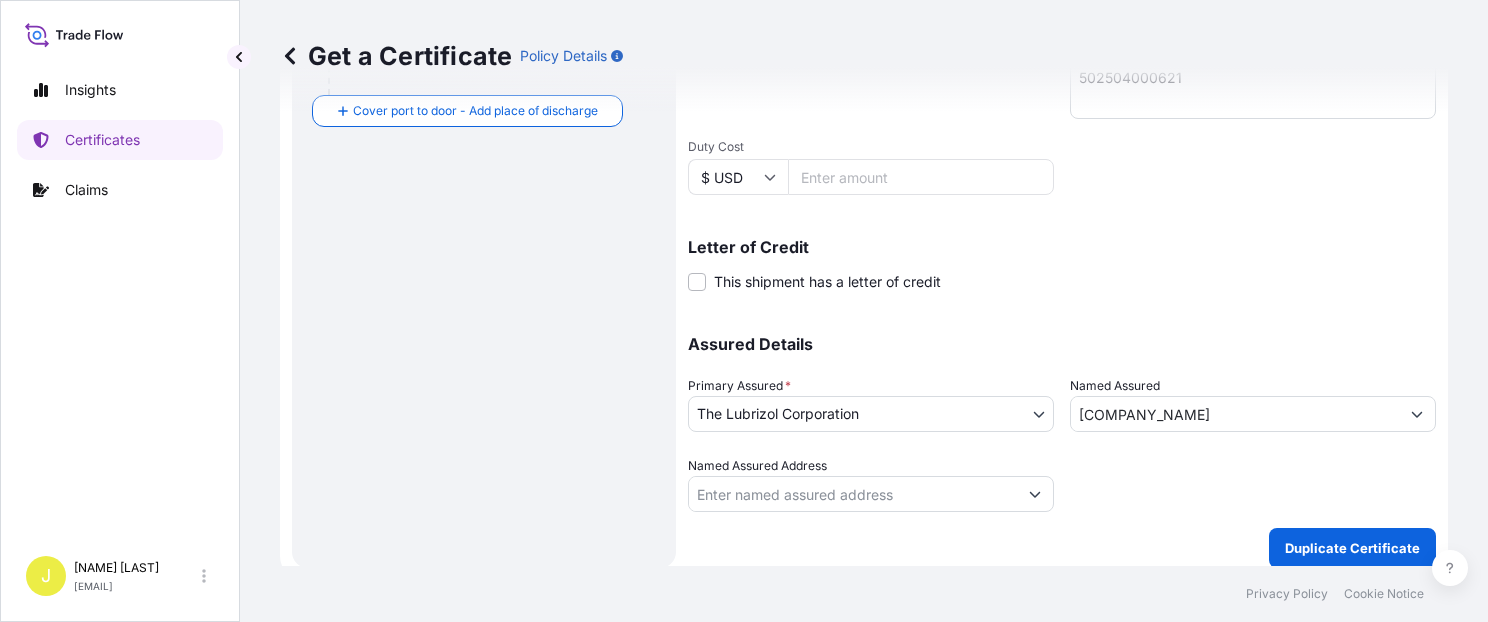 click on "Letter of Credit This shipment has a letter of credit Letter of credit * Letter of credit may not exceed 12000 characters" at bounding box center (1062, 265) 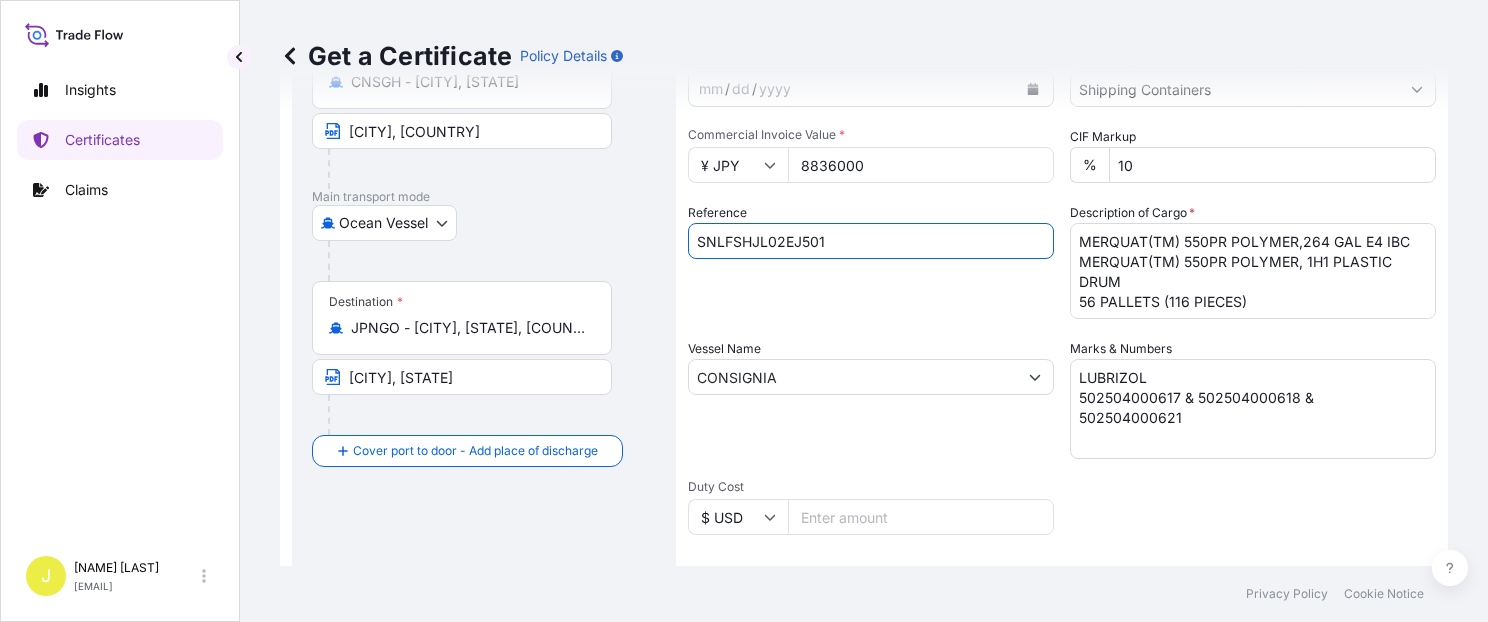 click on "SNLFSHJL02EJ501" at bounding box center (871, 241) 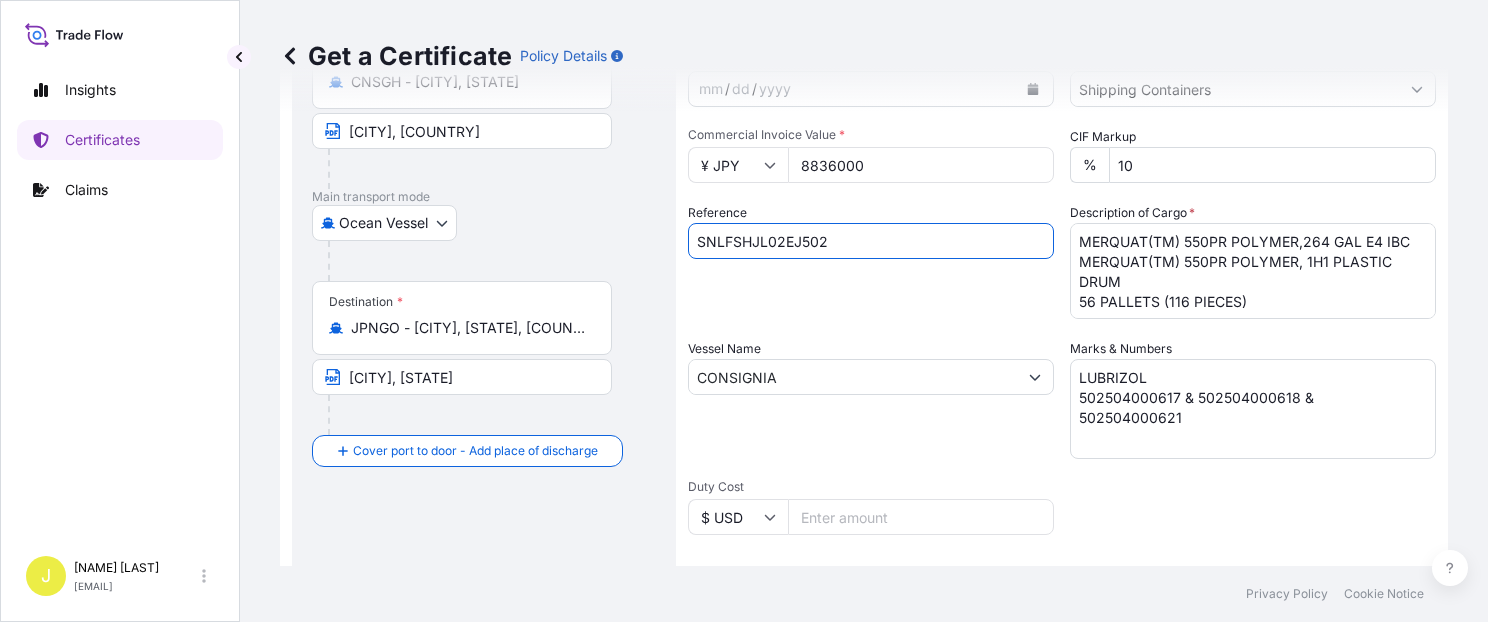 type on "SNLFSHJL02EJ502" 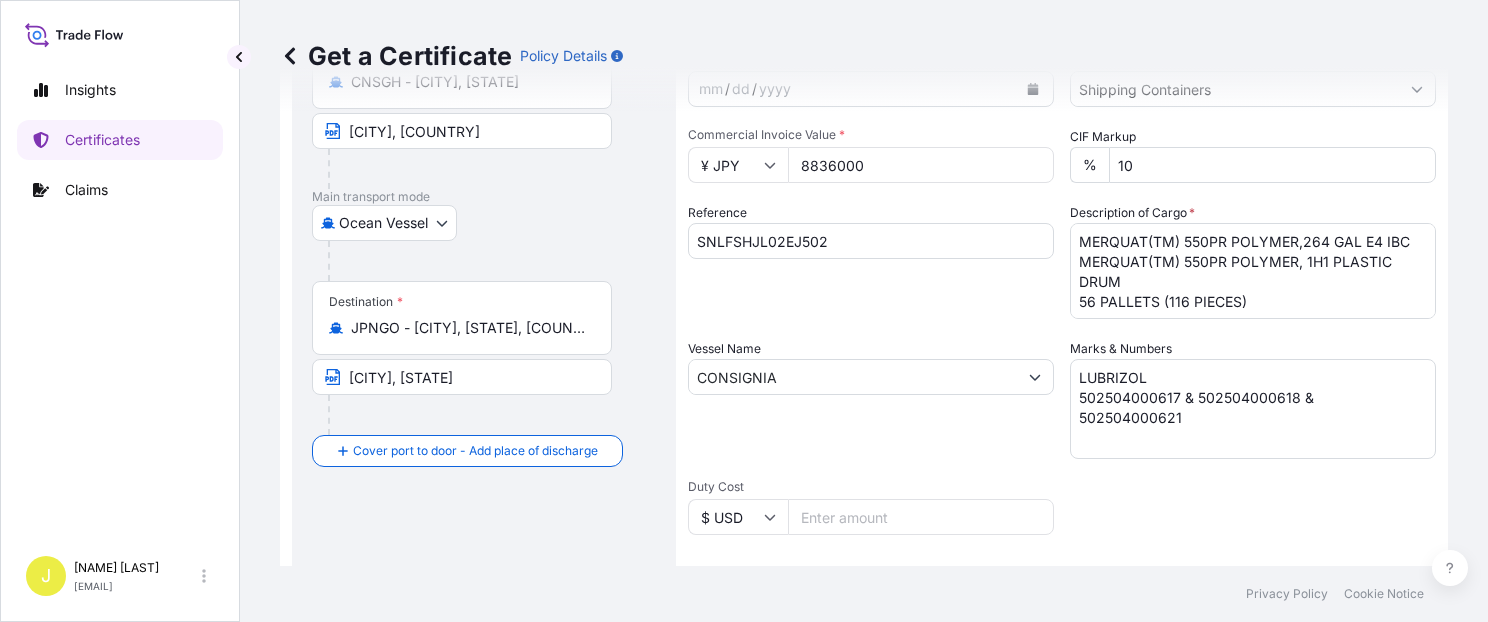 click on "Shipment Details Issue date * [DATE] Date of Departure * [DATE] Date of Arrival mm / dd / yyyy Commodity * Shipping Containers Packing Category Commercial Invoice Value    * ¥ JPY [AMOUNT] CIF Markup % 10 Reference [REF] Description of Cargo * [PRODUCT_NAME]
[PRODUCT_NAME]
[NUMBER] PALLETS ([NUMBER] PIECES) Vessel Name [VESSEL_NAME] Marks & Numbers [BRAND]
[NUMBER] Duty Cost   $ USD Letter of Credit This shipment has a letter of credit Letter of credit * Letter of credit may not exceed 12000 characters Assured Details Primary Assured * The Lubrizol Corporation The Lubrizol Corporation Named Assured [COMPANY_NAME] Named Assured Address" at bounding box center (1062, 375) 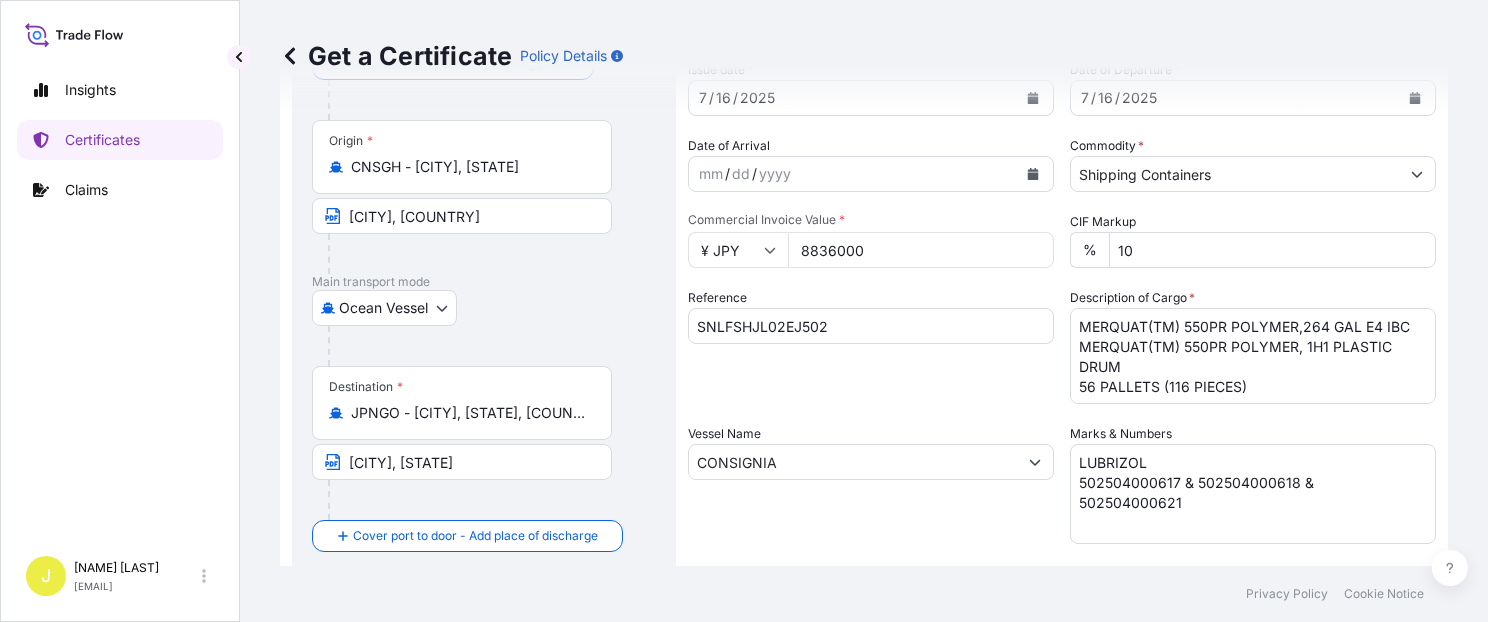 scroll, scrollTop: 56, scrollLeft: 0, axis: vertical 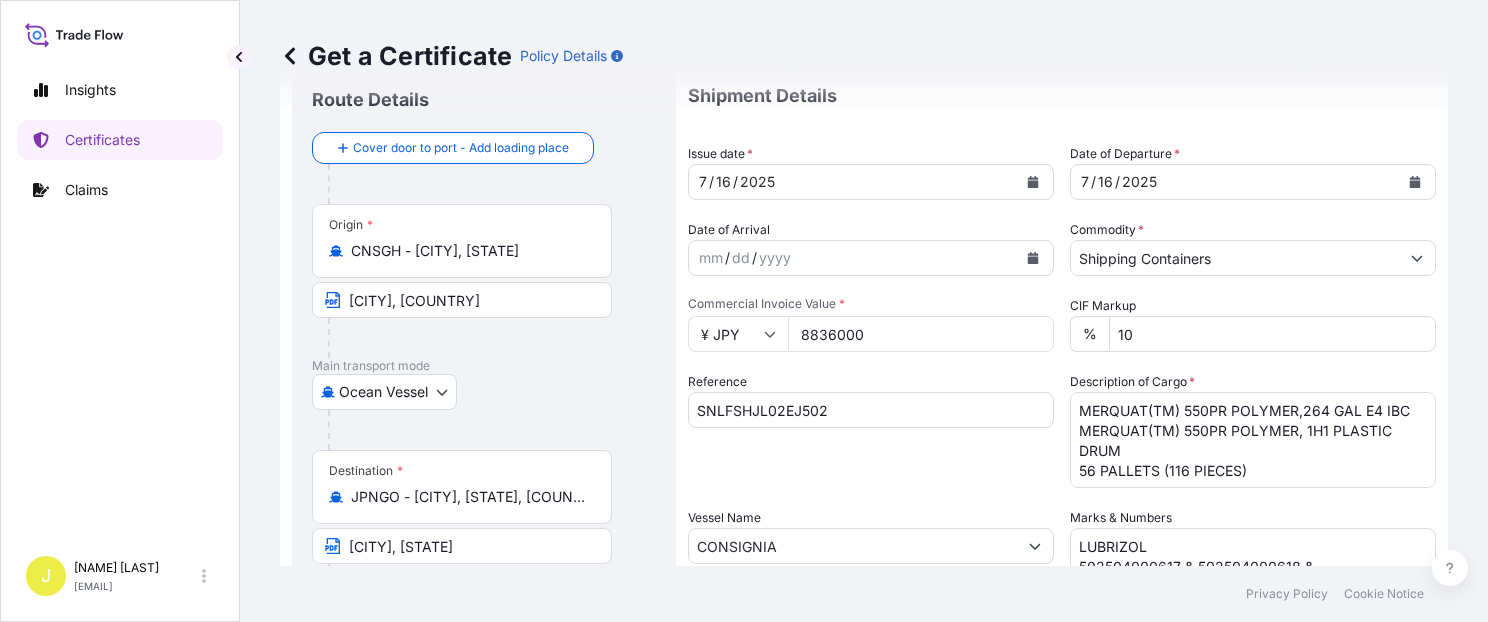 click on "MERQUAT(TM) 550PR POLYMER,264 GAL E4 IBC
MERQUAT(TM) 550PR POLYMER, 1H1 PLASTIC DRUM
56 PALLETS (116 PIECES)" at bounding box center (1253, 440) 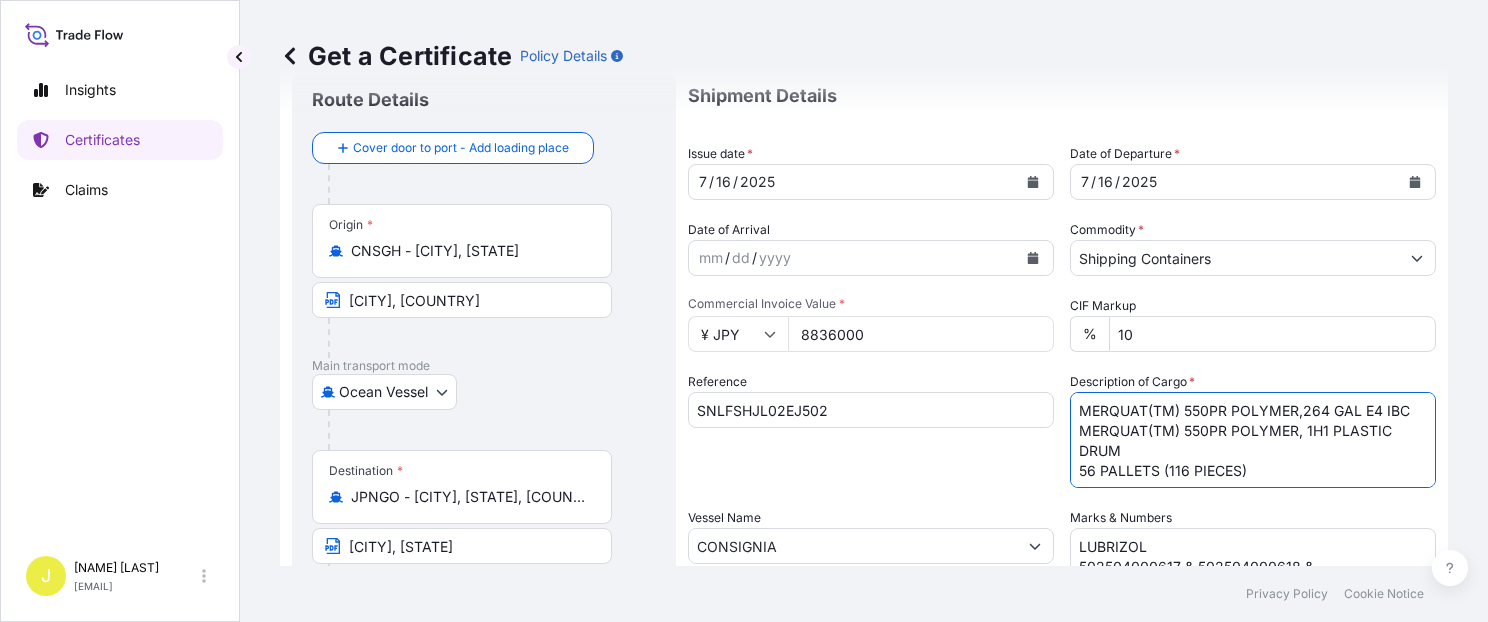 scroll, scrollTop: 21, scrollLeft: 0, axis: vertical 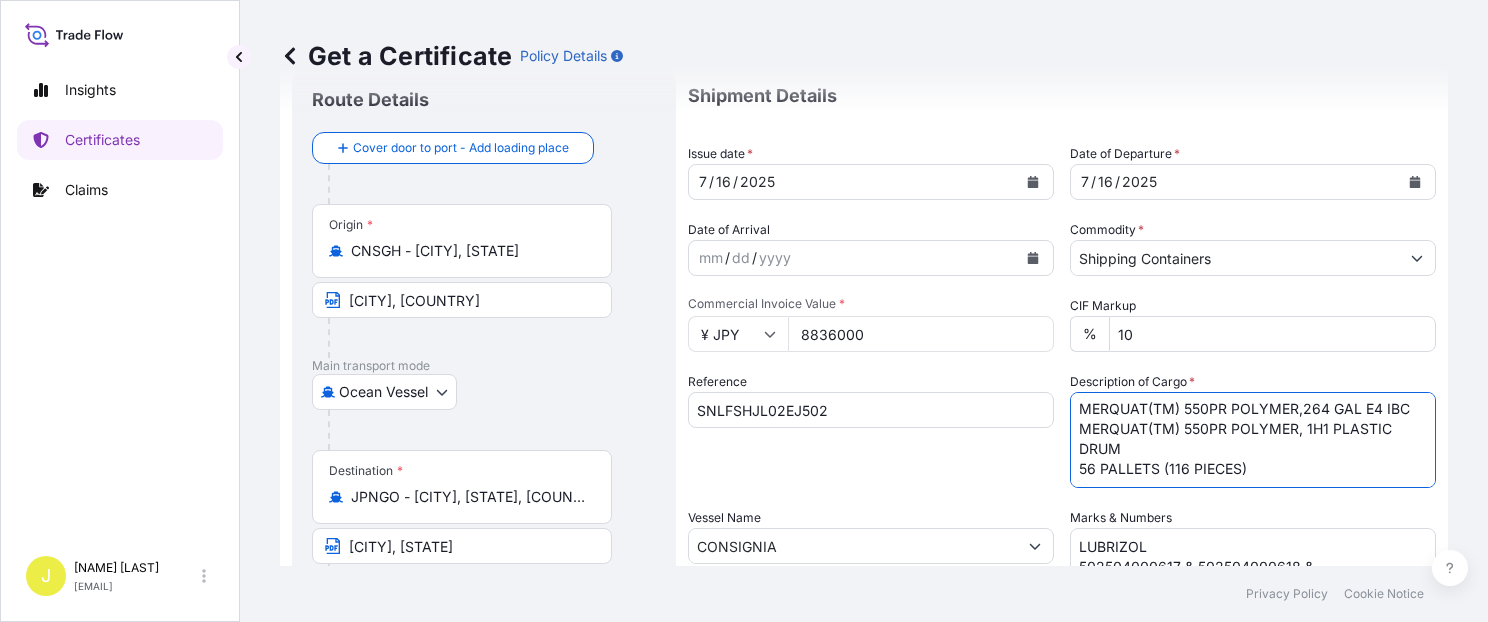 drag, startPoint x: 1072, startPoint y: 408, endPoint x: 1230, endPoint y: 506, distance: 185.92471 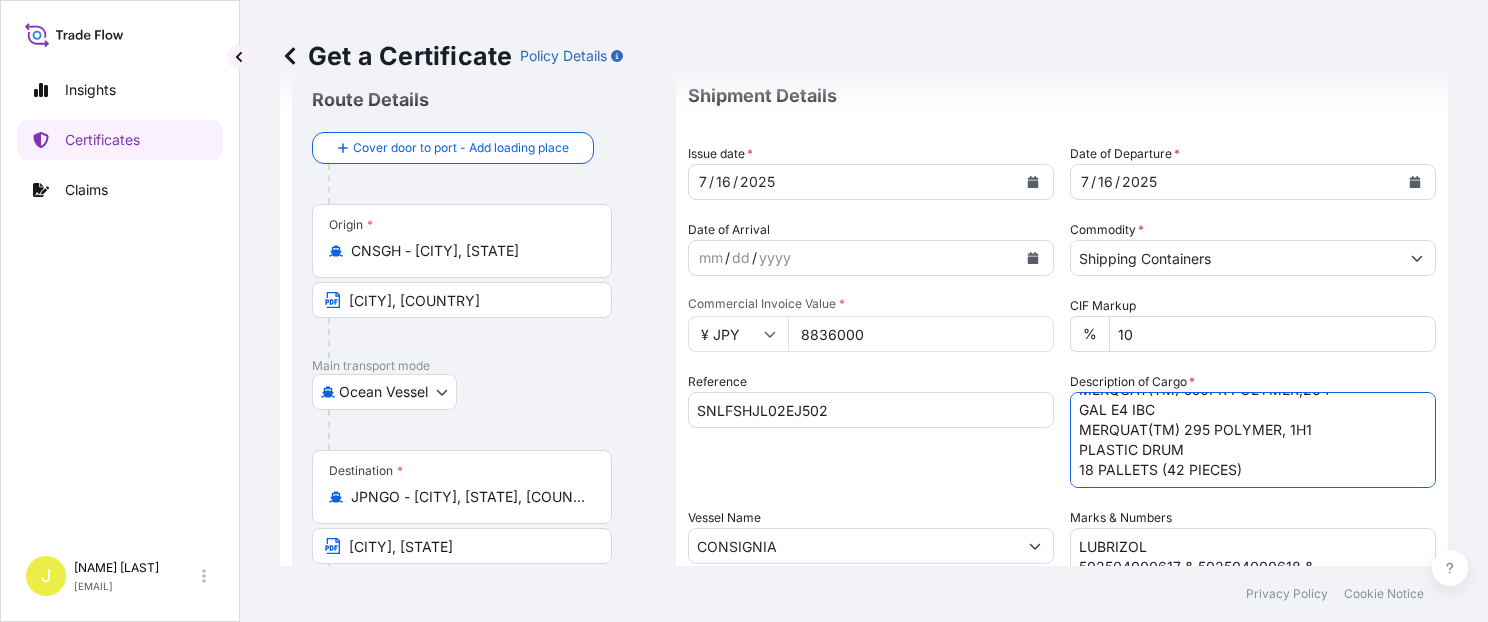 click on "MERQUAT(TM) 550PR POLYMER,264 GAL E4 IBC
MERQUAT(TM) 550PR POLYMER, 1H1 PLASTIC DRUM
56 PALLETS (116 PIECES)" at bounding box center (1253, 440) 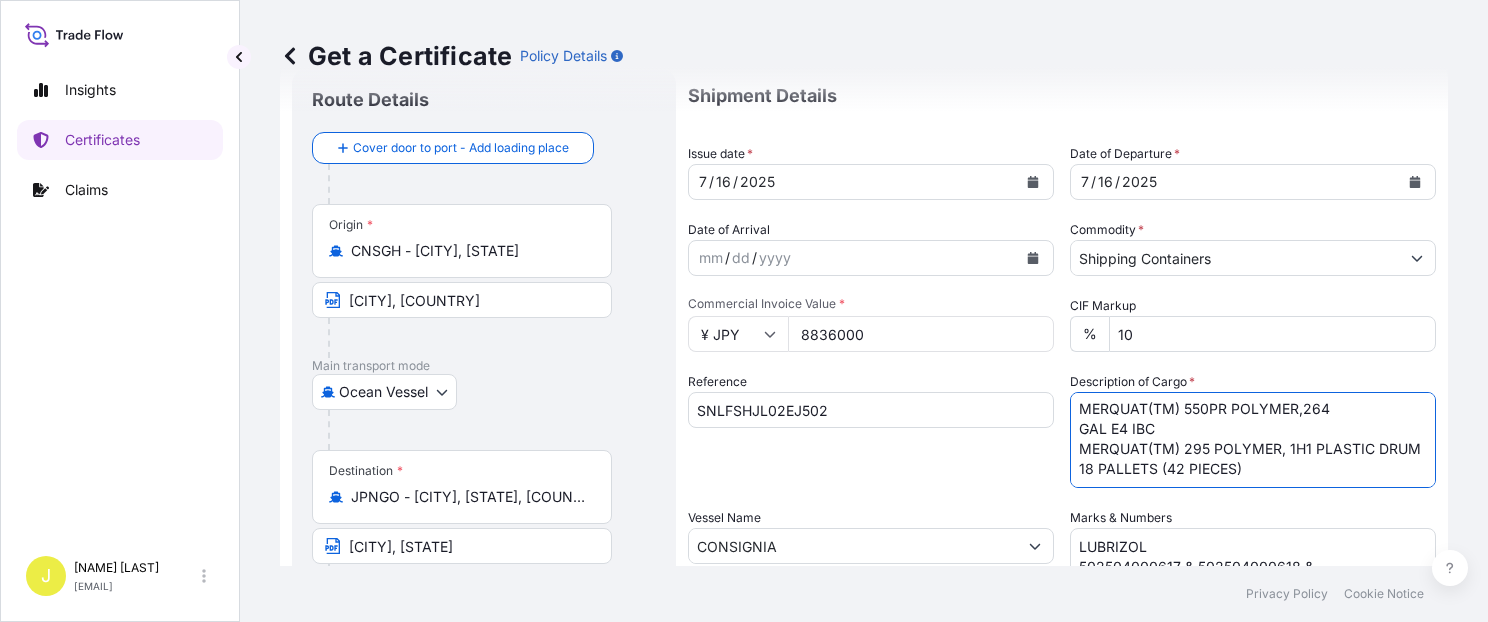 click on "MERQUAT(TM) 550PR POLYMER,264 GAL E4 IBC
MERQUAT(TM) 550PR POLYMER, 1H1 PLASTIC DRUM
56 PALLETS (116 PIECES)" at bounding box center (1253, 440) 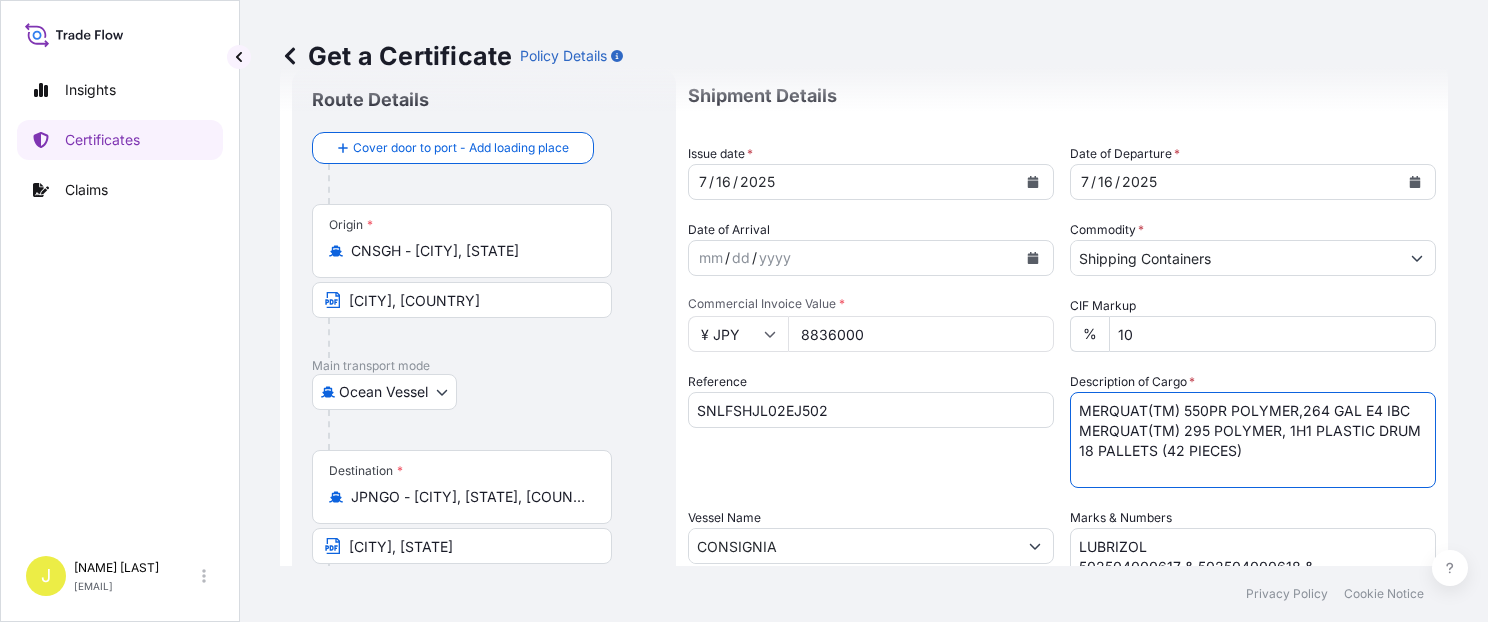 scroll, scrollTop: 21, scrollLeft: 0, axis: vertical 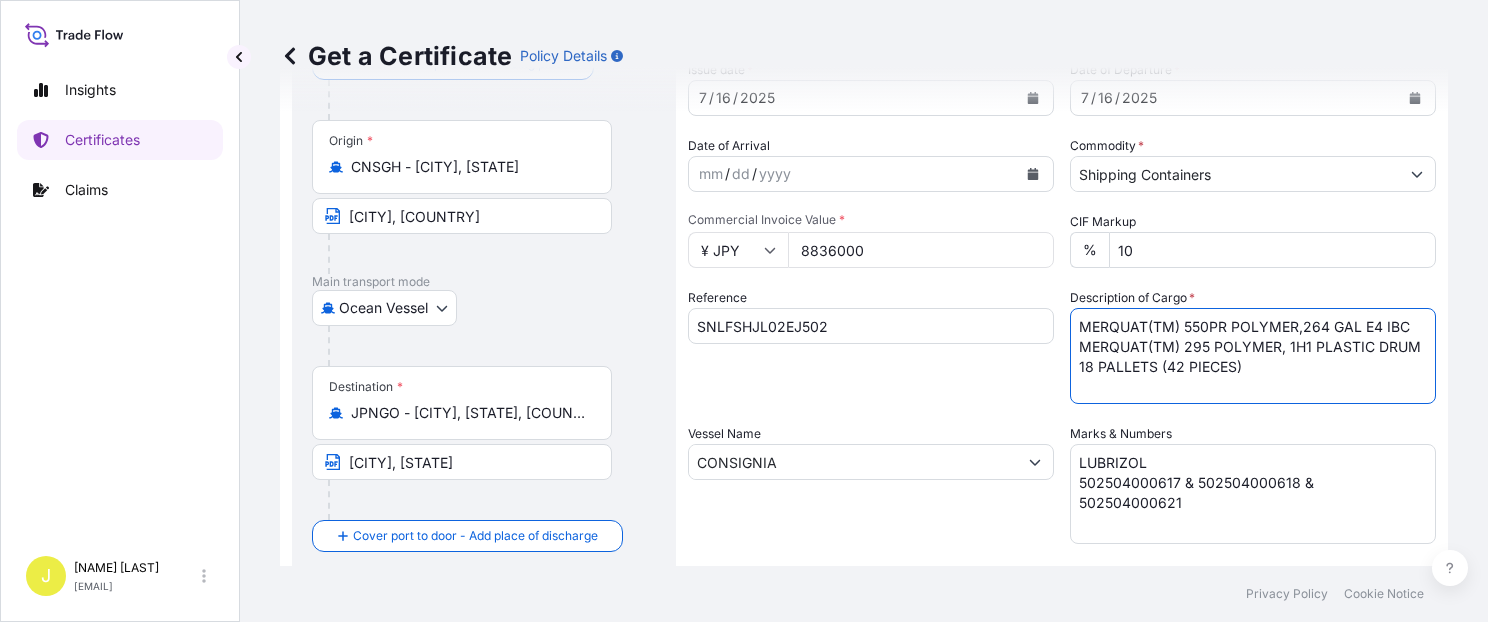type on "MERQUAT(TM) 550PR POLYMER,264 GAL E4 IBC
MERQUAT(TM) 295 POLYMER, 1H1 PLASTIC DRUM
18 PALLETS (42 PIECES)" 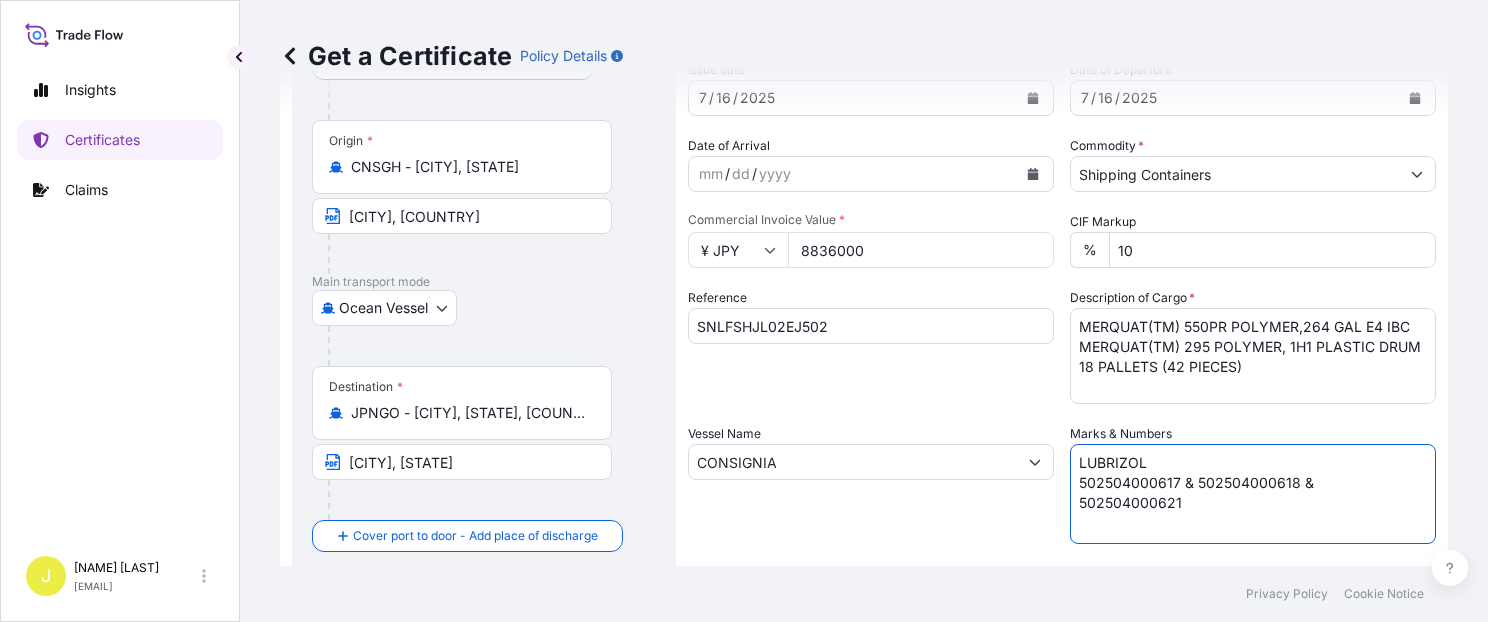 drag, startPoint x: 1176, startPoint y: 510, endPoint x: 1020, endPoint y: 433, distance: 173.96838 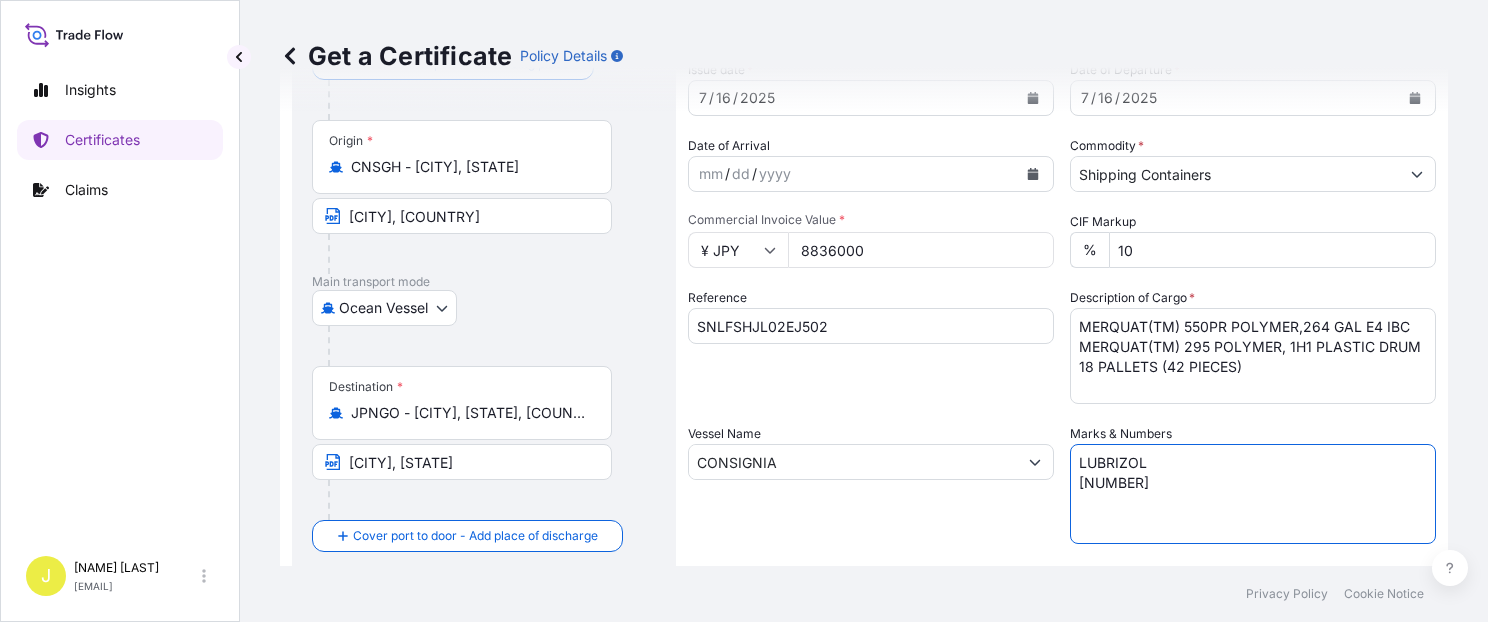 type on "LUBRIZOL
[NUMBER]" 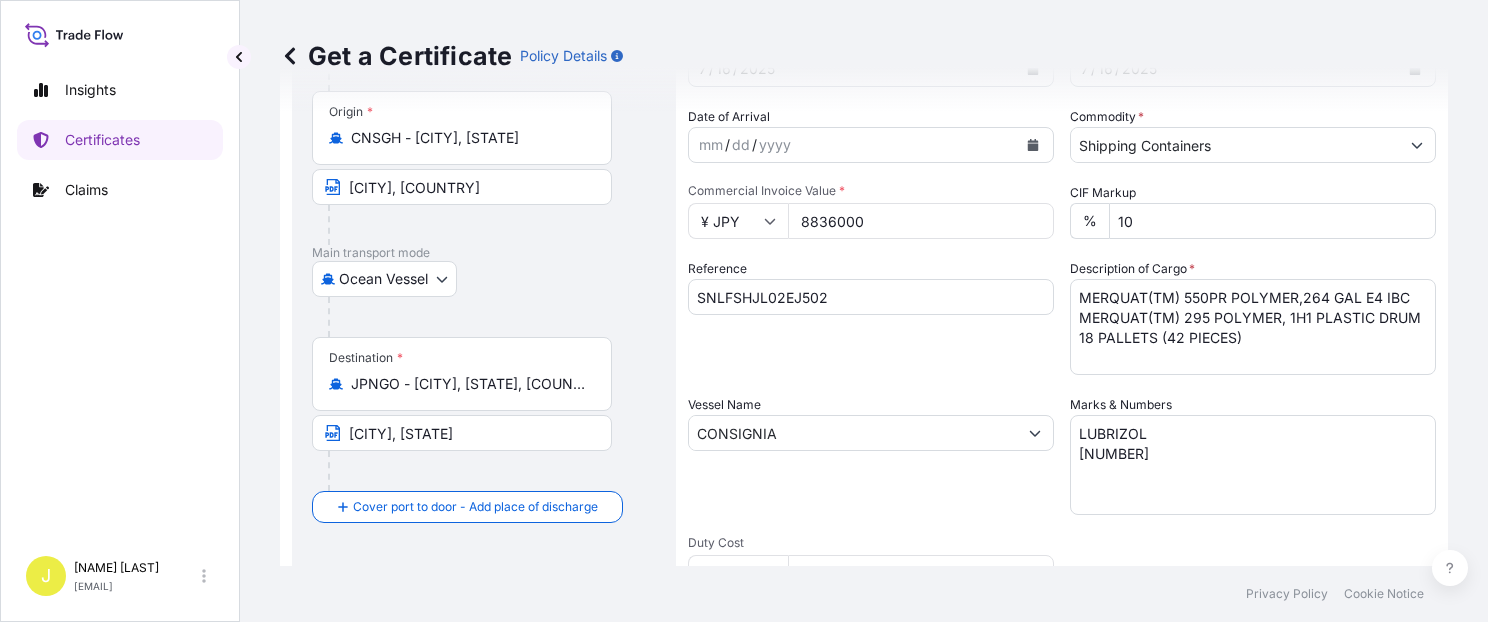 scroll, scrollTop: 84, scrollLeft: 0, axis: vertical 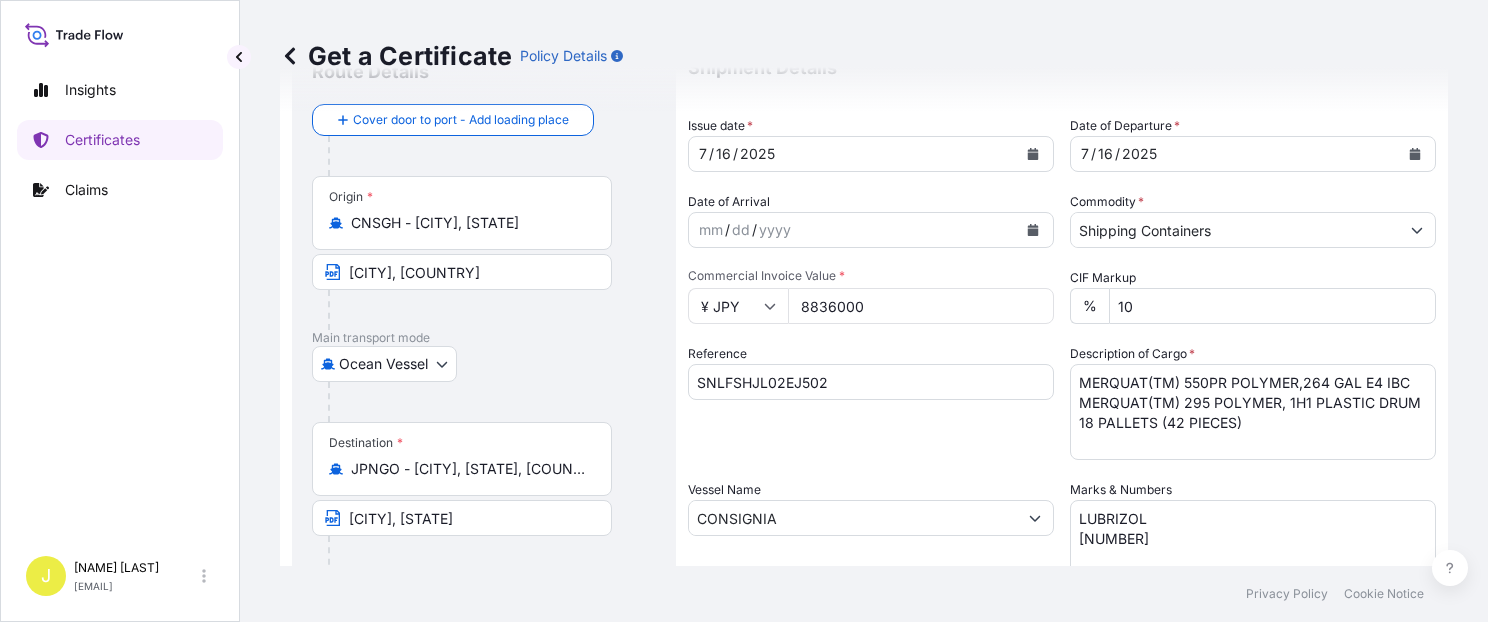 click on "8836000" at bounding box center (921, 306) 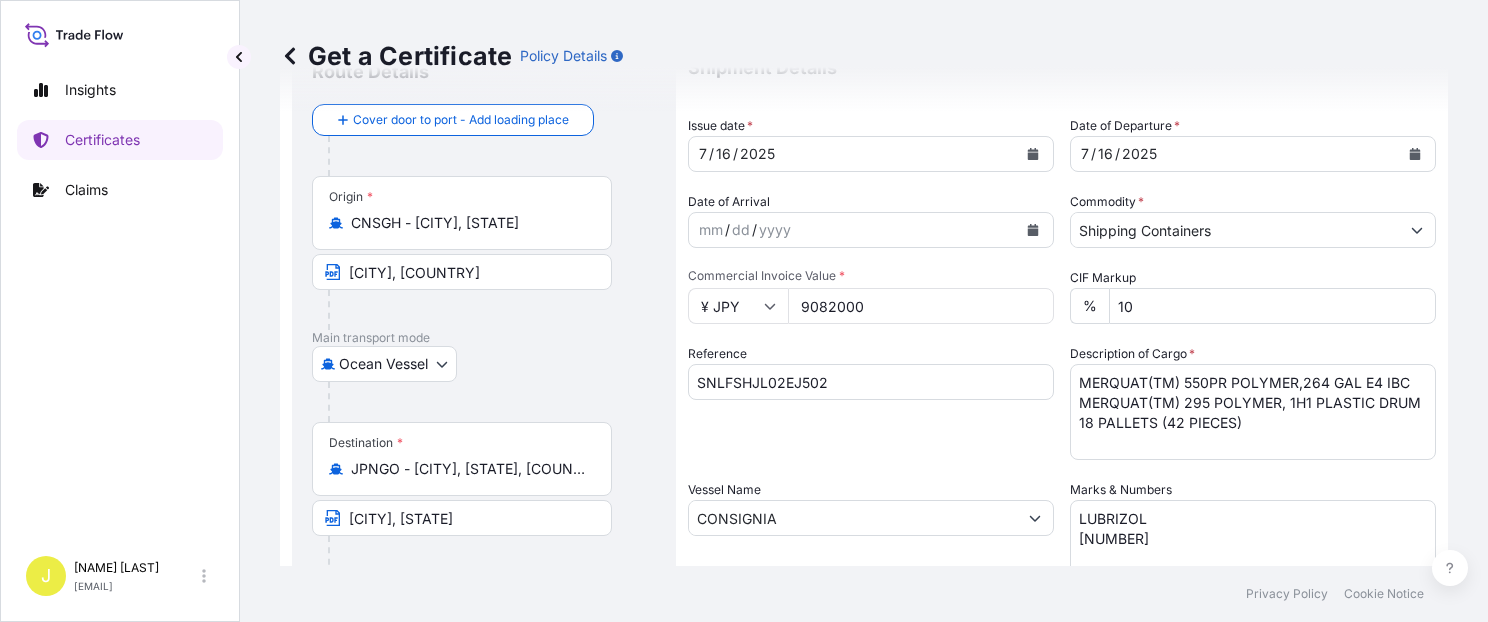 type on "9082000" 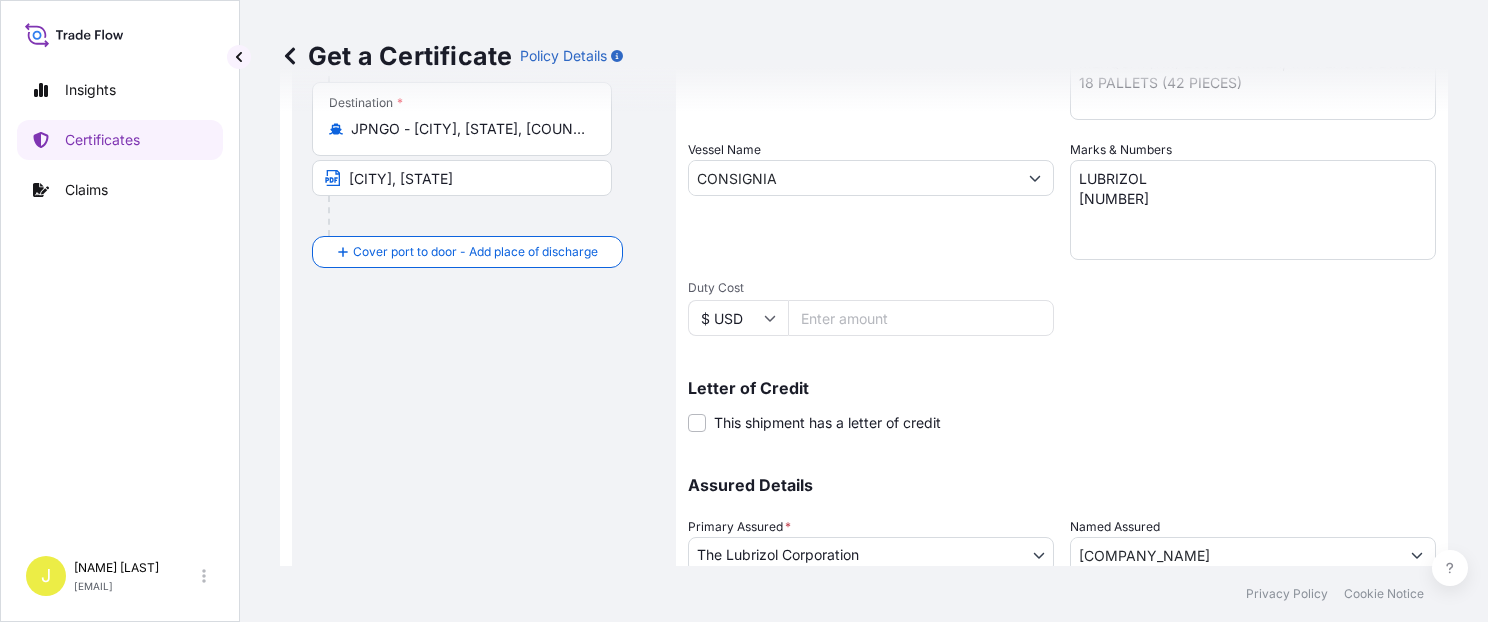 scroll, scrollTop: 565, scrollLeft: 0, axis: vertical 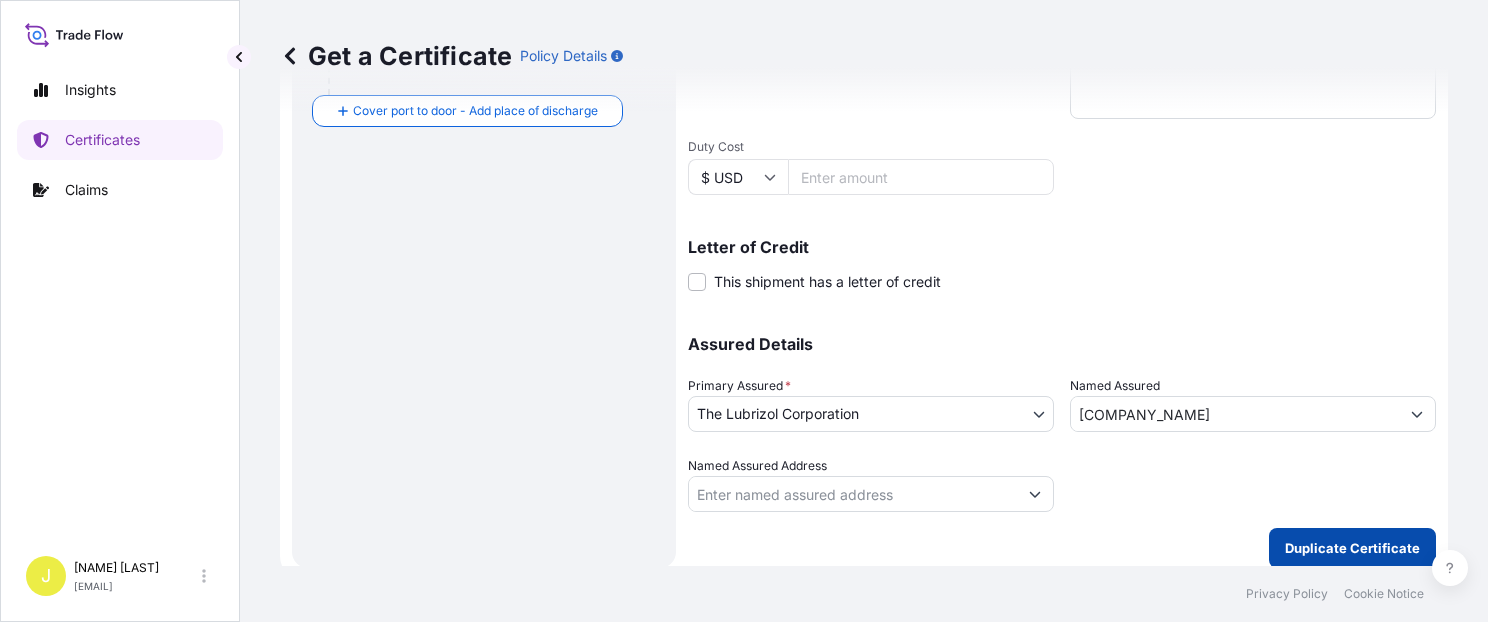 click on "Duplicate Certificate" at bounding box center (1352, 548) 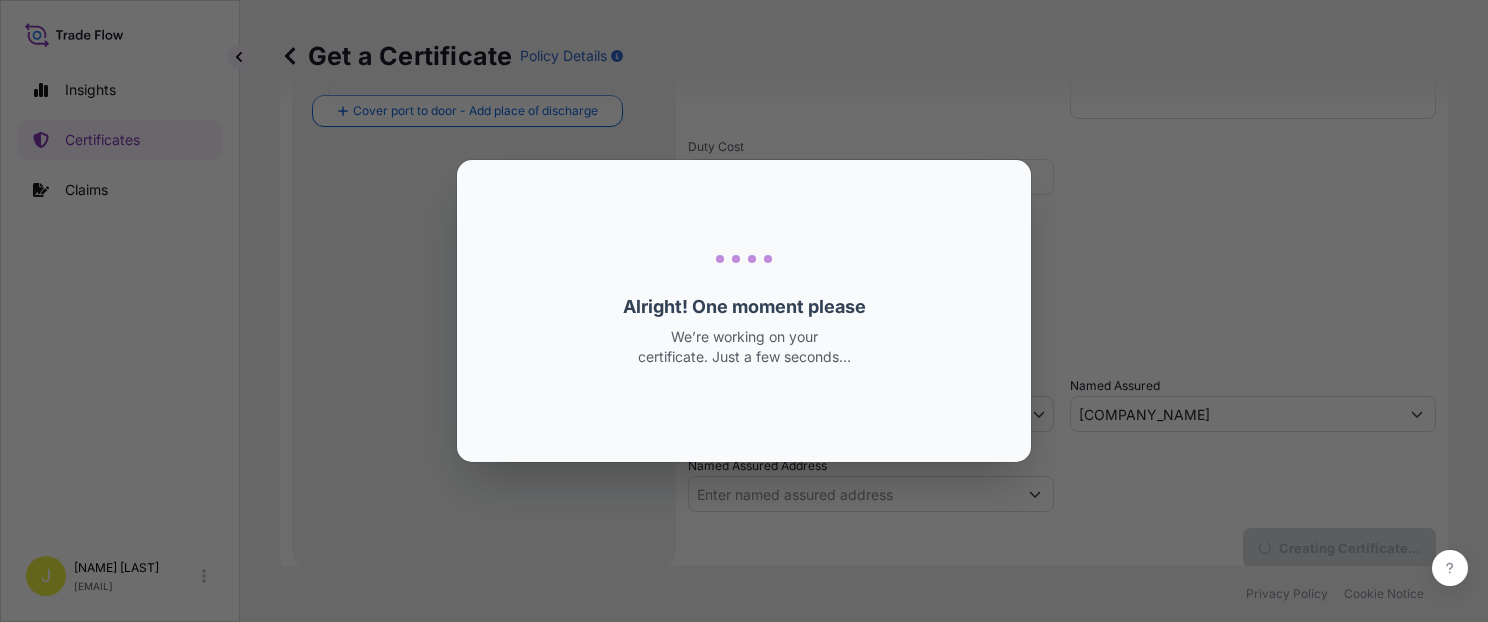 click on "Loading Loading... Alright! One moment please We’re working on your certificate. Just a few seconds…" at bounding box center [744, 311] 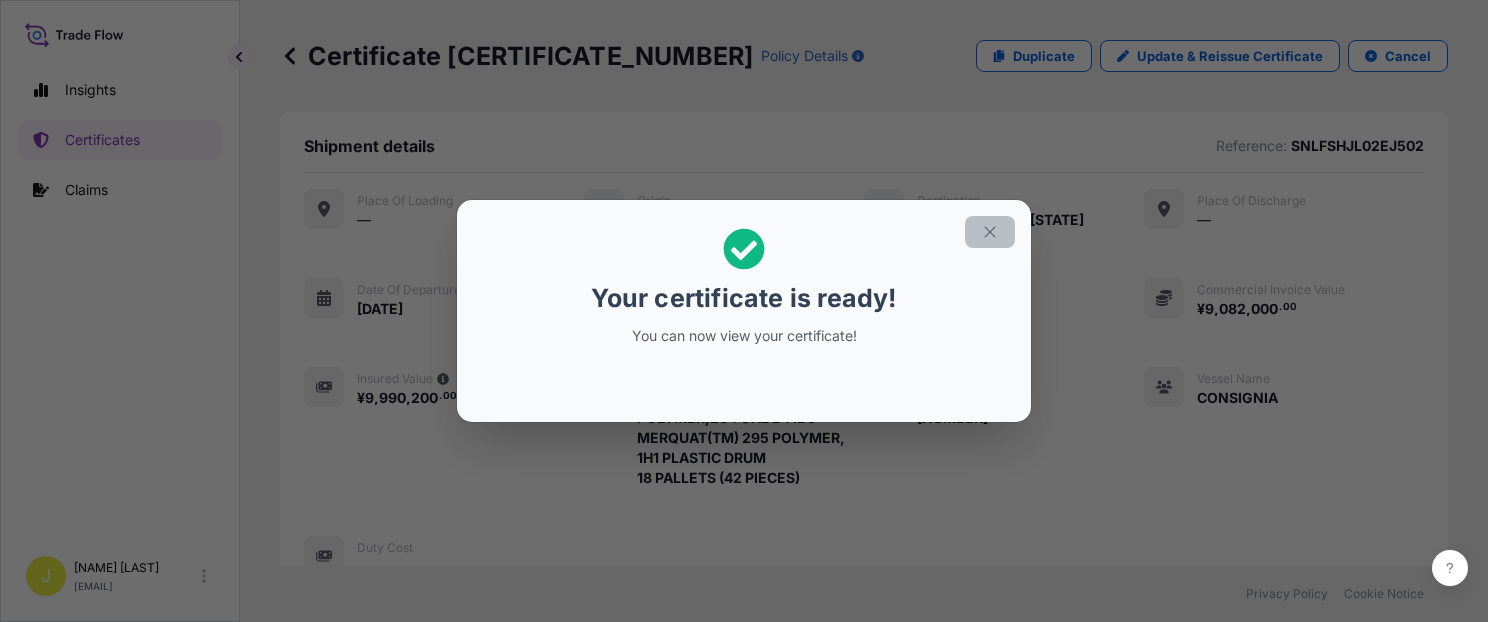 click 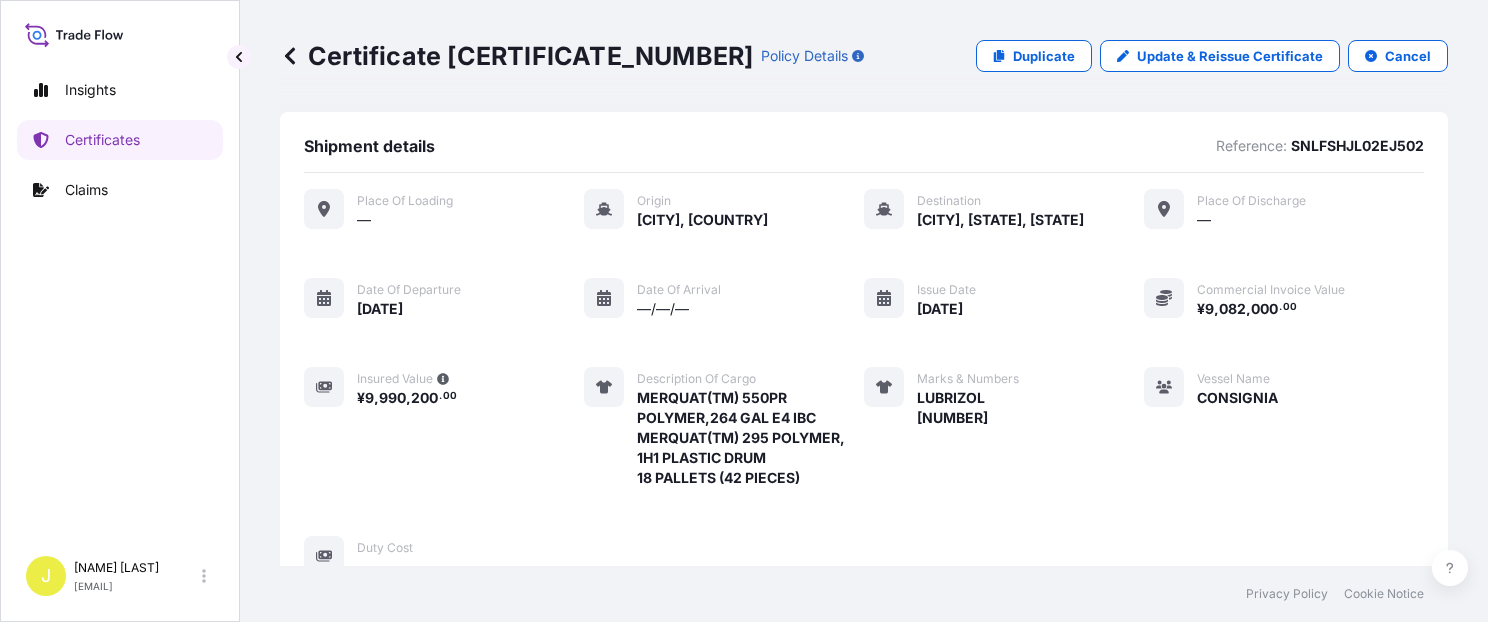 click on "Place of Loading — Origin [CITY], [STATE] Destination [CITY], [STATE], [STATE] Place of discharge — Date of departure [MONTH]/[DAY]/[YEAR] Date of arrival —/—/— Issue Date [MONTH]/[DAY]/[YEAR] Commercial Invoice Value ¥ 9 , 082 , 000 . 00 Insured Value ¥ 9 , 990 , 200 . 00 Description of cargo MERQUAT(TM) 550PR POLYMER,264 GAL E4 IBC
MERQUAT(TM) 295 POLYMER, 1H1 PLASTIC DRUM
18 PALLETS (42 PIECES) Marks & Numbers LUBRIZOL
502504000619 Vessel Name CONSIGNIA Duty Cost —" at bounding box center [864, 383] 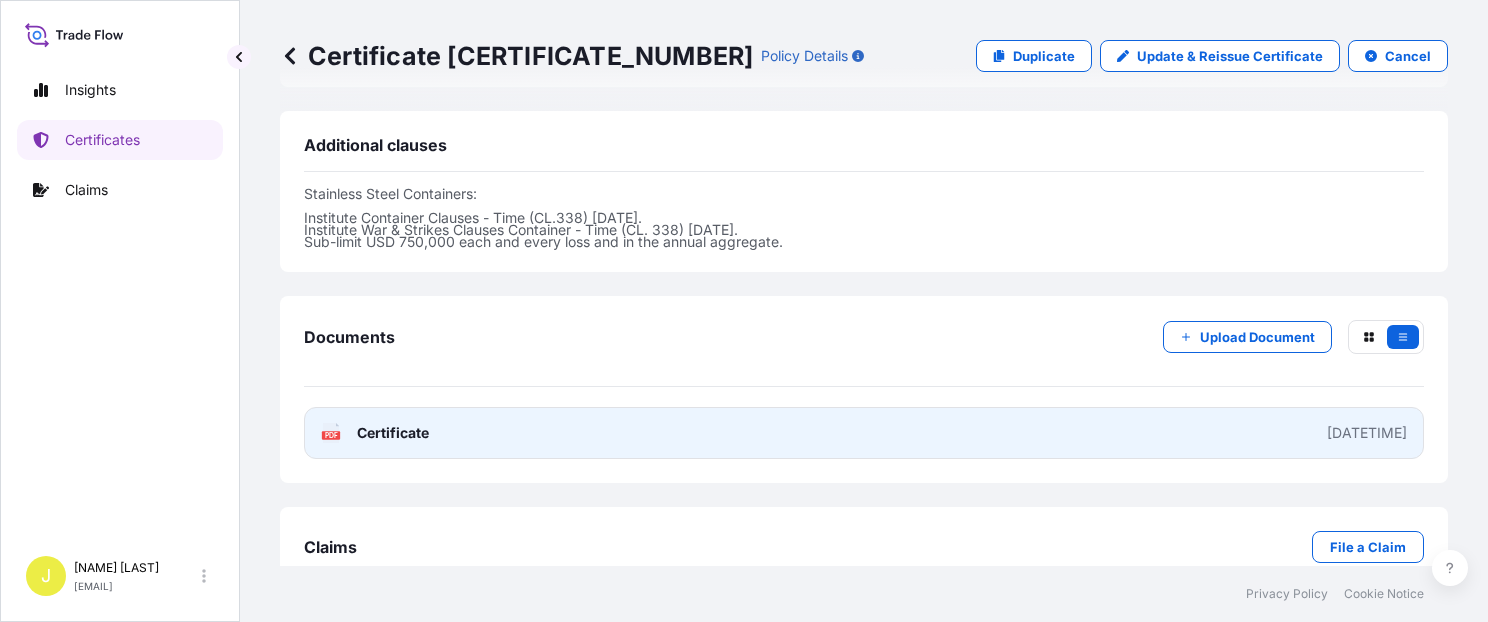click on "PDF Certificate [DATETIME]" at bounding box center (864, 433) 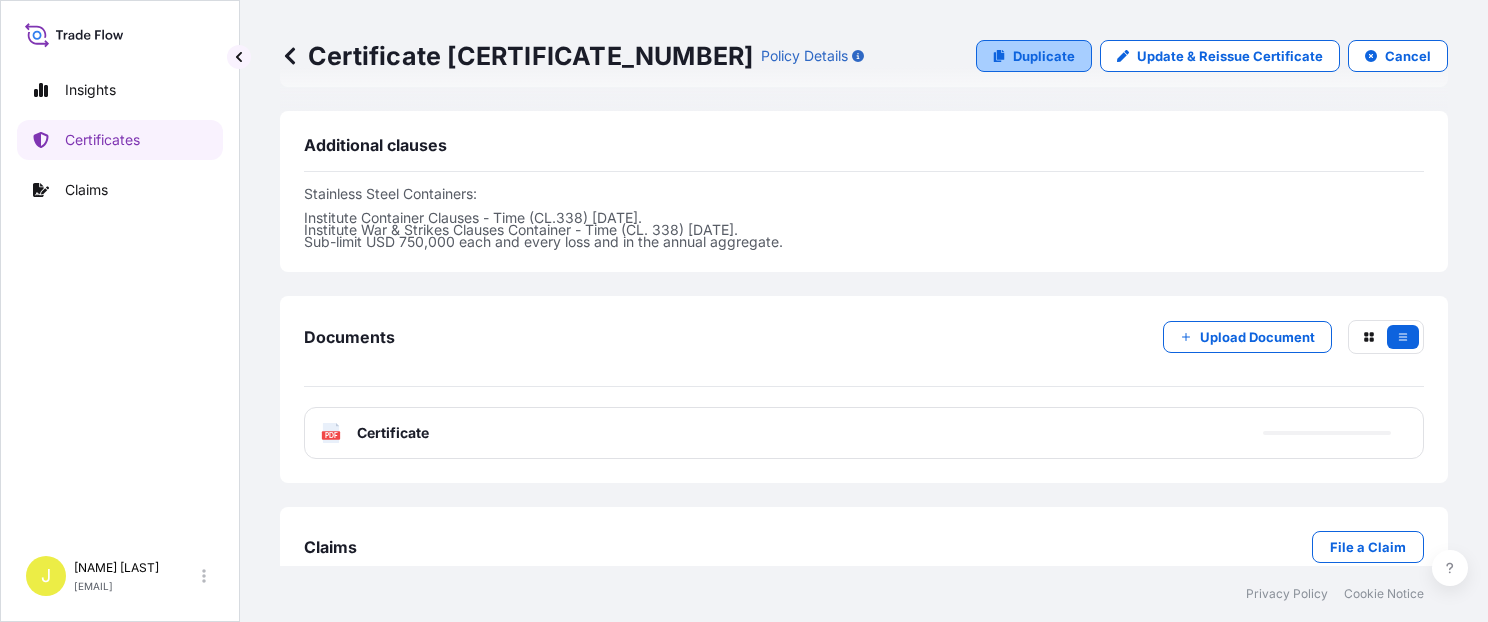 click on "Duplicate" at bounding box center (1044, 56) 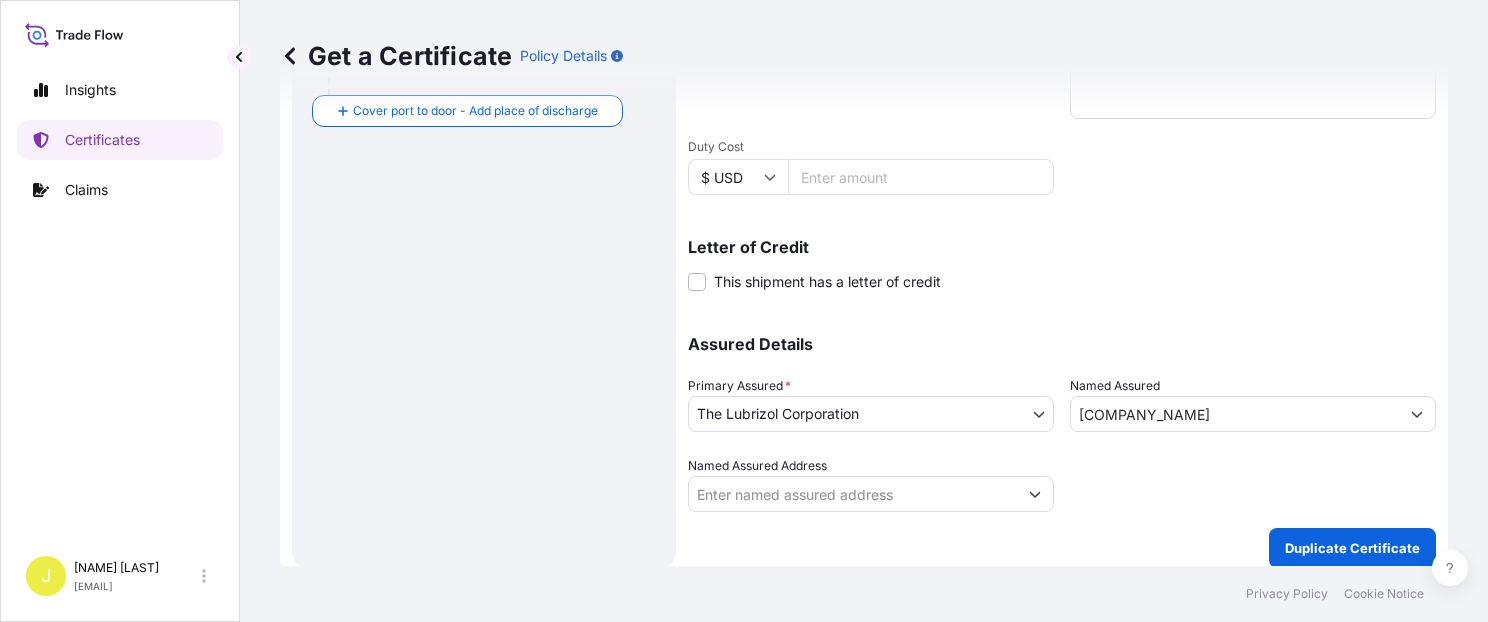 scroll, scrollTop: 310, scrollLeft: 0, axis: vertical 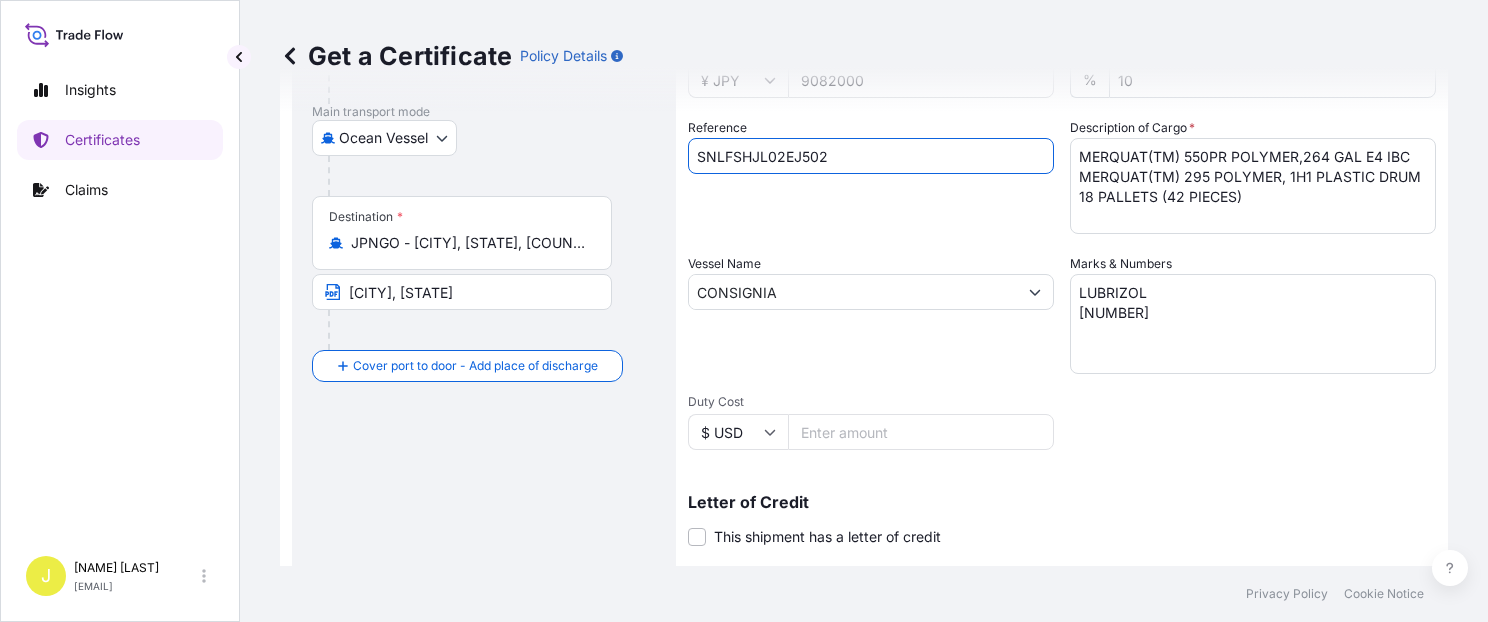 click on "SNLFSHJL02EJ502" at bounding box center [871, 156] 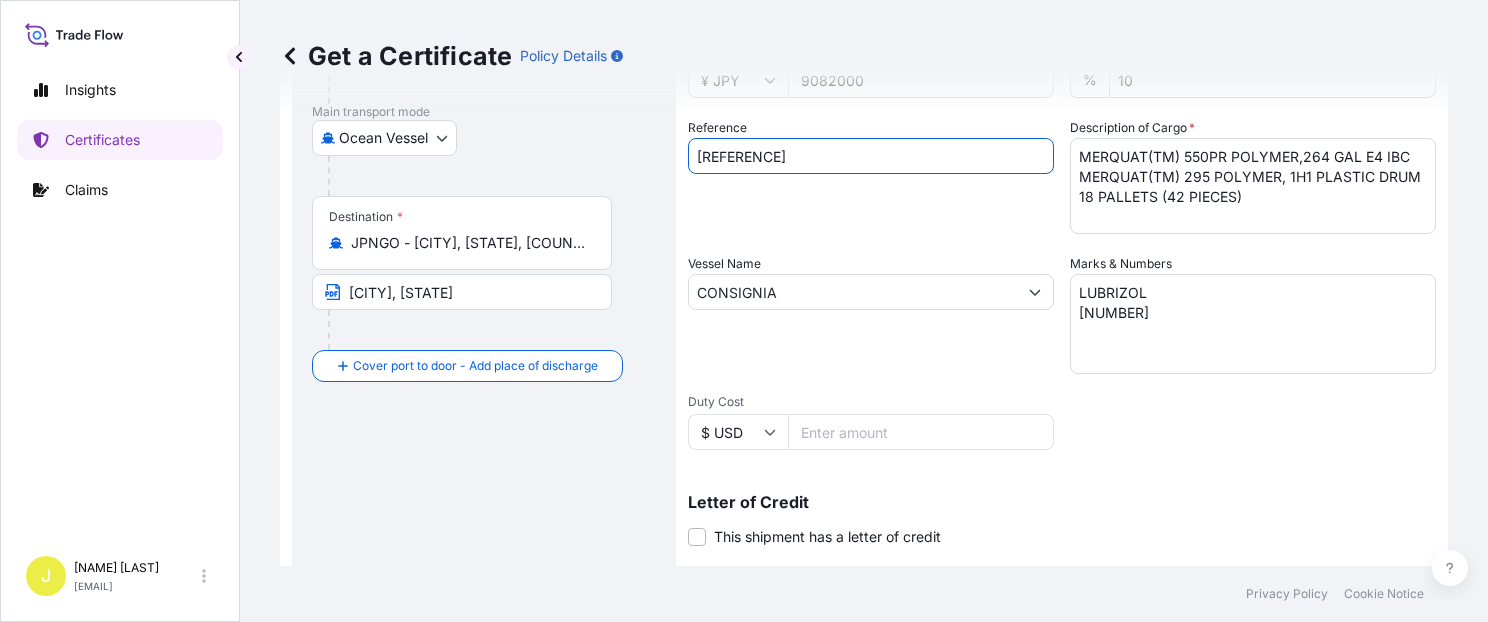 type on "[REFERENCE]" 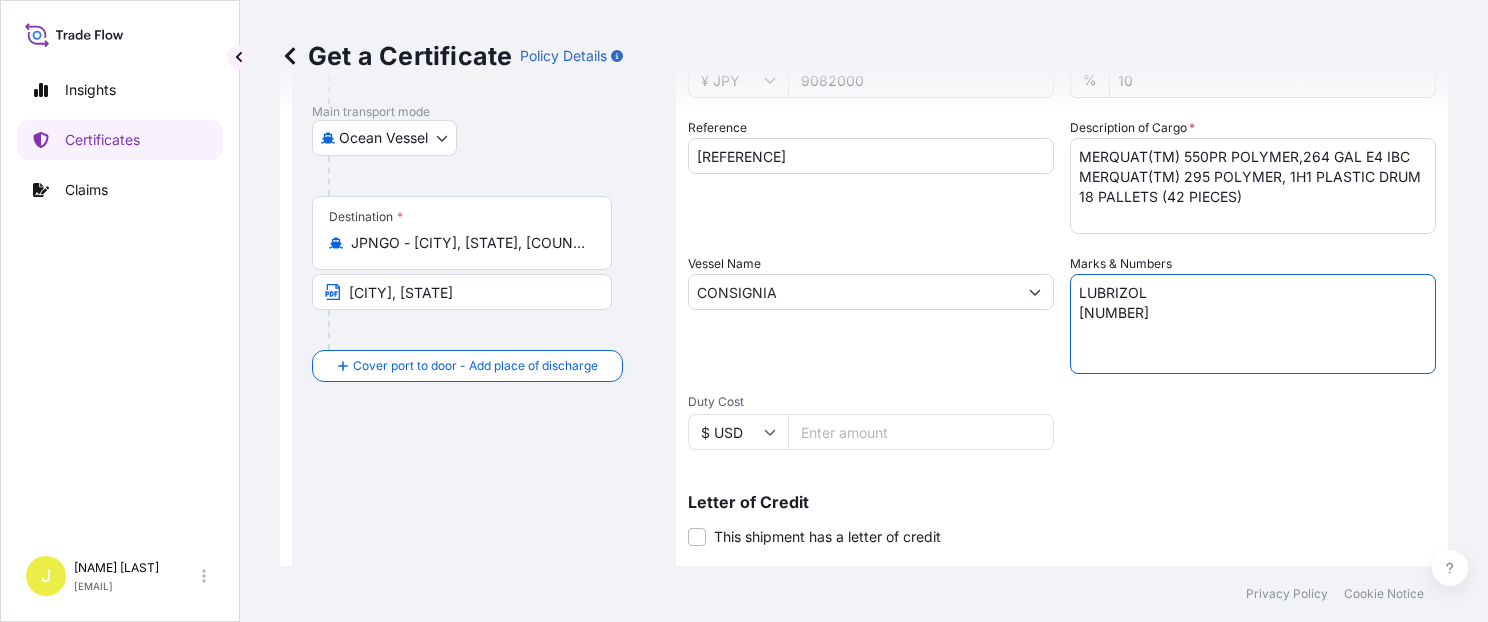 drag, startPoint x: 1180, startPoint y: 313, endPoint x: 877, endPoint y: 248, distance: 309.89352 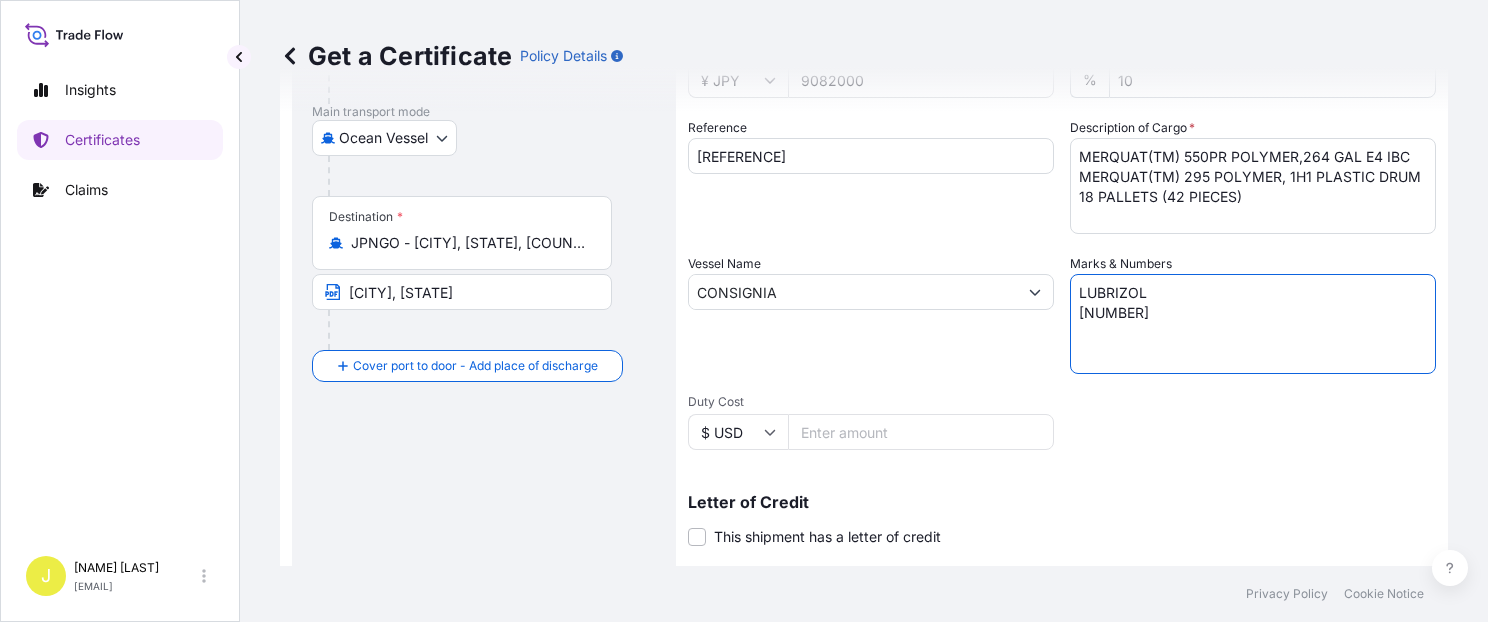 type on "LUBRIZOL
[NUMBER]" 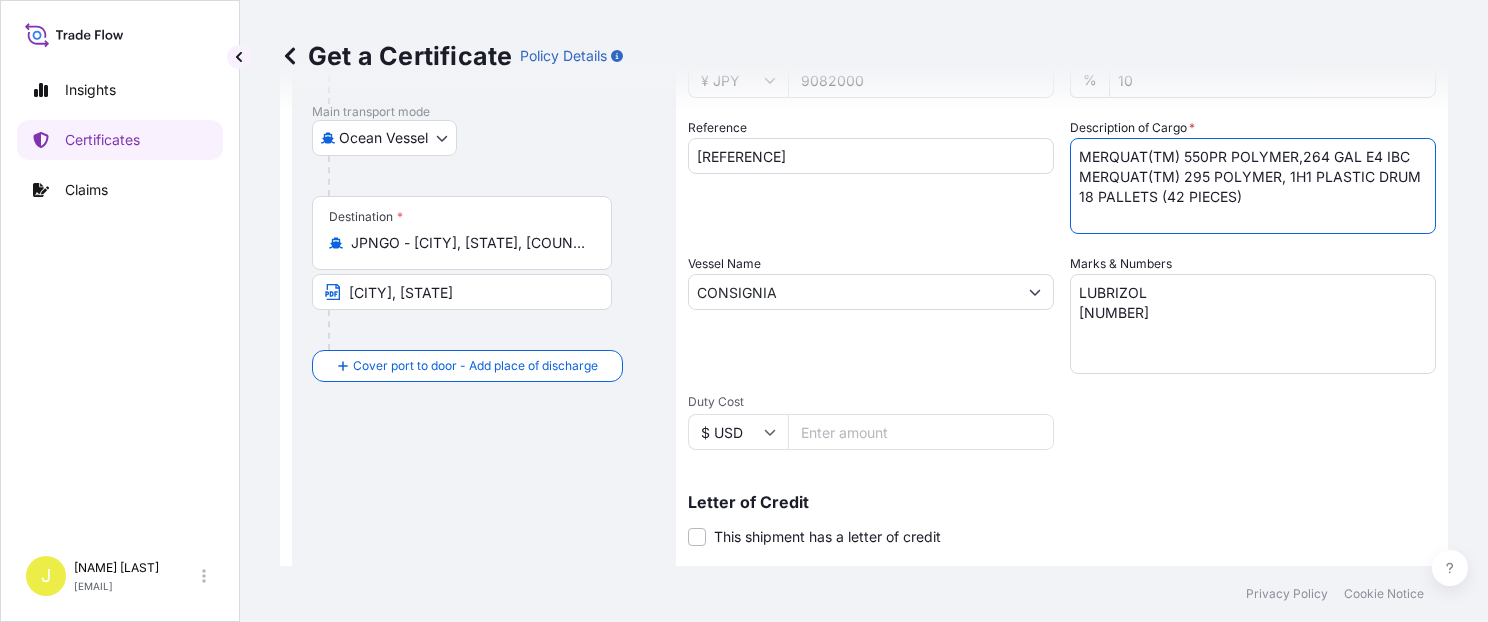 drag, startPoint x: 1284, startPoint y: 203, endPoint x: 796, endPoint y: 79, distance: 503.5077 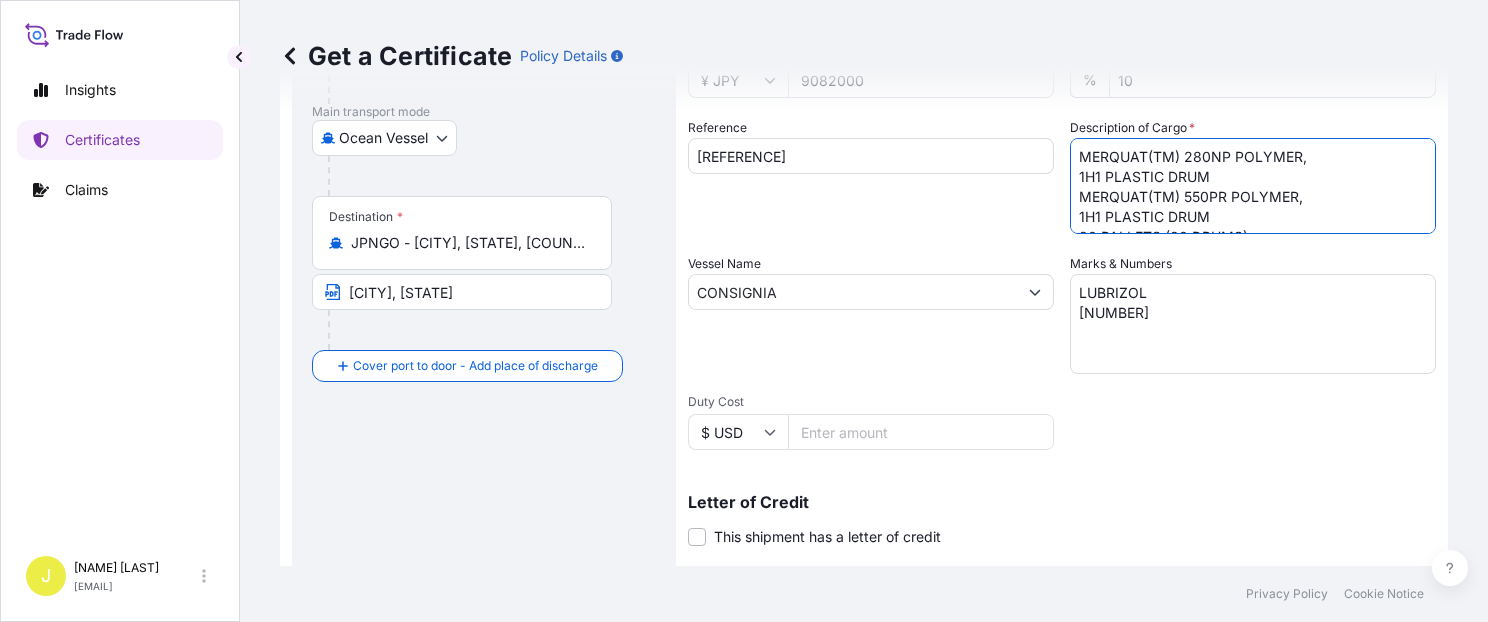 scroll, scrollTop: 12, scrollLeft: 0, axis: vertical 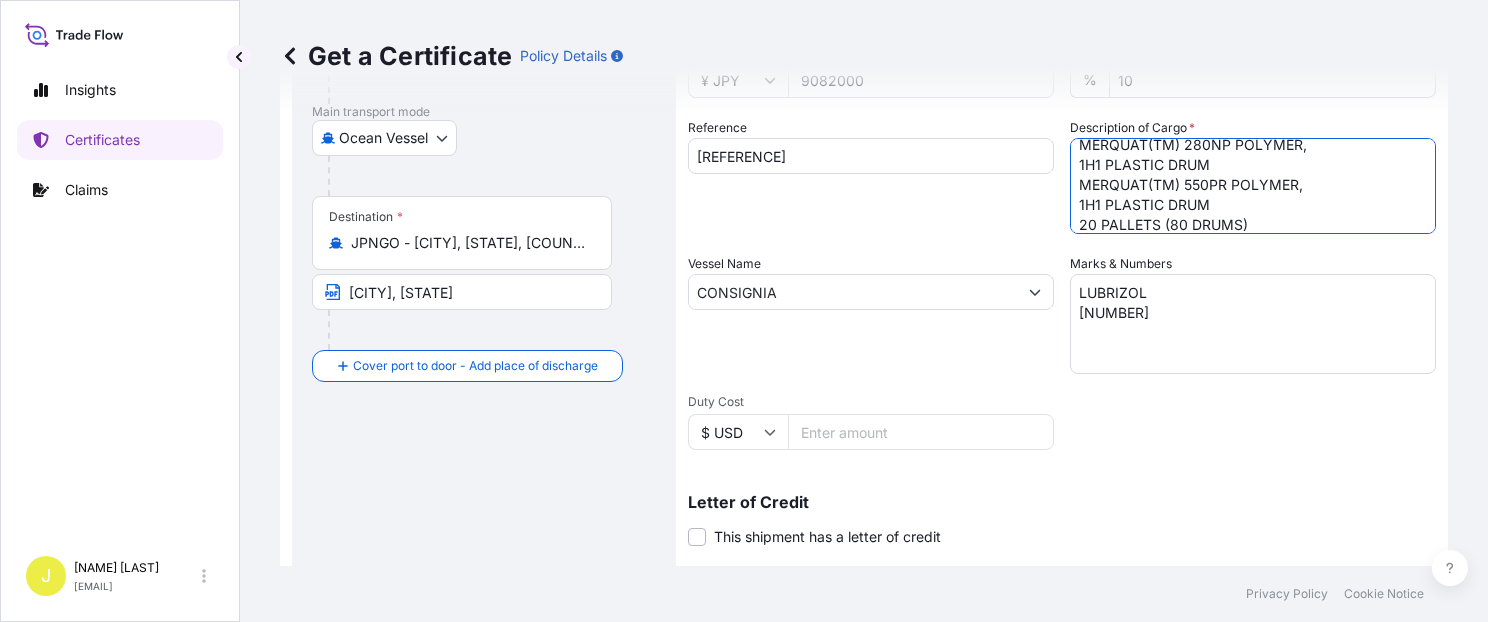 drag, startPoint x: 1071, startPoint y: 164, endPoint x: 1133, endPoint y: 166, distance: 62.03225 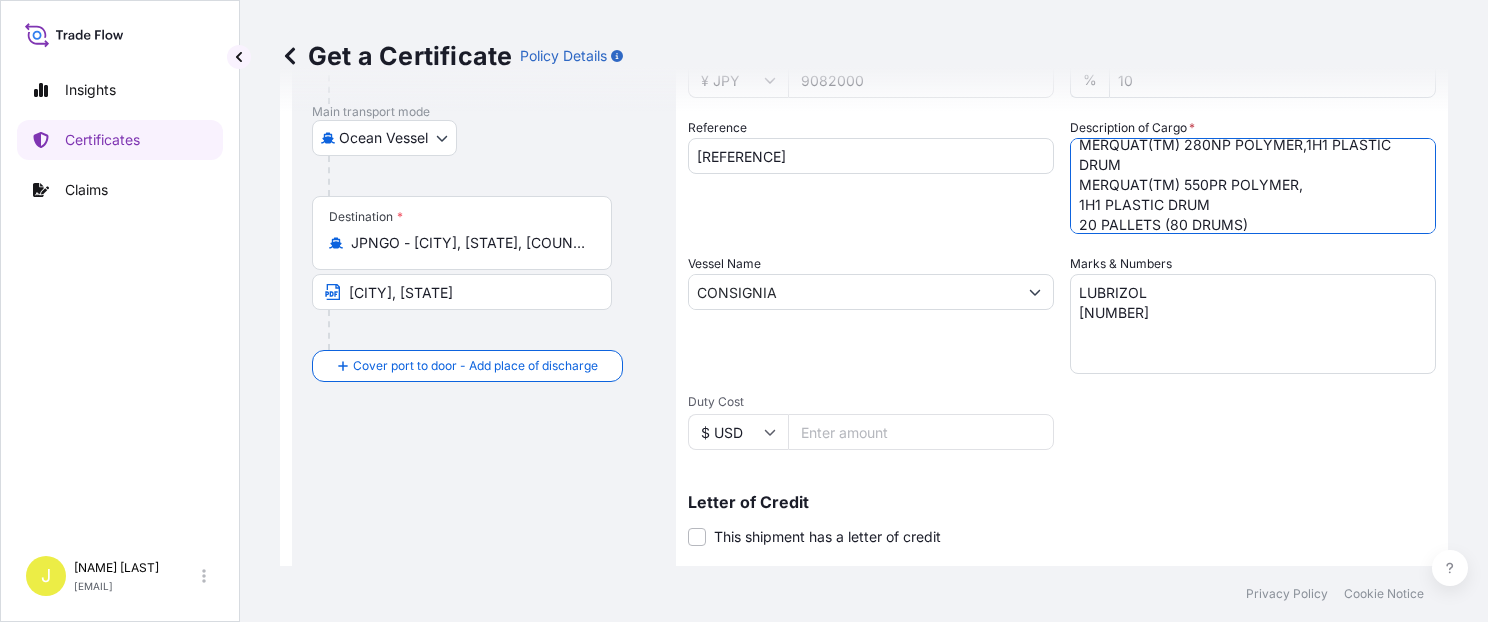 scroll, scrollTop: 9, scrollLeft: 0, axis: vertical 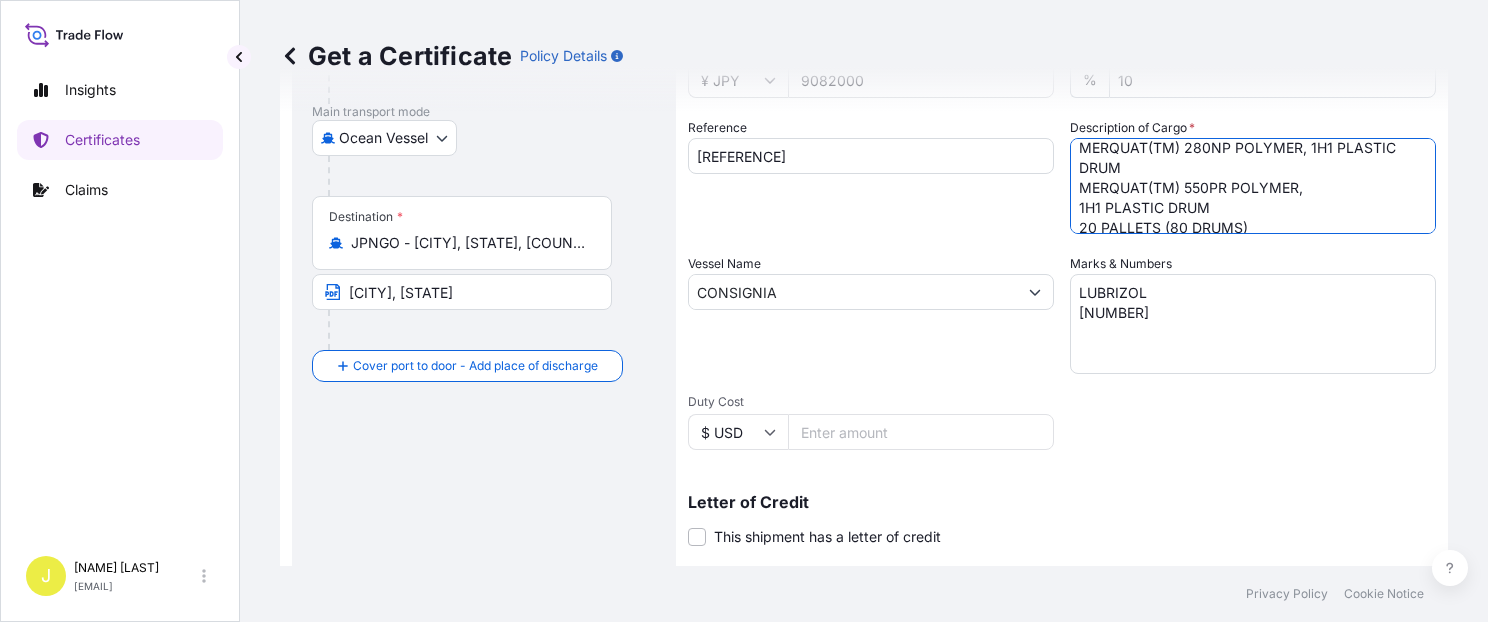 click on "MERQUAT(TM) 550PR POLYMER,264 GAL E4 IBC
MERQUAT(TM) 295 POLYMER, 1H1 PLASTIC DRUM
18 PALLETS (42 PIECES)" at bounding box center (1253, 186) 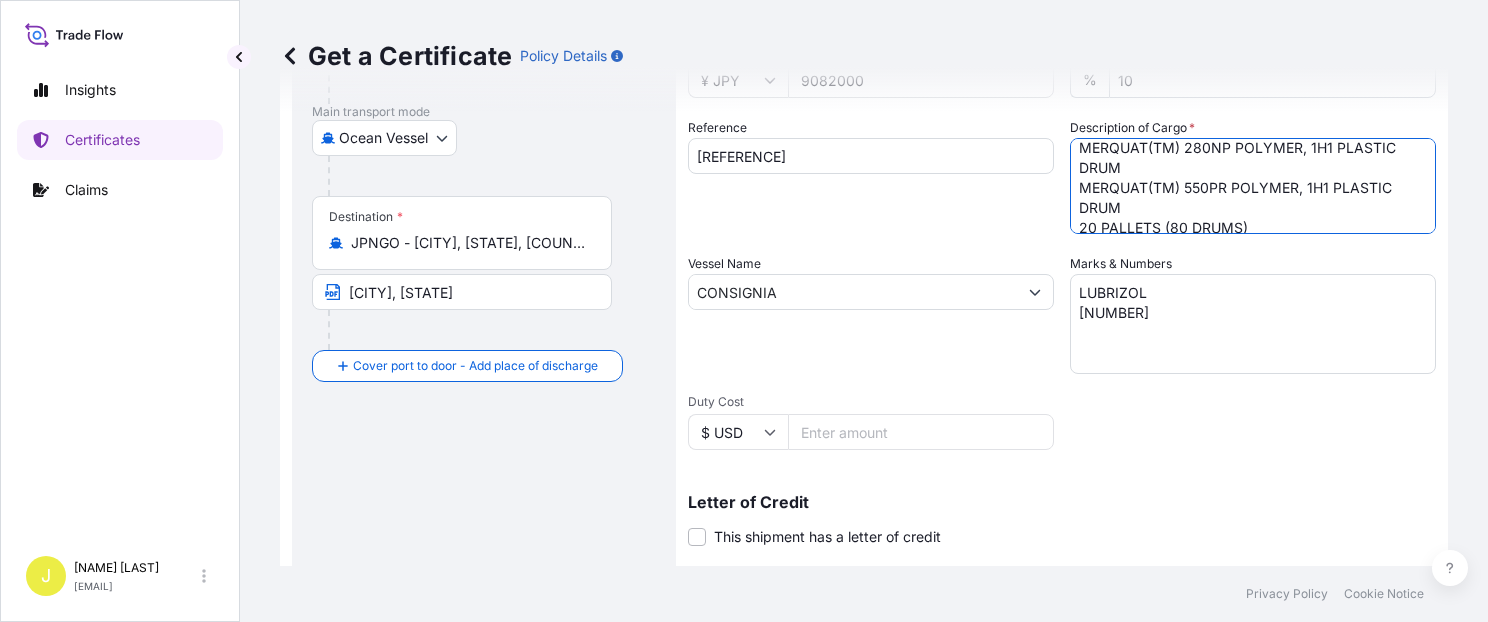 scroll, scrollTop: 21, scrollLeft: 0, axis: vertical 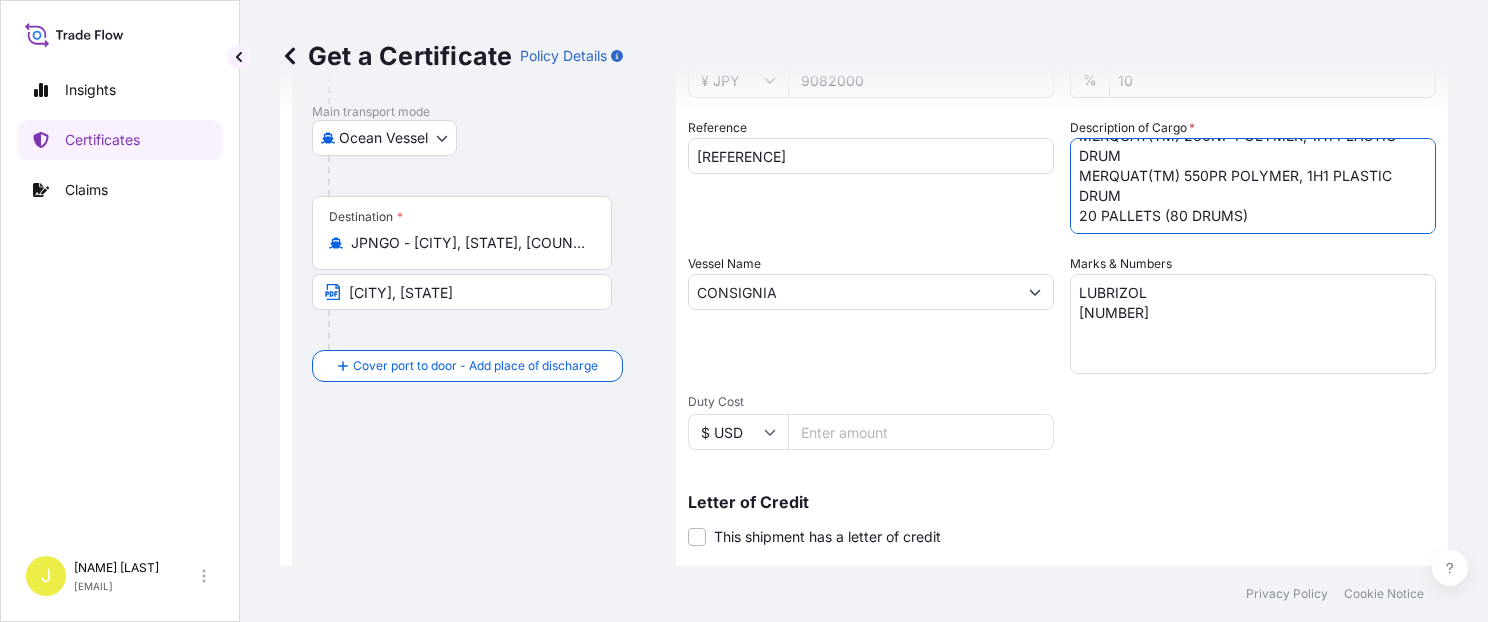 type on "MERQUAT(TM) 280NP POLYMER, 1H1 PLASTIC DRUM
MERQUAT(TM) 550PR POLYMER, 1H1 PLASTIC DRUM
20 PALLETS (80 DRUMS)" 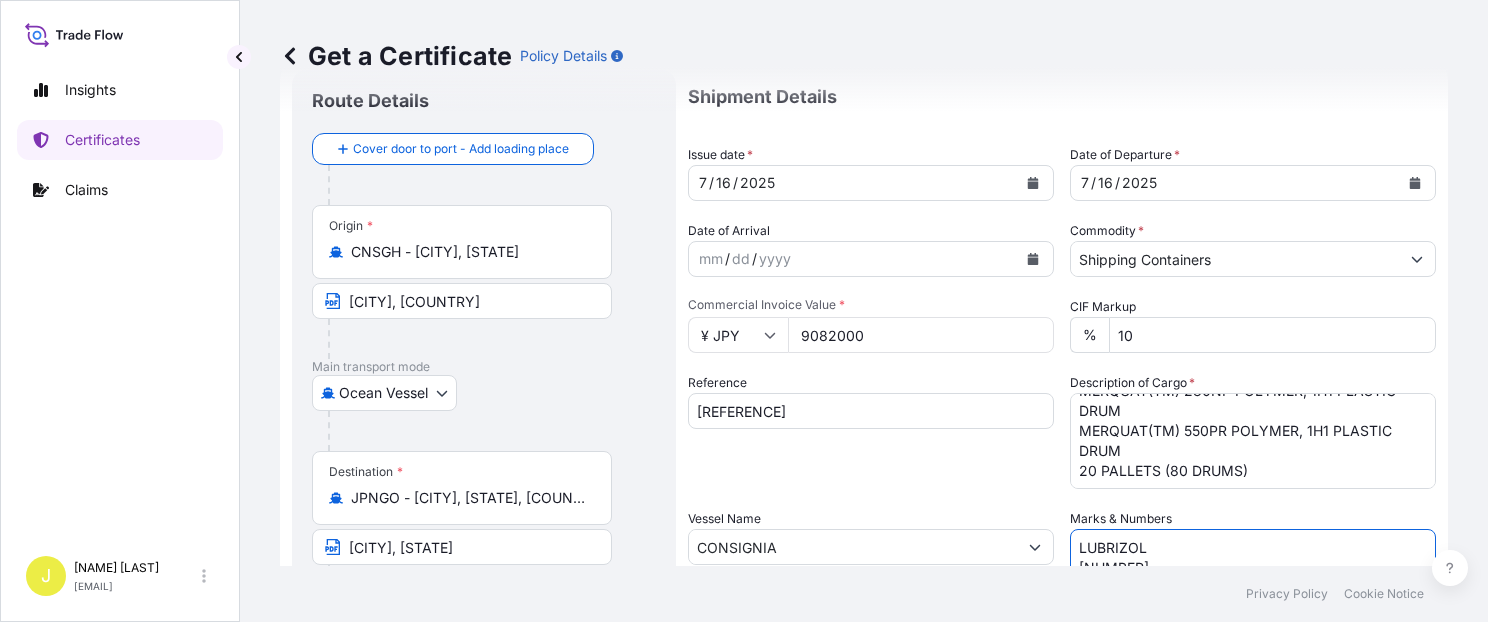scroll, scrollTop: 0, scrollLeft: 0, axis: both 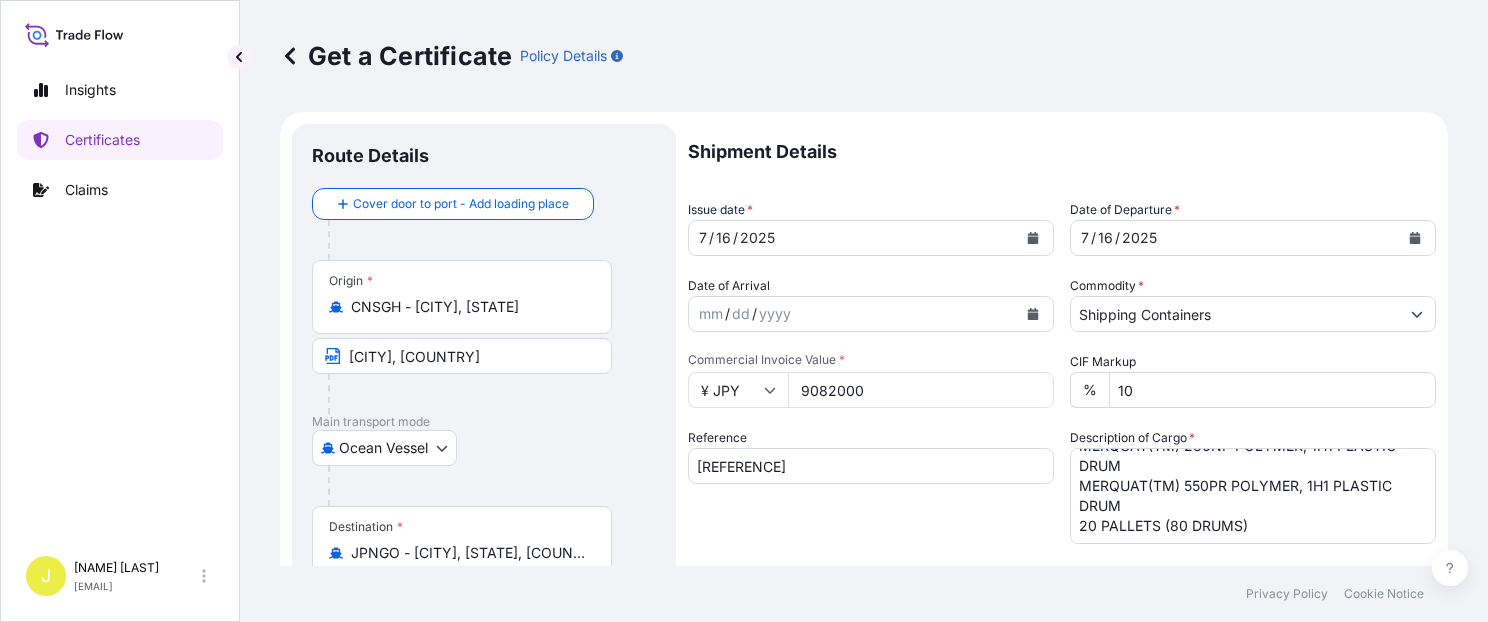 click on "9082000" at bounding box center [921, 390] 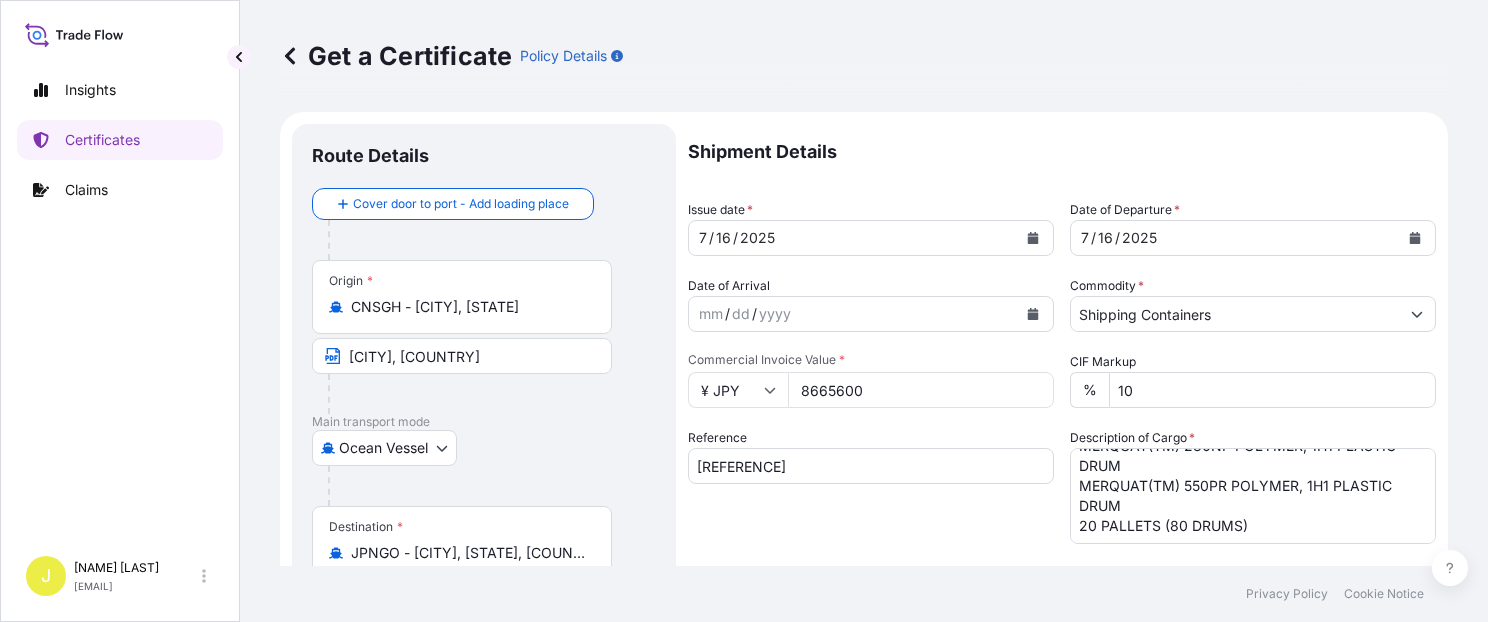 drag, startPoint x: 887, startPoint y: 395, endPoint x: 716, endPoint y: 386, distance: 171.23668 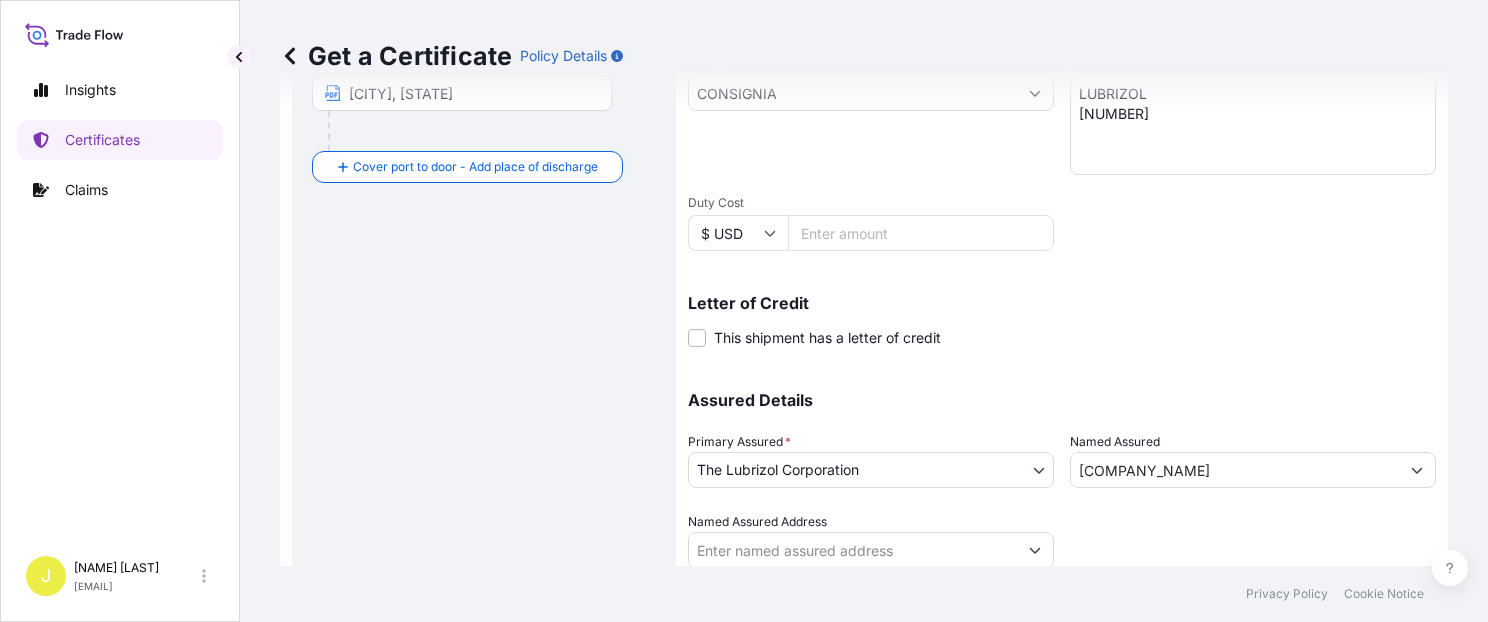 scroll, scrollTop: 565, scrollLeft: 0, axis: vertical 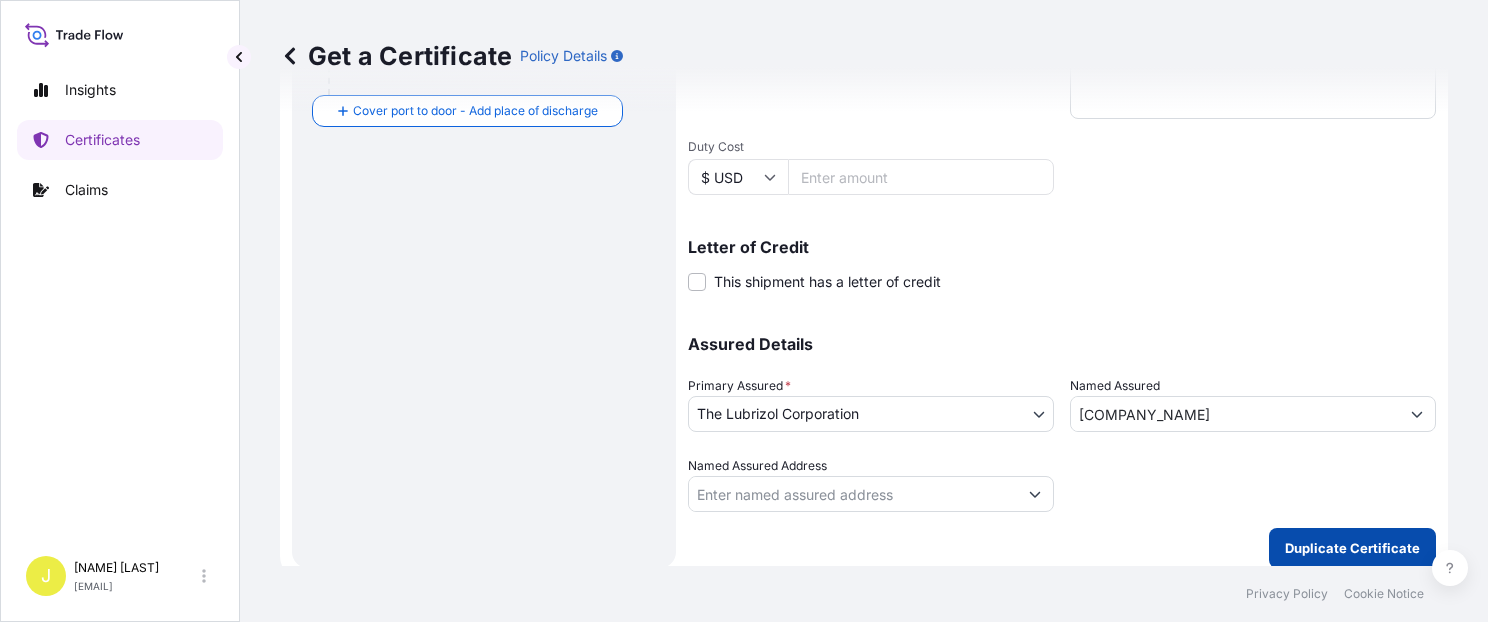 click on "Duplicate Certificate" at bounding box center (1352, 548) 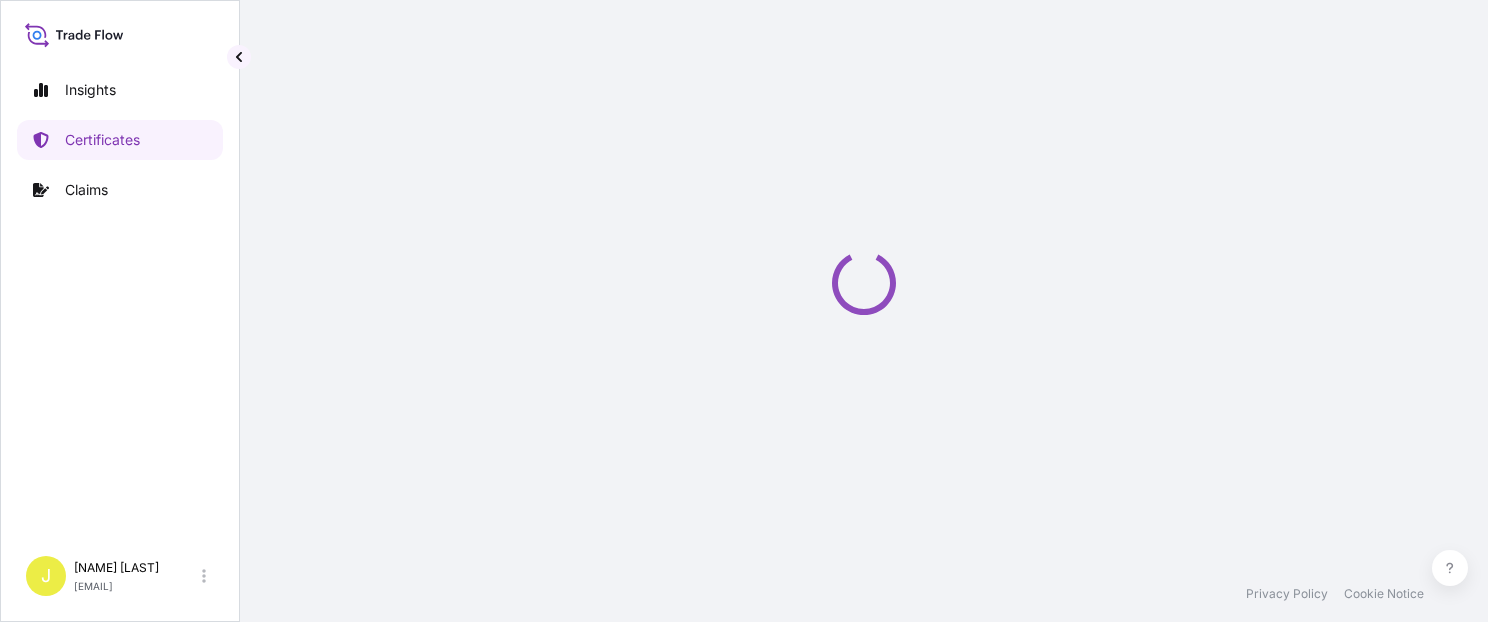 scroll, scrollTop: 0, scrollLeft: 0, axis: both 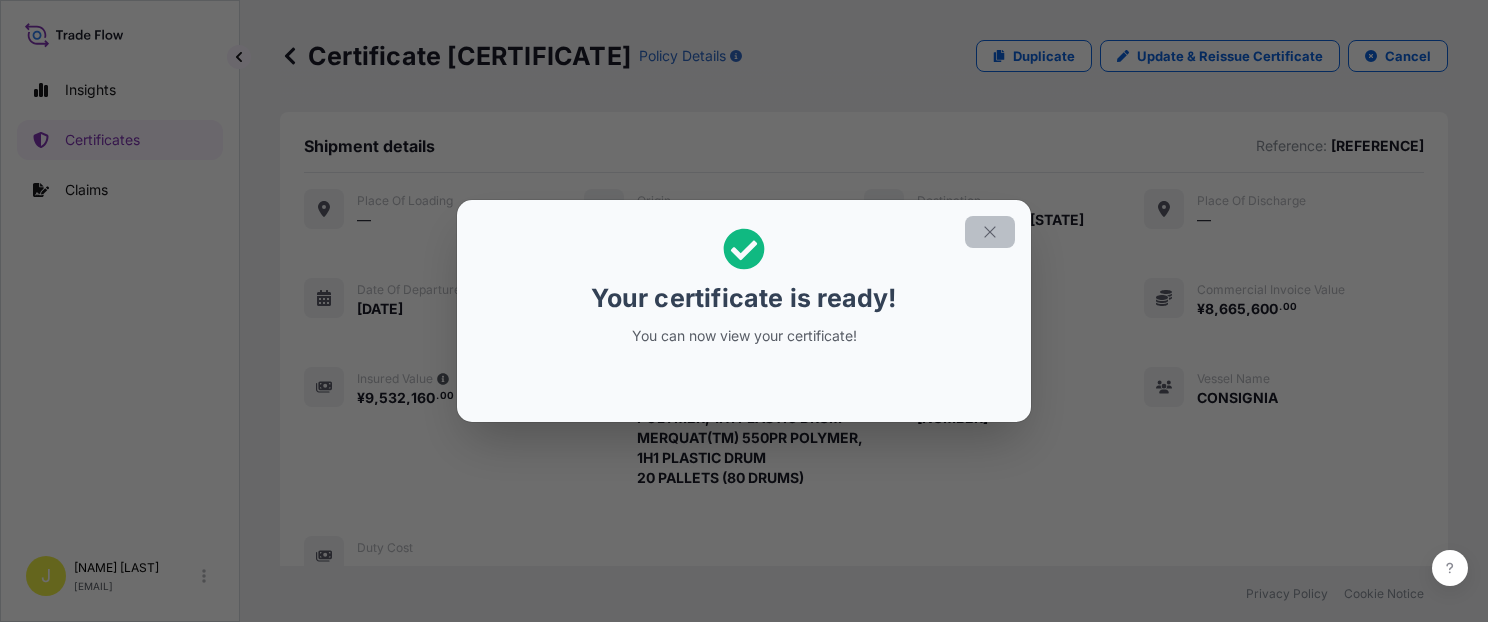 click 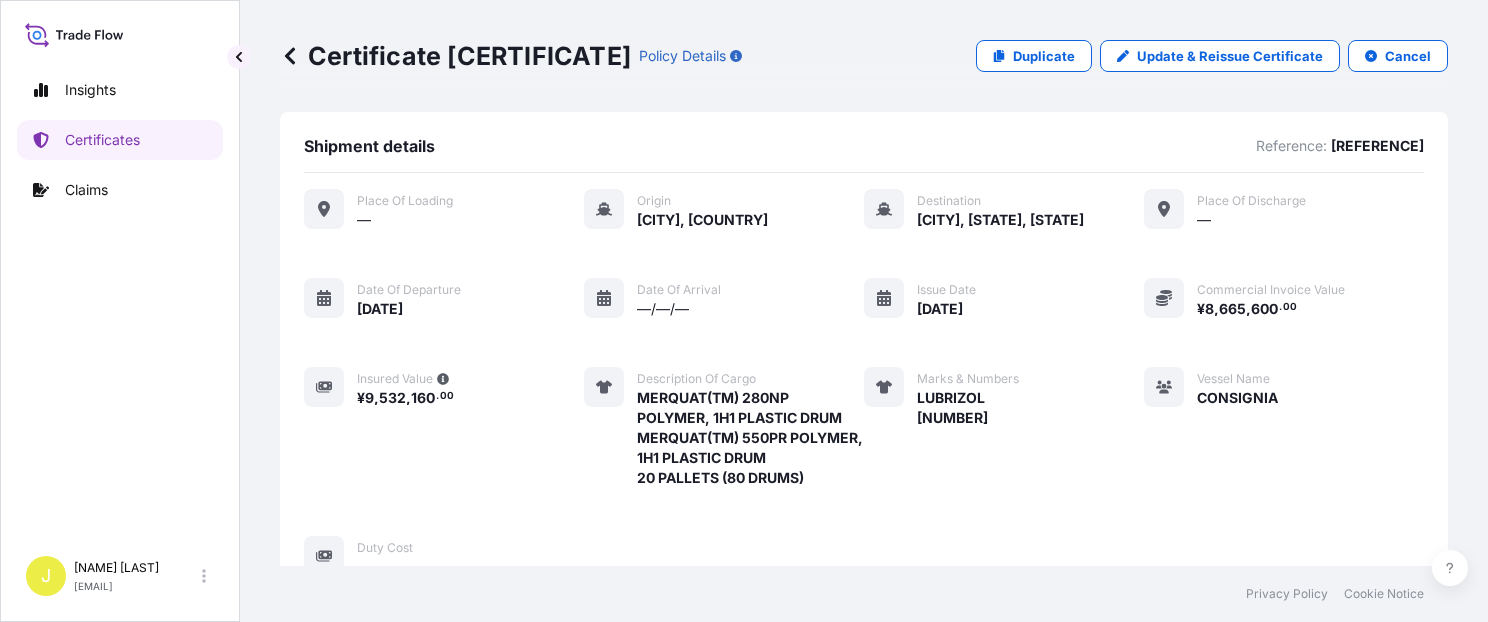 click on "Place of Loading — Origin Shanghai, China Destination Nagoya, Aichi, Japan Place of discharge — Date of departure [DATE] Date of arrival —/—/— Issue Date [DATE] Commercial Invoice Value ¥ 8 , 665 , 600 . 00 Insured Value ¥ 9 , 532 , 160 . 00 Description of cargo MERQUAT(TM) 280NP POLYMER, 1H1 PLASTIC DRUM
MERQUAT(TM) 550PR POLYMER, 1H1 PLASTIC DRUM
20 PALLETS (80 DRUMS) Marks & Numbers LUBRIZOL
502504000620 Vessel Name CONSIGNIA Duty Cost —" at bounding box center (864, 383) 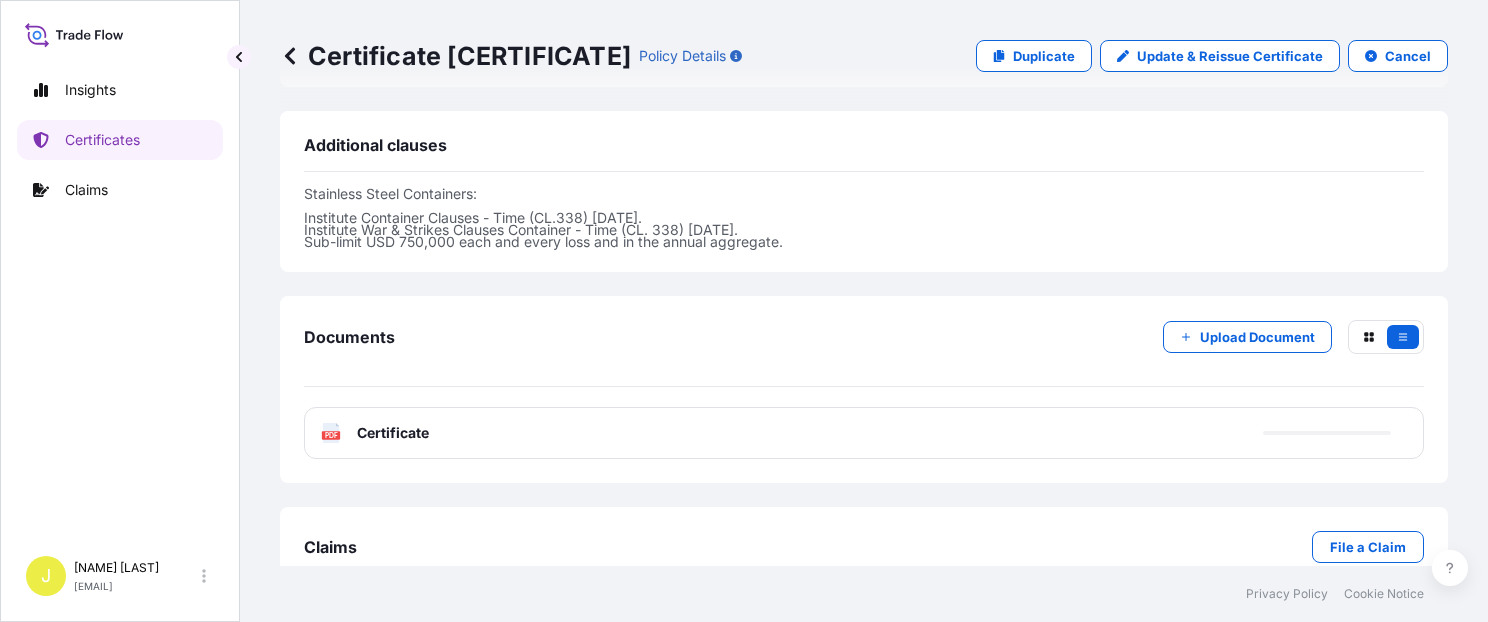 scroll, scrollTop: 714, scrollLeft: 0, axis: vertical 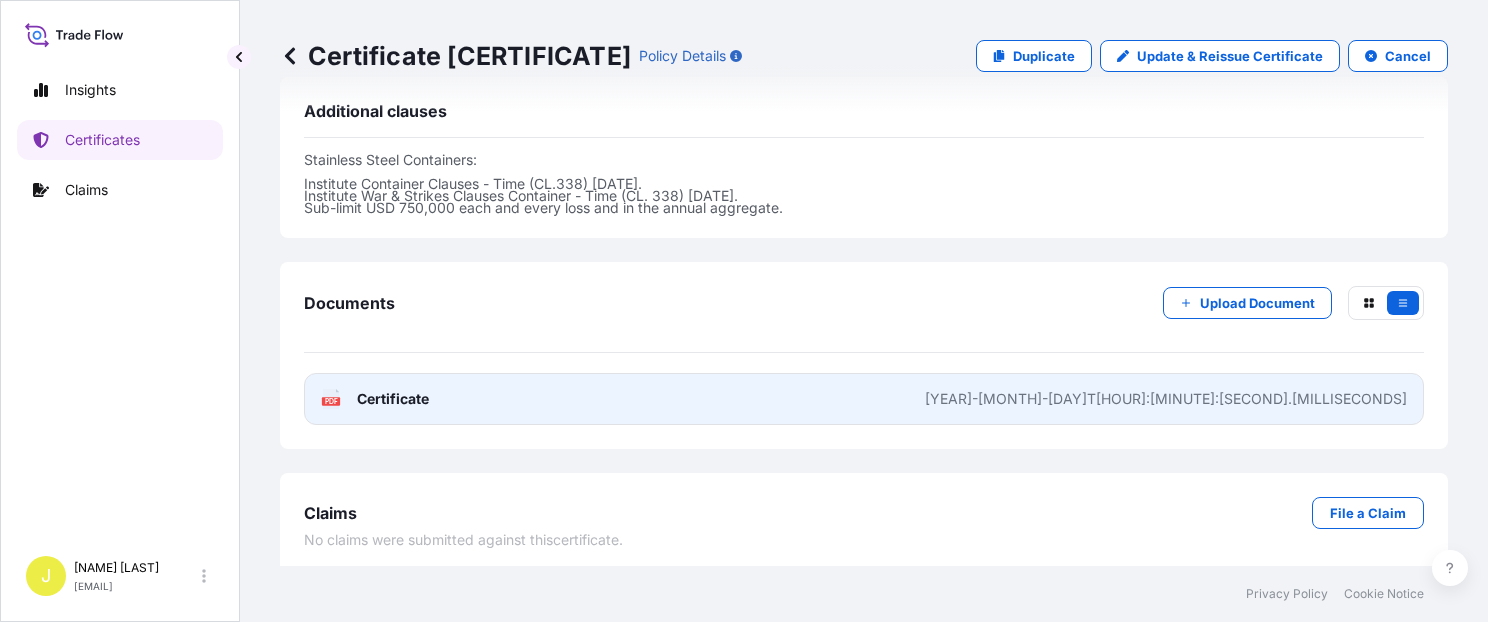 click on "PDF Certificate [DATETIME]" at bounding box center [864, 399] 